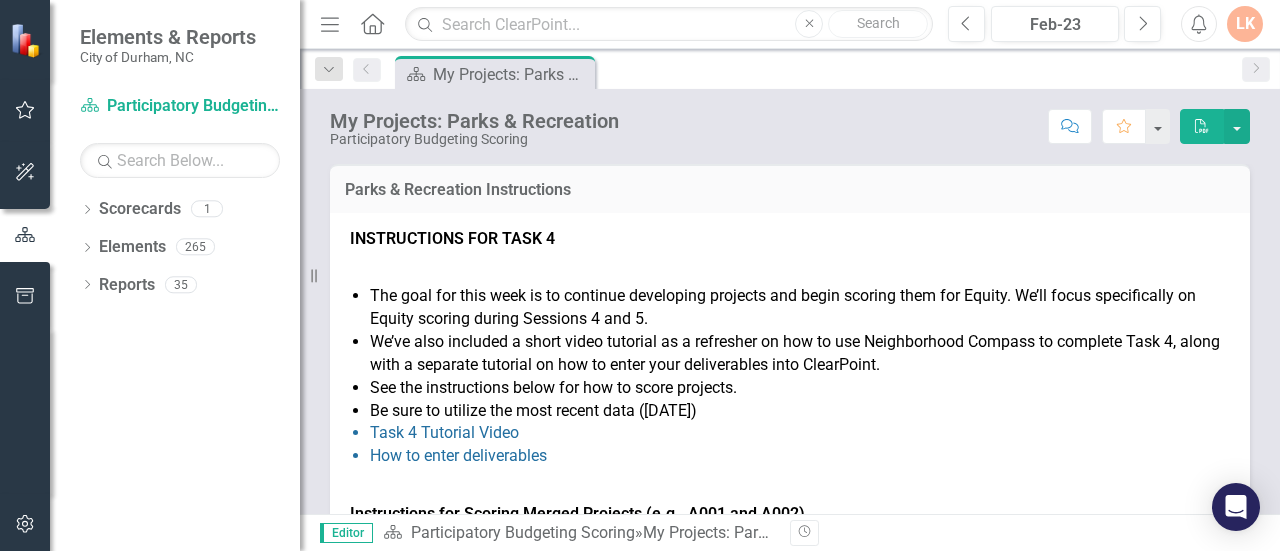scroll, scrollTop: 0, scrollLeft: 0, axis: both 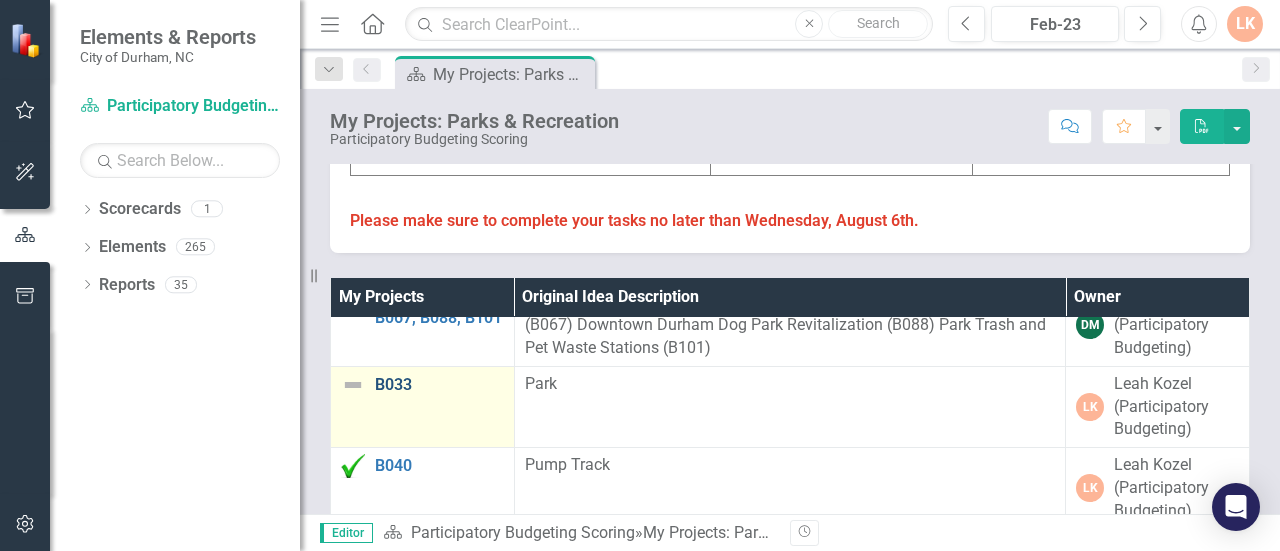 click on "B033" at bounding box center (439, 385) 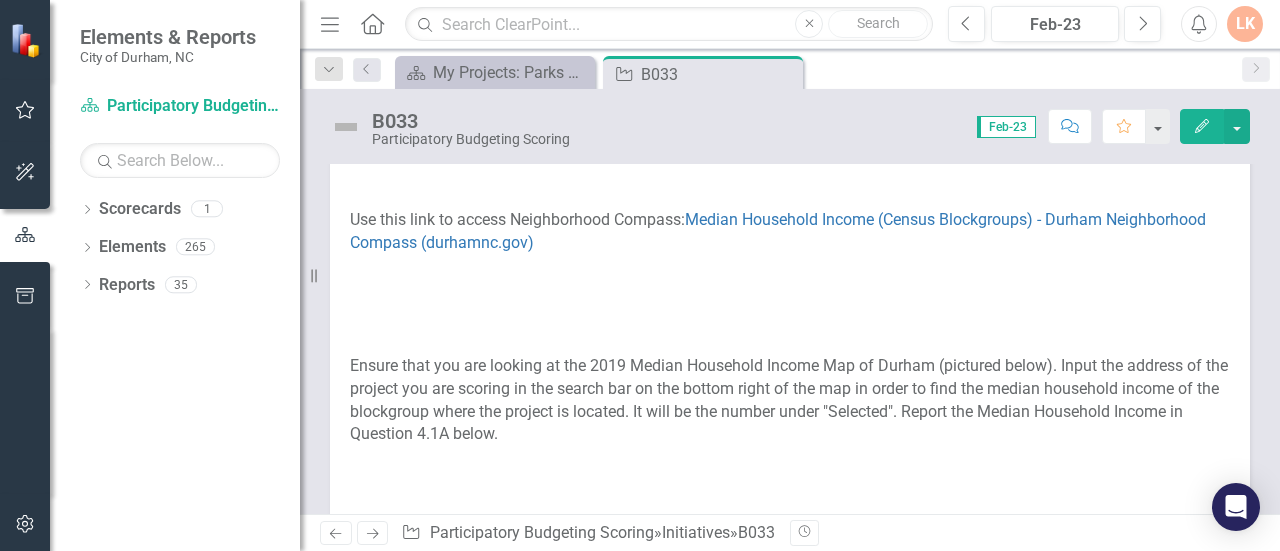 scroll, scrollTop: 730, scrollLeft: 0, axis: vertical 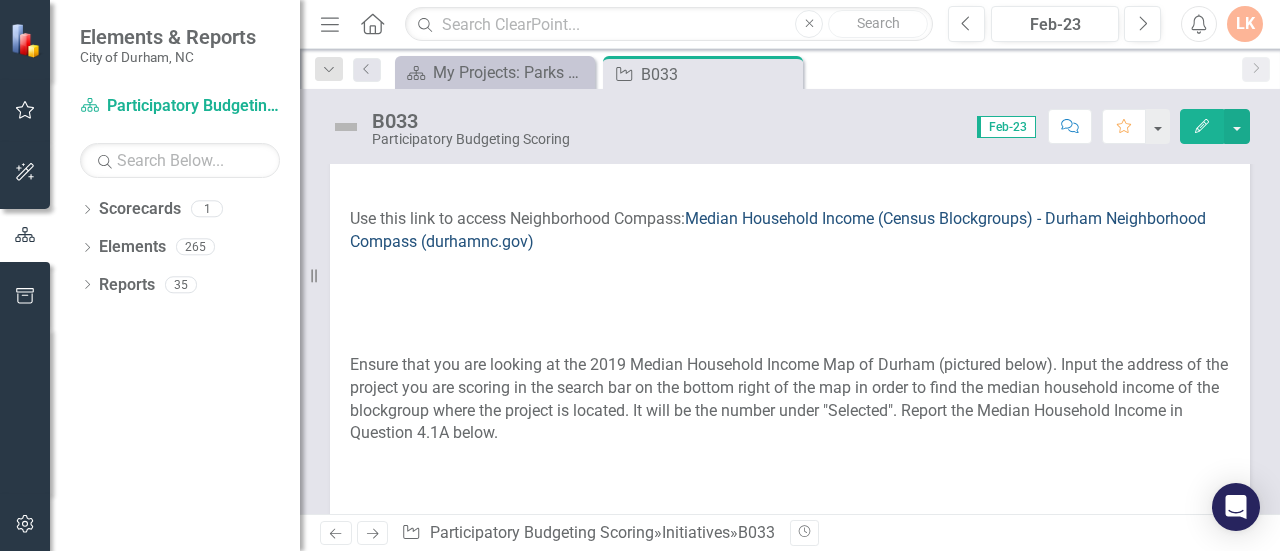 click on "Median Household Income (Census Blockgroups) - Durham Neighborhood Compass (durhamnc.gov)" at bounding box center [778, 230] 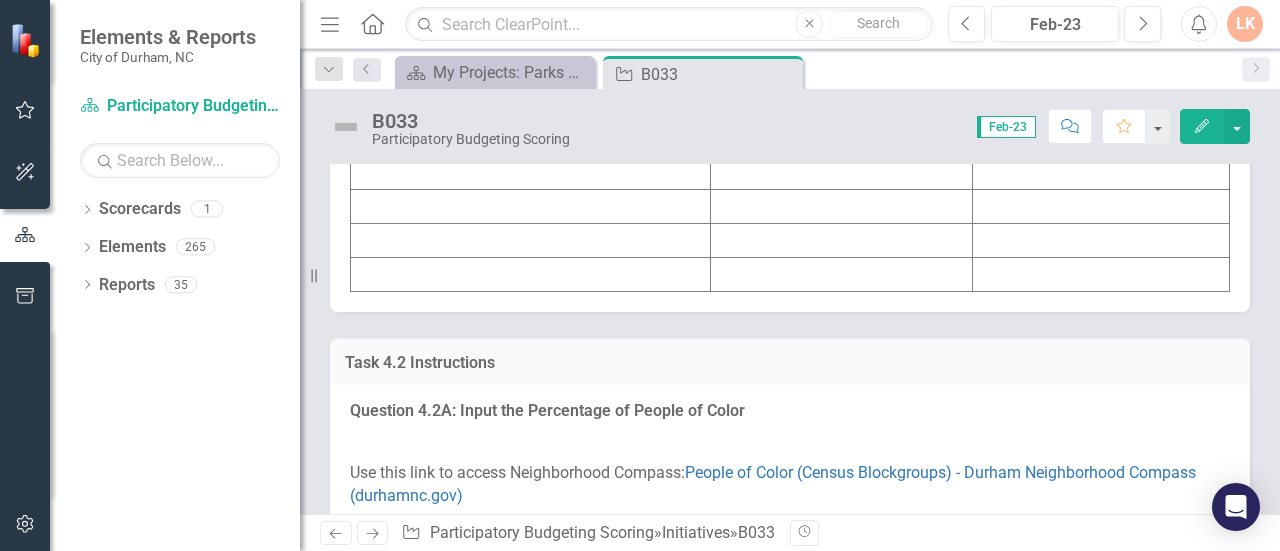 scroll, scrollTop: 3069, scrollLeft: 0, axis: vertical 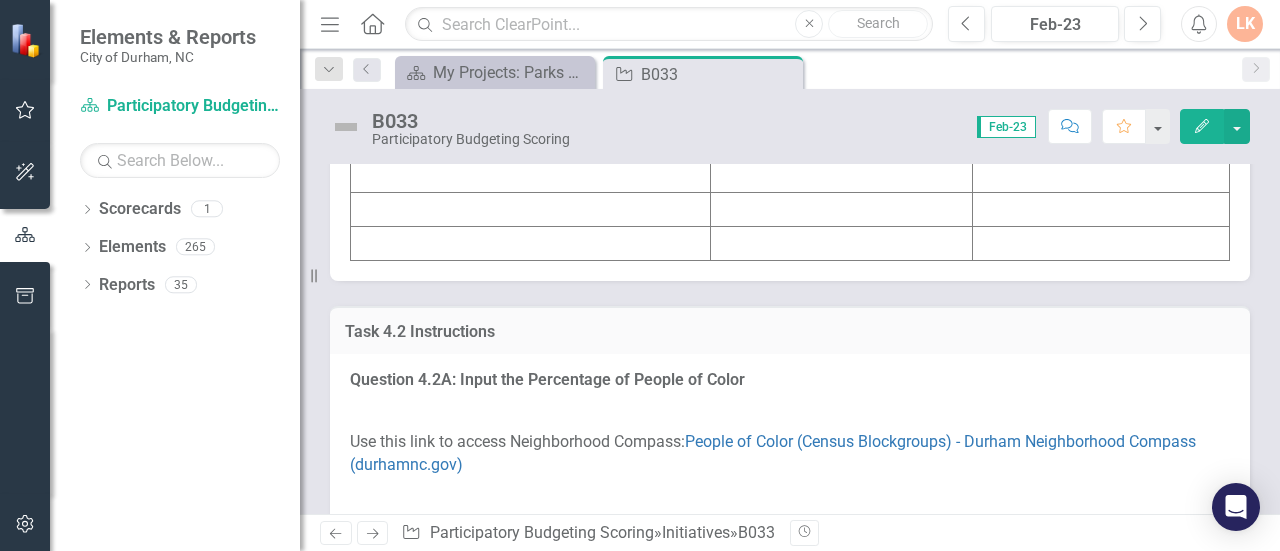 click at bounding box center [531, -28] 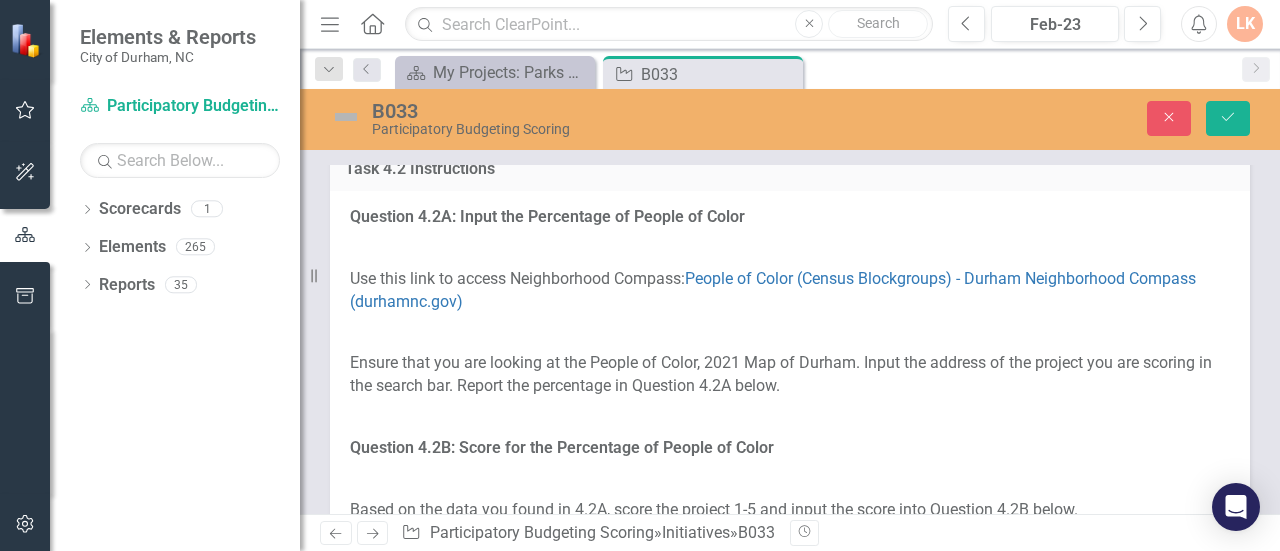 click on "Loading... One Moment Please" at bounding box center [790, -15] 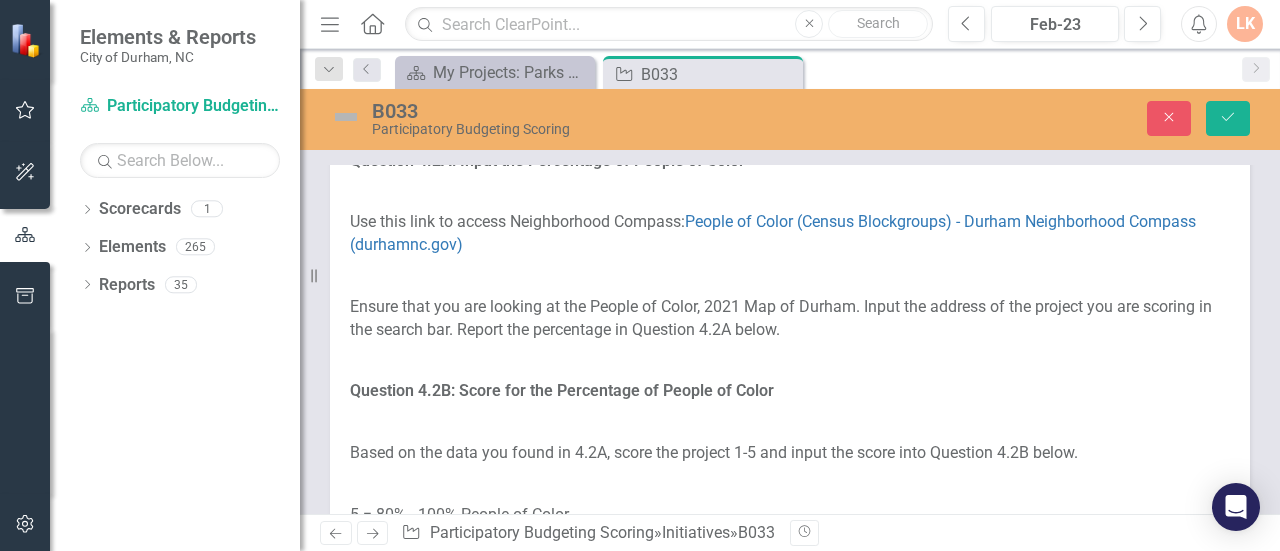 type on "<table border="1">
<colgroup>
<col>
<col>
<col>
</colgroup>
<tbody>
<tr>
<td><strong>Initiative</strong></td>
<td><strong>Score</strong></td>
<td><strong>Value</strong></td>
</tr>
<tr>
<td>&nbsp;</td>
<td>&nbsp;</td>
<td>&nbsp;</td>
</tr>
<tr>
<td>&nbsp;</td>
<td>&nbsp;</td>
<td>&nbsp;</td>
</tr>
<tr>
<td>&nbsp;</td>
<td>&nbsp;</td>
<td>&nbsp;</td>
</tr>
<tr>
<td>&nbsp;</td>
<td>&nbsp;</td>
<td>&nbsp;</td>
</tr>
<tr>
<td>&nbsp;</td>
<td>&nbsp;</td>
<td>&nbsp;</td>
</tr>
<tr>
<td>&nbsp;</td>
<td>&nbsp;</td>
<td>&nbsp;</td>
</tr>
<tr>
<td>&nbsp;</td>
<td>&nbsp;</td>
<td>&nbsp;</td>
</tr>
<tr>
<td>&nbsp;</td>
<td>&nbsp;</td>
<td>&nbsp;</td>
</tr>
<tr>
<td>&nbsp;</td>
<td>&nbsp;</td>
<td>&nbsp;</td>
</tr>
</tbody>
</table>" 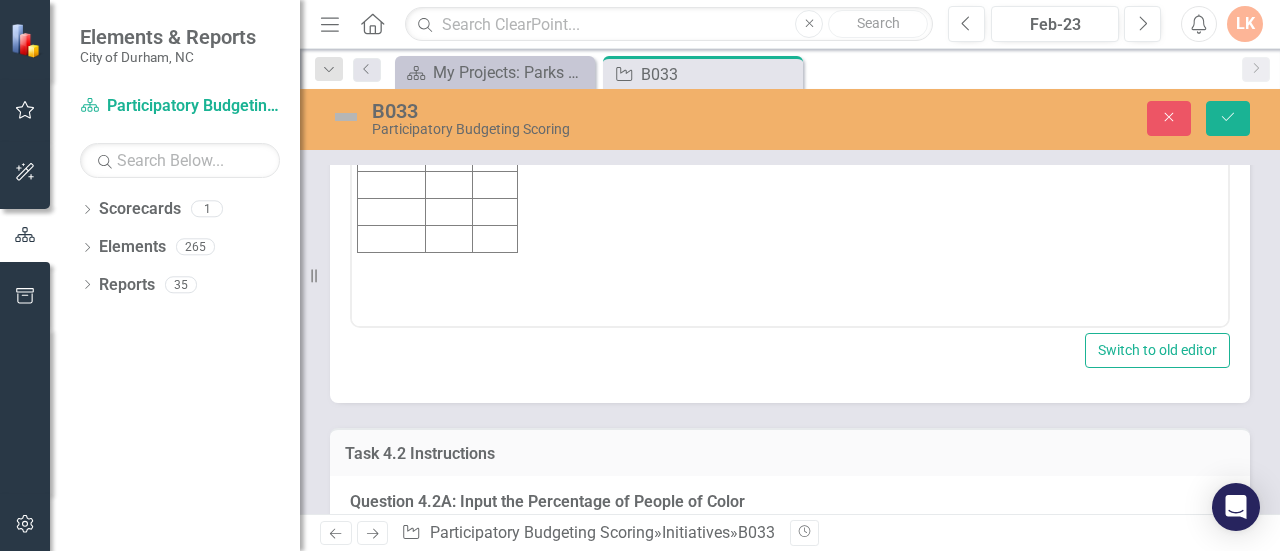 scroll, scrollTop: 0, scrollLeft: 0, axis: both 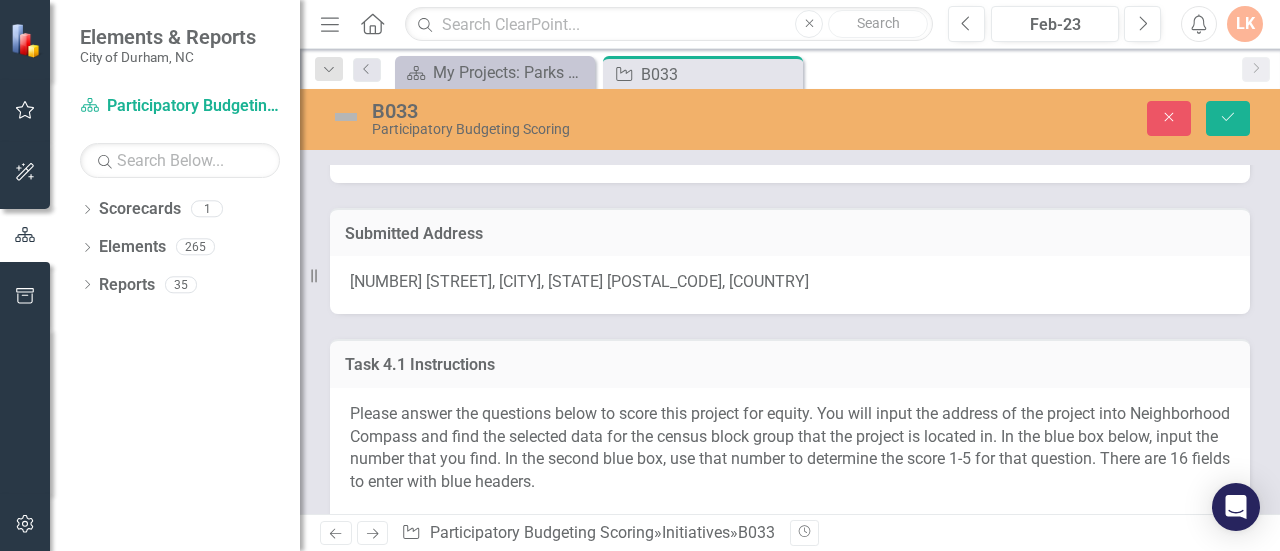 click on "[NUMBER] [STREET], [CITY], [STATE] [POSTAL_CODE], [COUNTRY]" at bounding box center [790, 285] 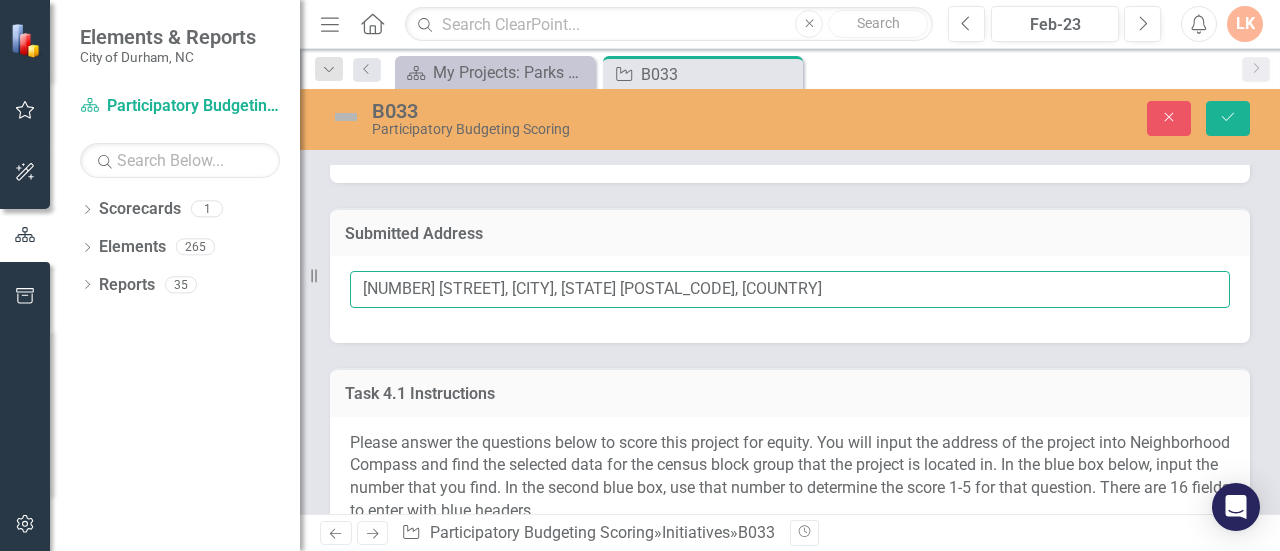 click on "[NUMBER] [STREET], [CITY], [STATE] [POSTAL_CODE], [COUNTRY]" at bounding box center [790, 289] 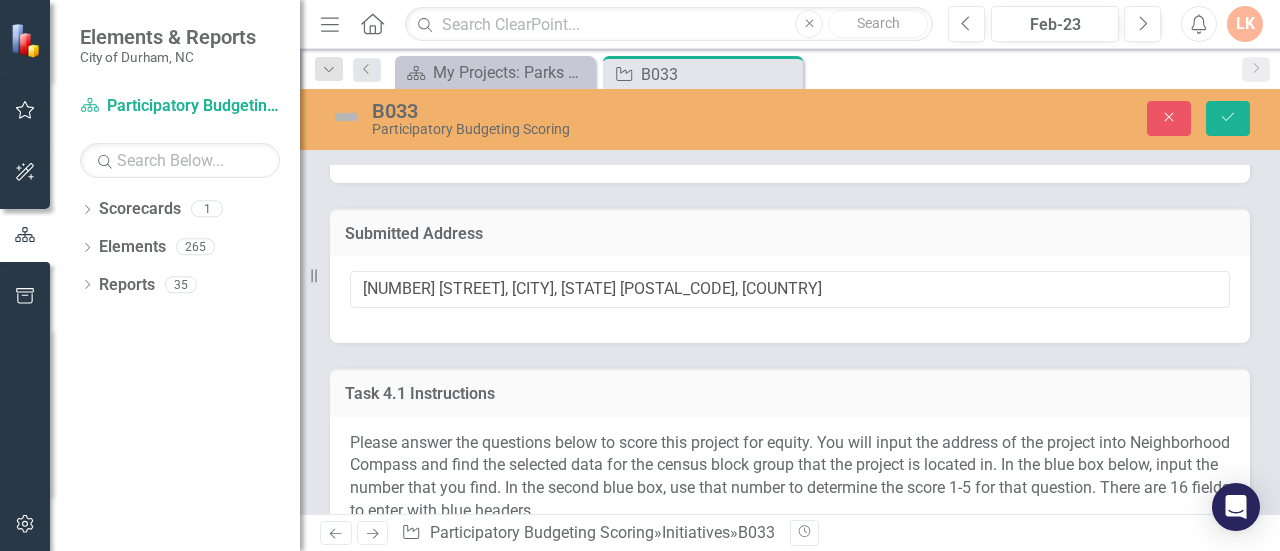 click on "Task 4.1 Instructions" at bounding box center (790, 394) 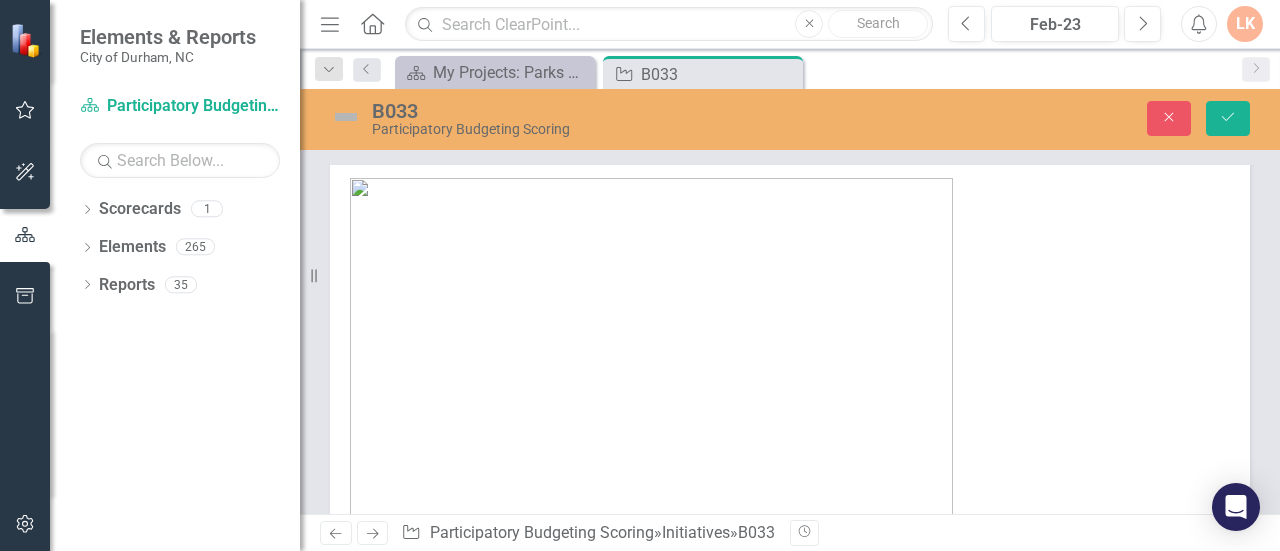 scroll, scrollTop: 1209, scrollLeft: 0, axis: vertical 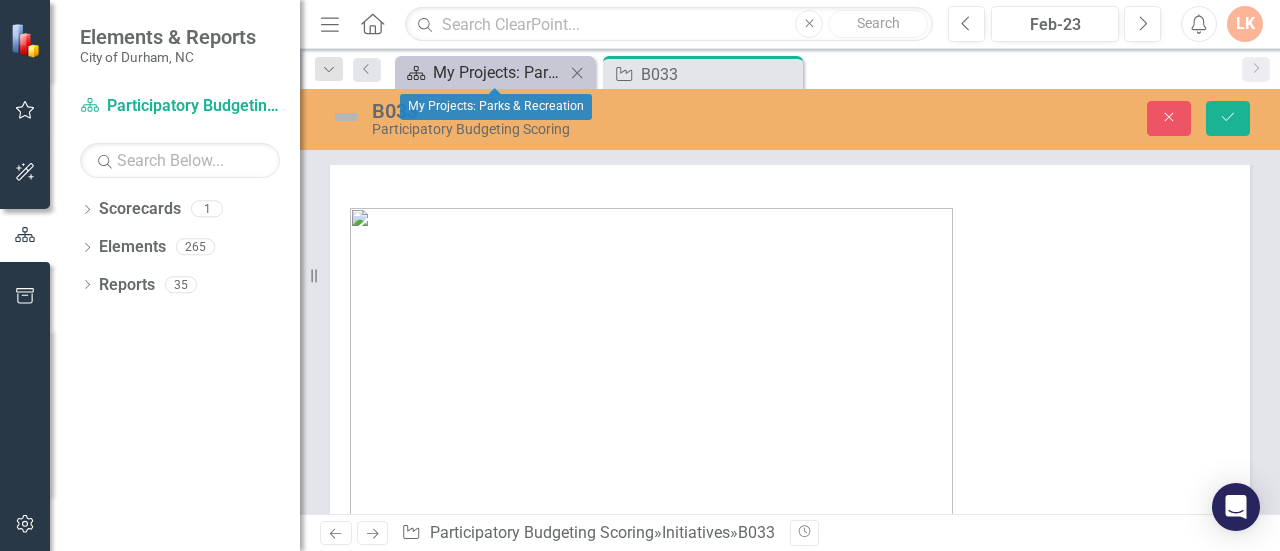 click on "My Projects: Parks & Recreation" at bounding box center (499, 72) 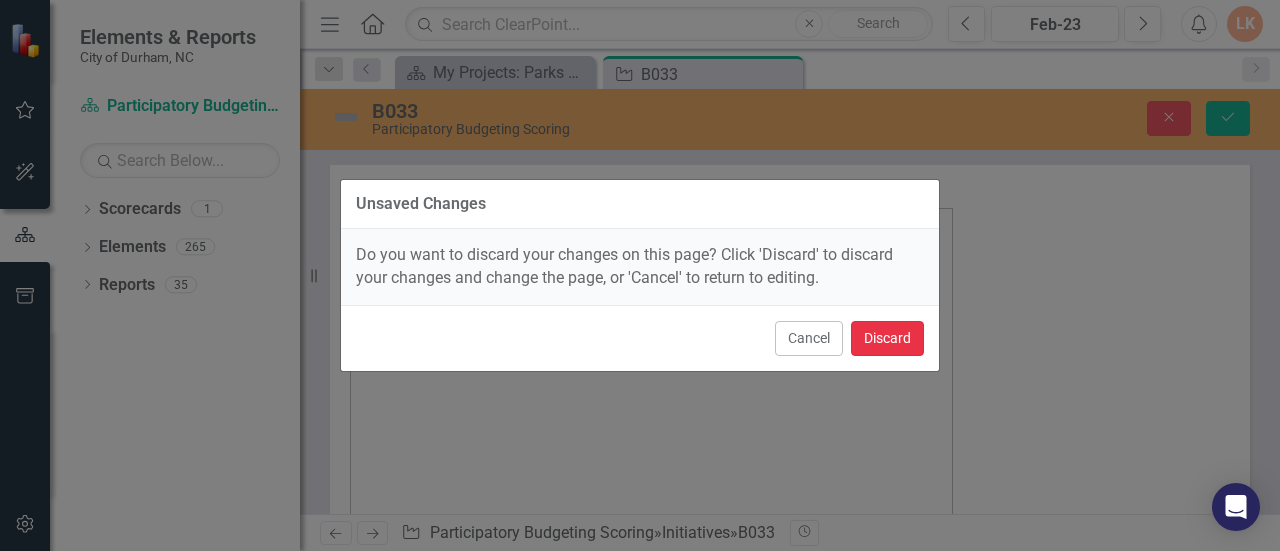 click on "Discard" at bounding box center (887, 338) 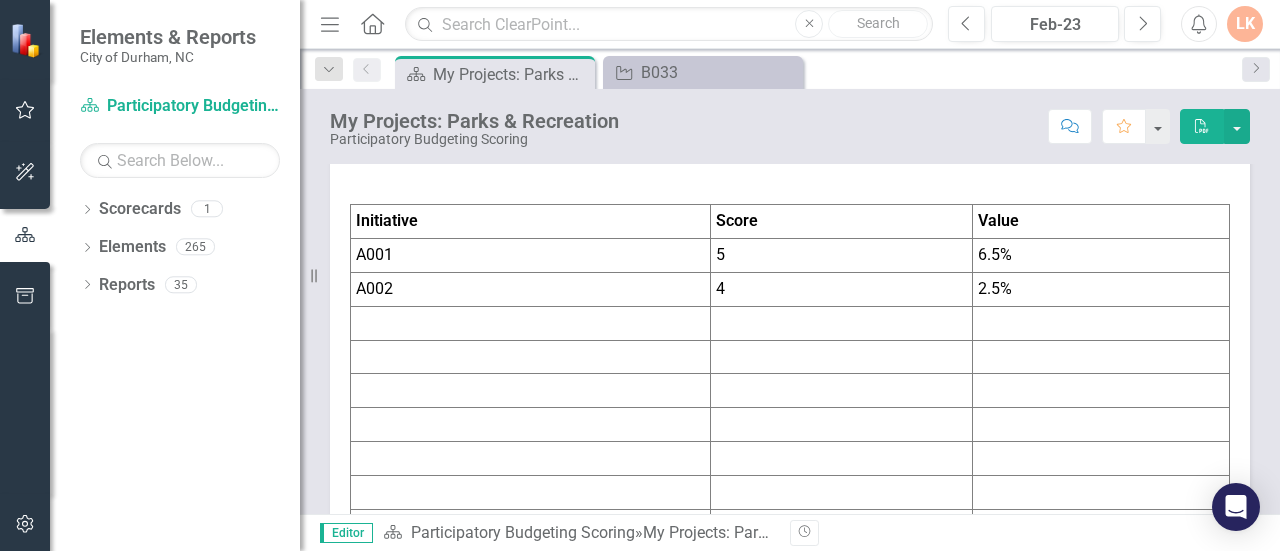 scroll, scrollTop: 548, scrollLeft: 0, axis: vertical 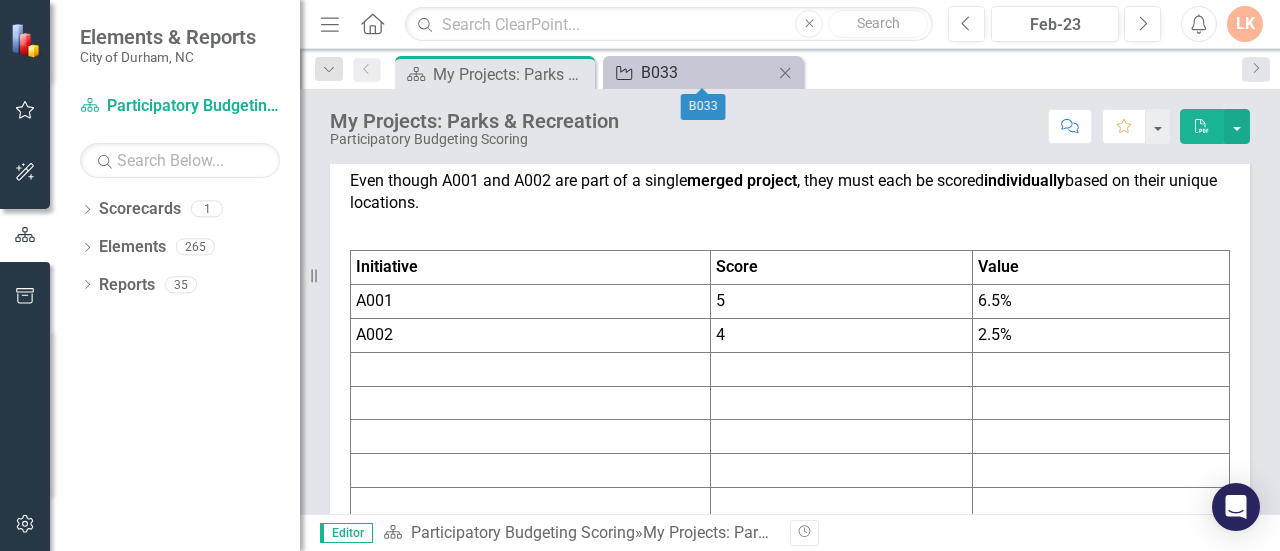 click on "B033" at bounding box center [707, 72] 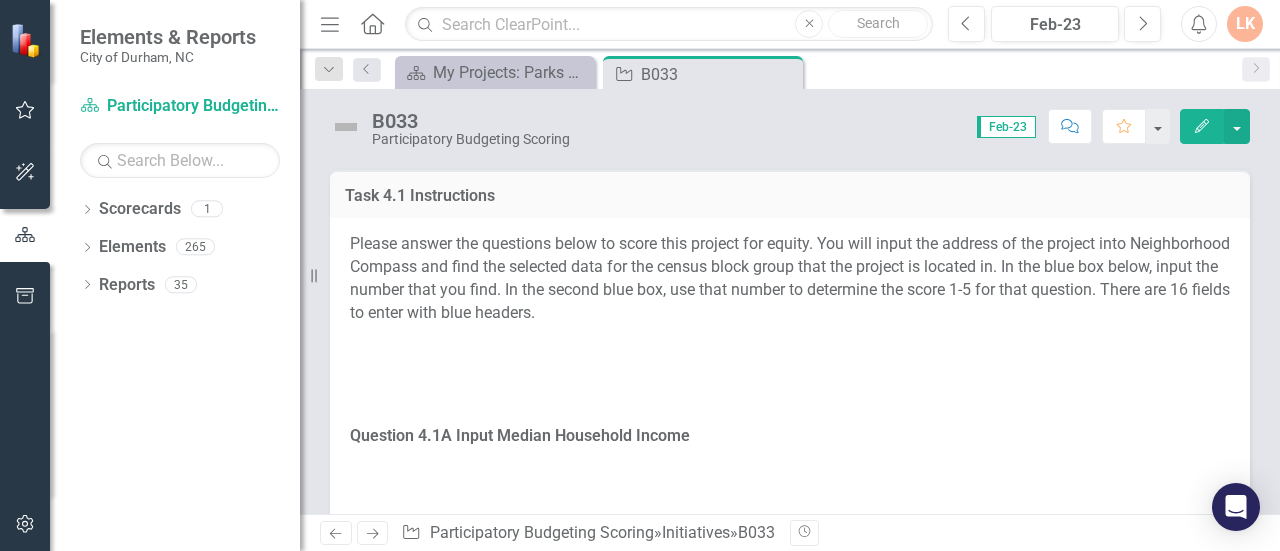 scroll, scrollTop: 390, scrollLeft: 0, axis: vertical 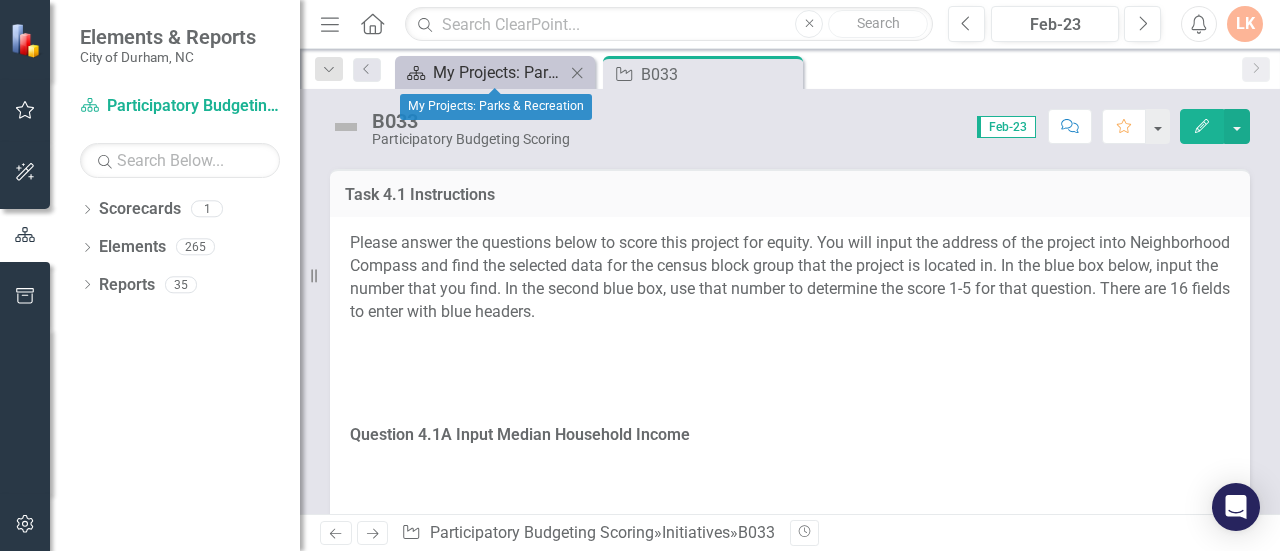 click on "My Projects: Parks & Recreation" at bounding box center [499, 72] 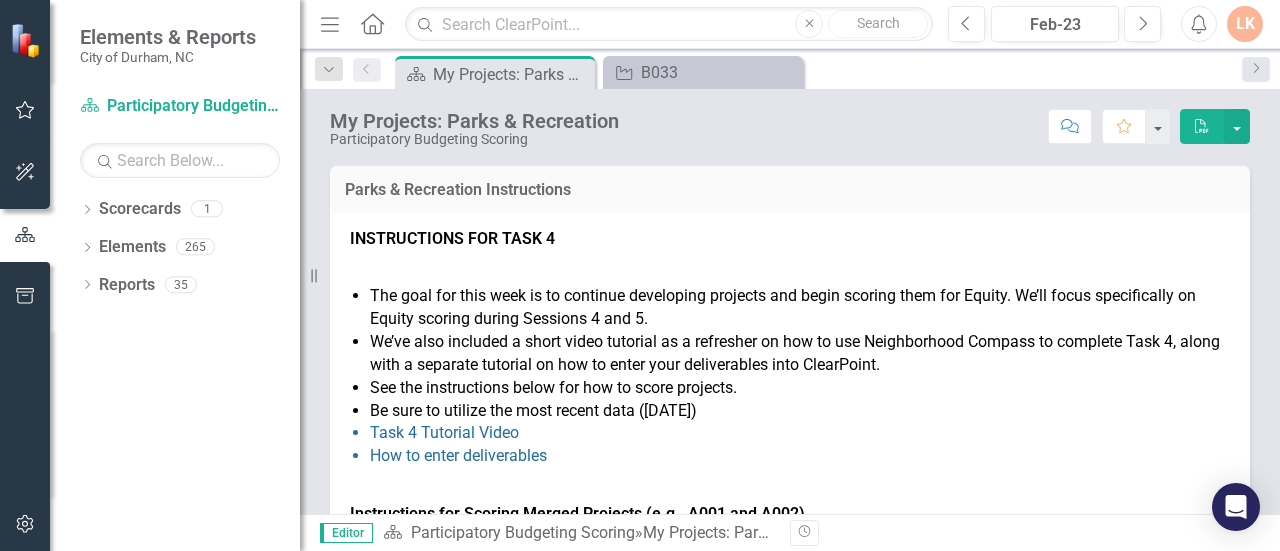 click on "Task 4 Tutorial Video" at bounding box center (444, 432) 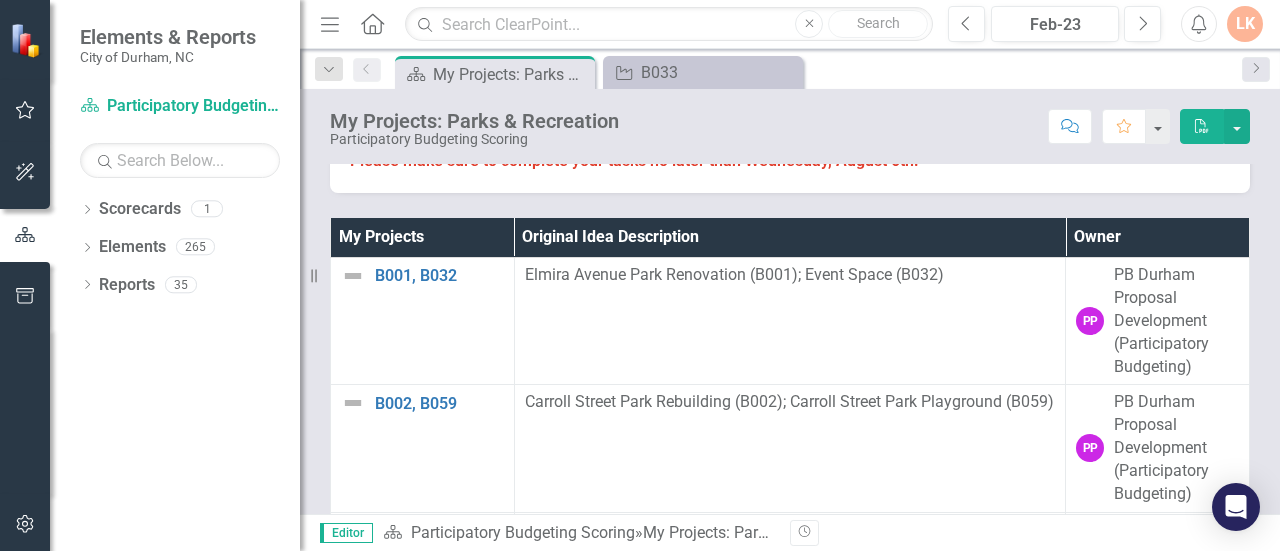 scroll, scrollTop: 1023, scrollLeft: 0, axis: vertical 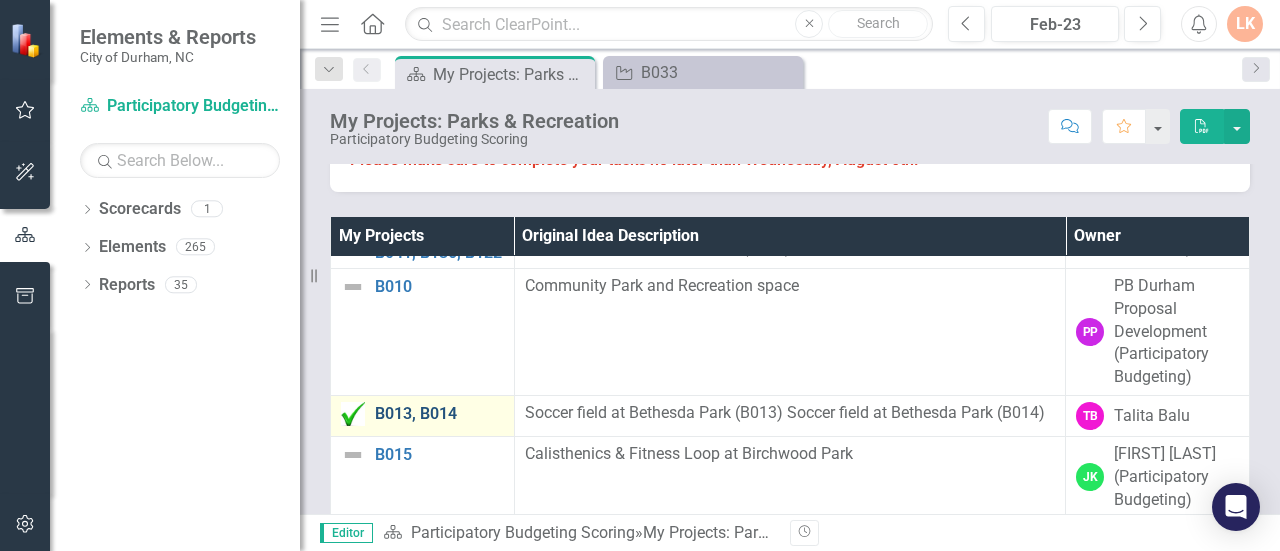 click on "B013, B014" at bounding box center (439, 414) 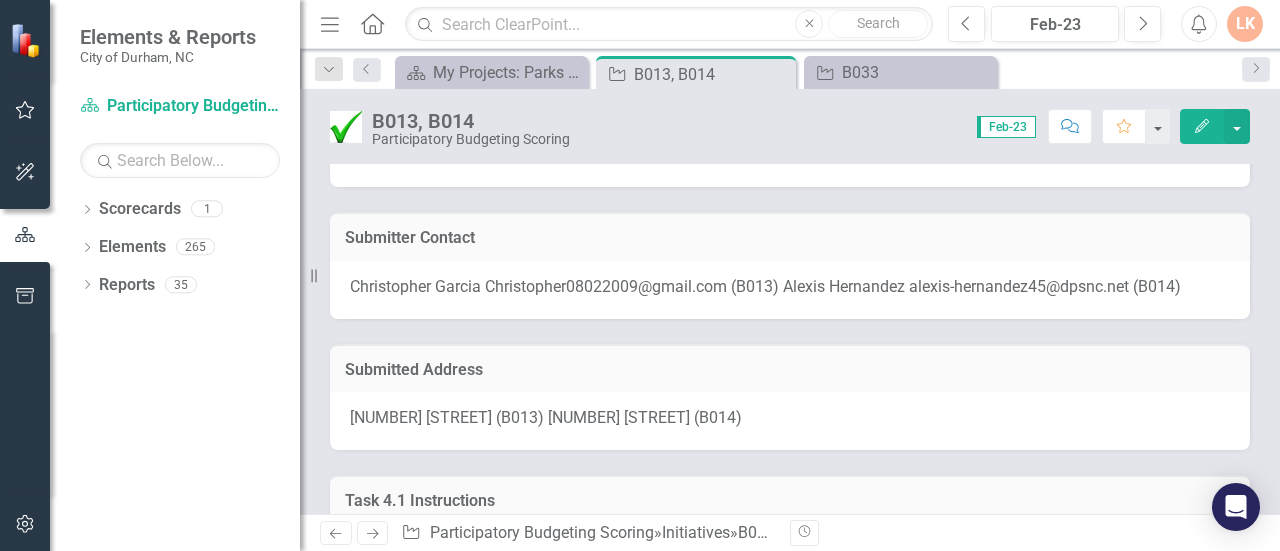 scroll, scrollTop: 0, scrollLeft: 0, axis: both 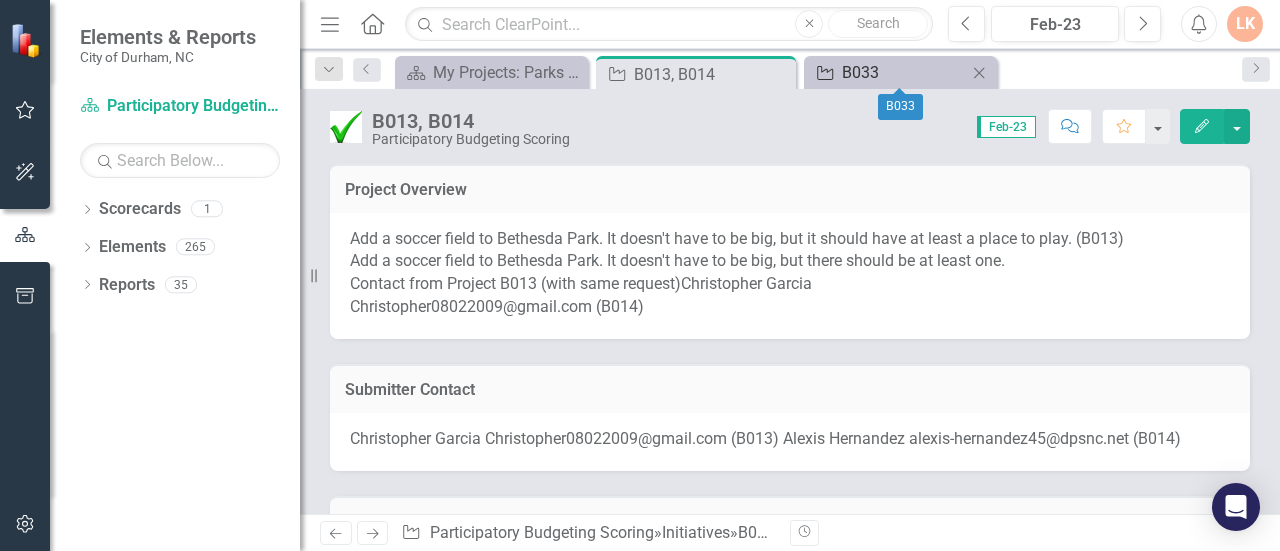 click on "B033" at bounding box center [904, 72] 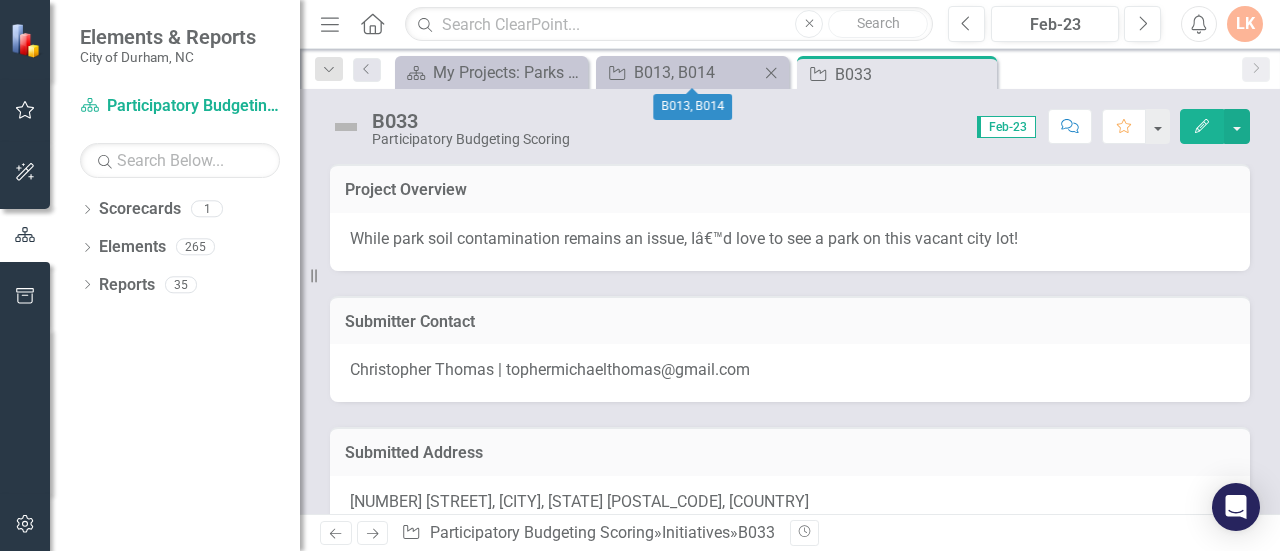 click 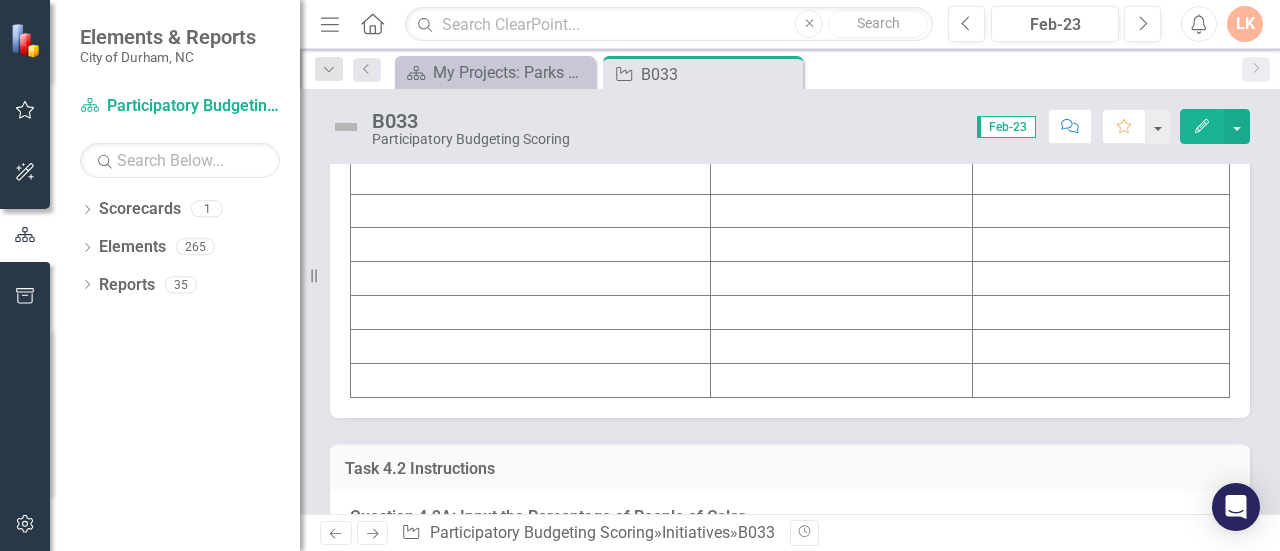 scroll, scrollTop: 3181, scrollLeft: 0, axis: vertical 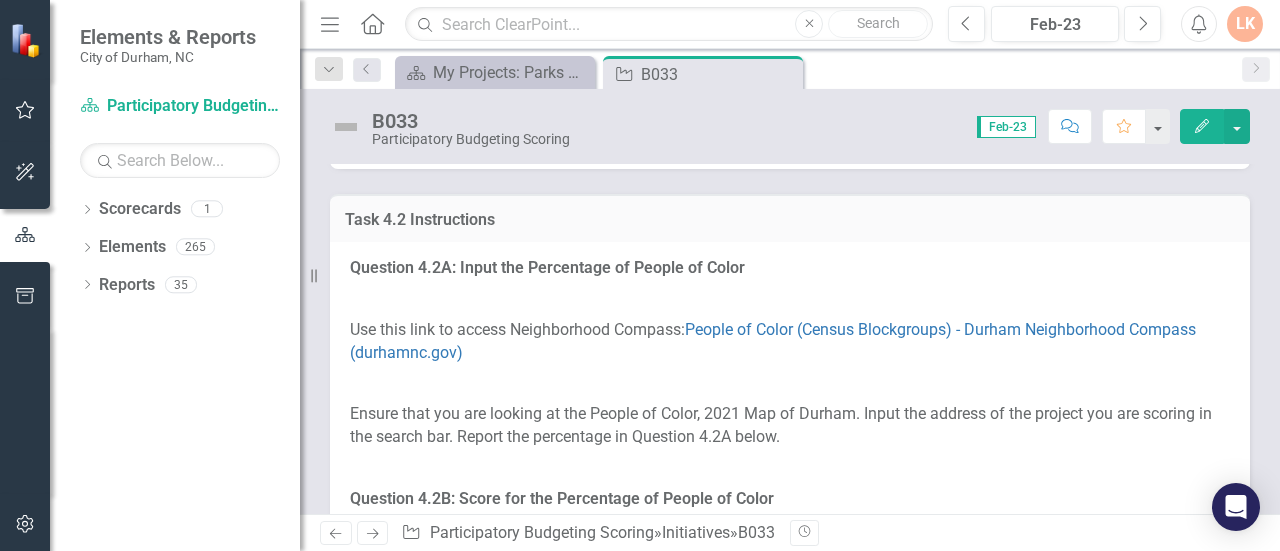 click at bounding box center (531, -140) 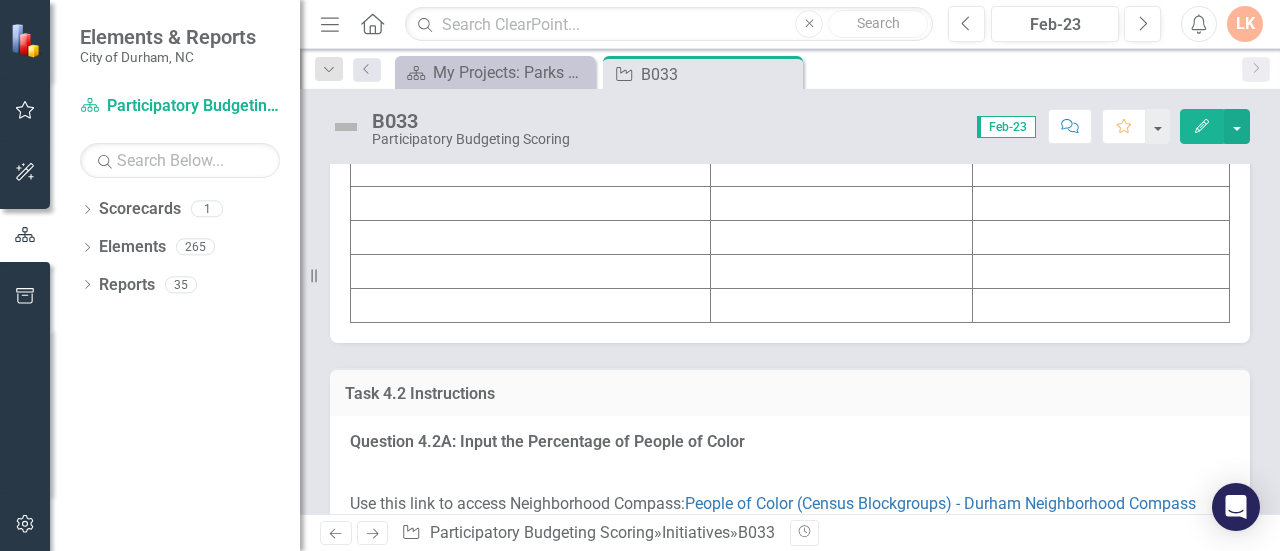 scroll, scrollTop: 3005, scrollLeft: 0, axis: vertical 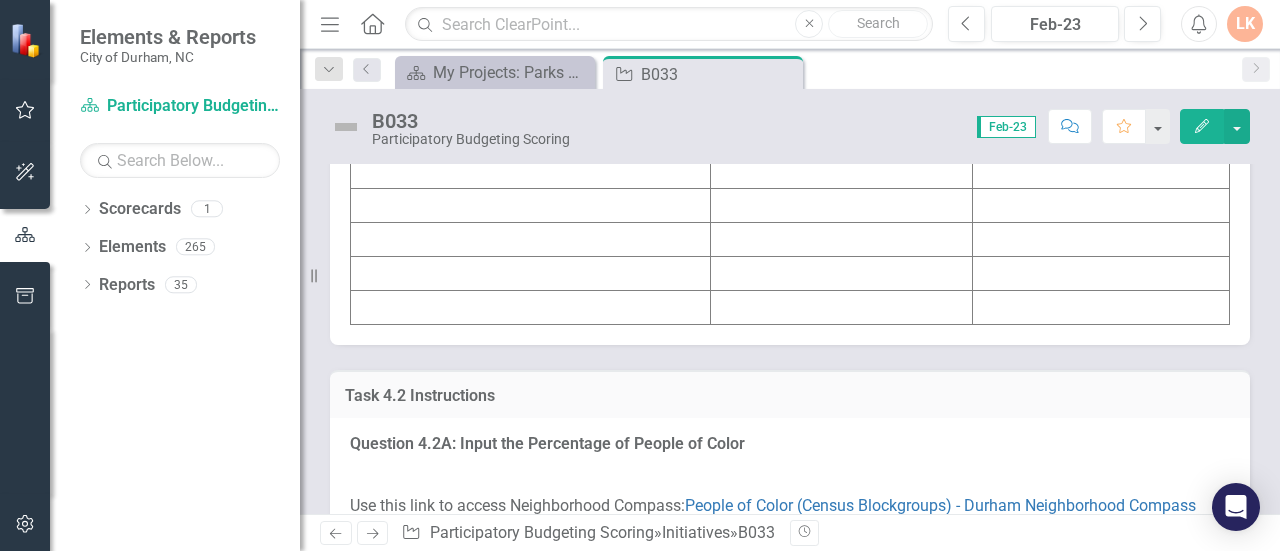click at bounding box center [531, 36] 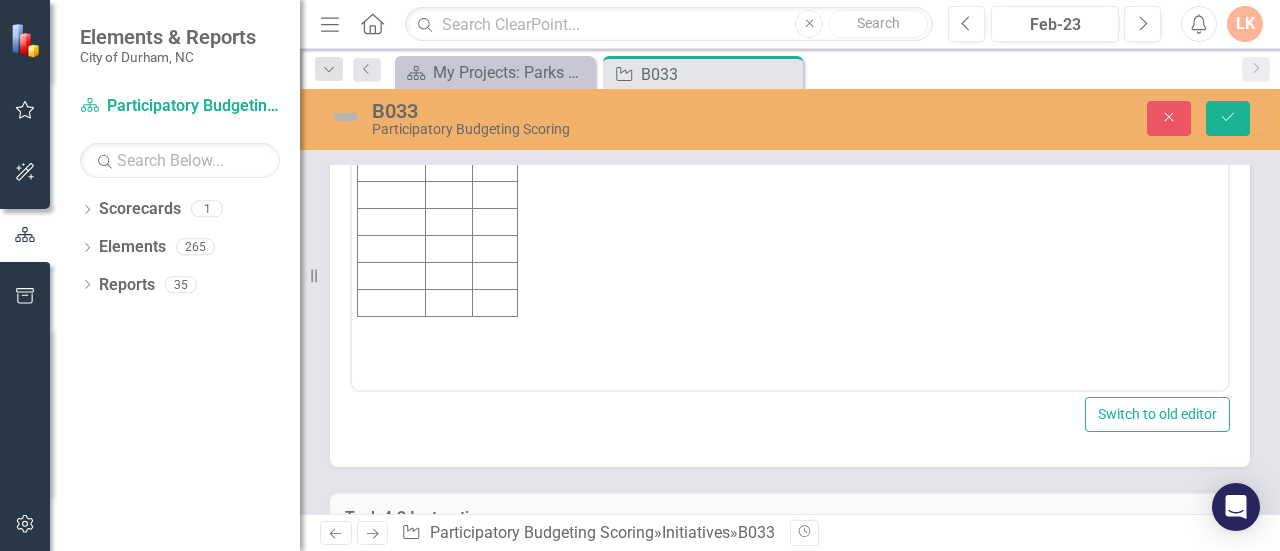 scroll, scrollTop: 0, scrollLeft: 0, axis: both 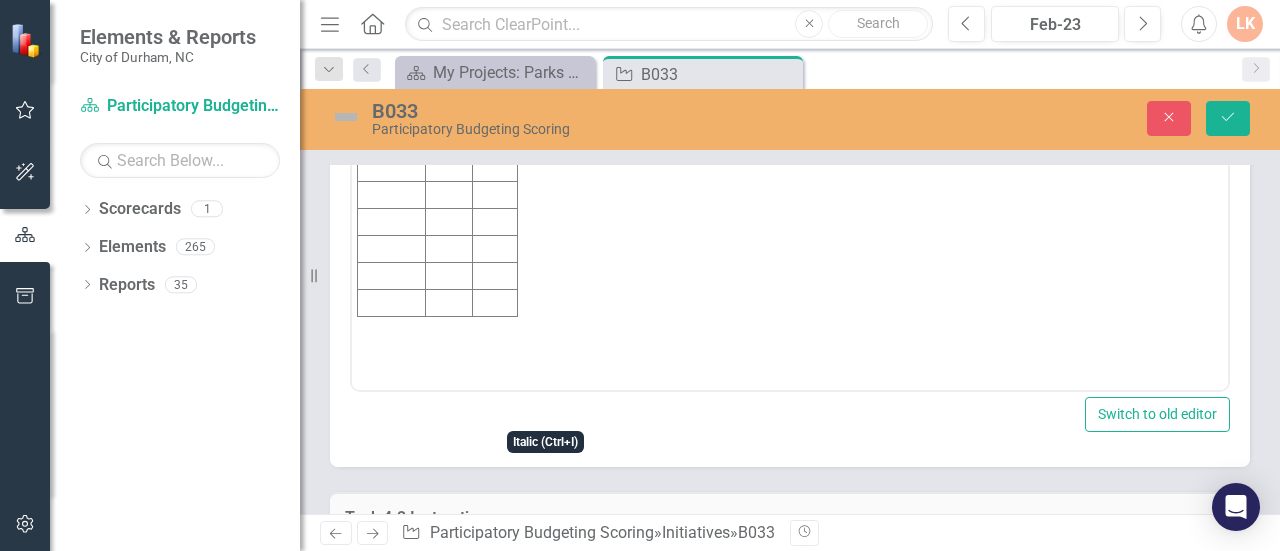 click at bounding box center [392, 86] 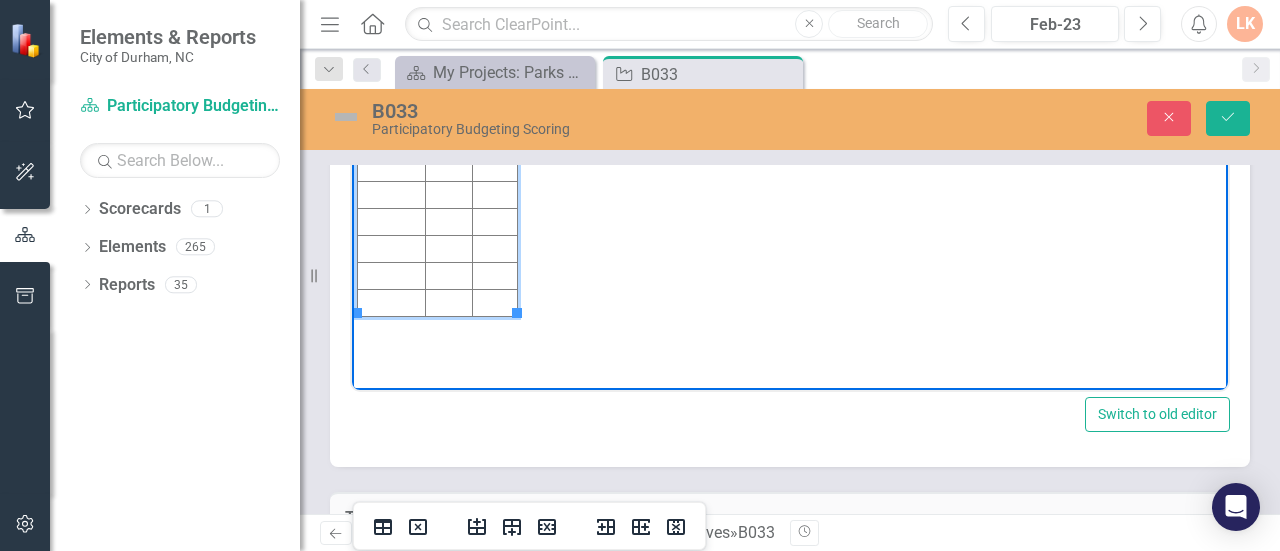 type 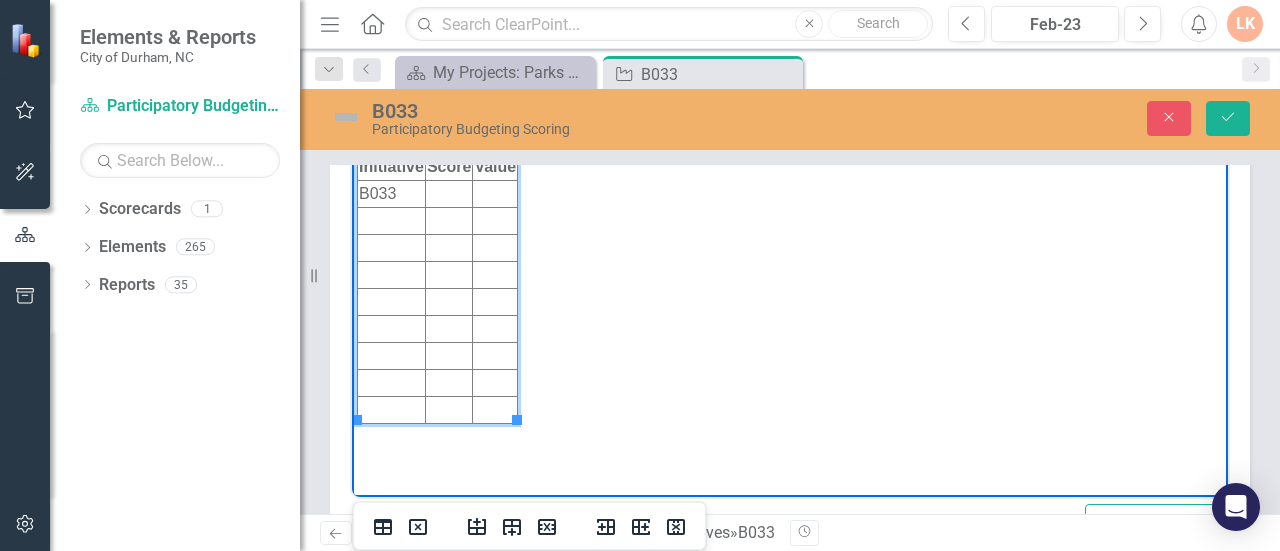 scroll, scrollTop: 3175, scrollLeft: 0, axis: vertical 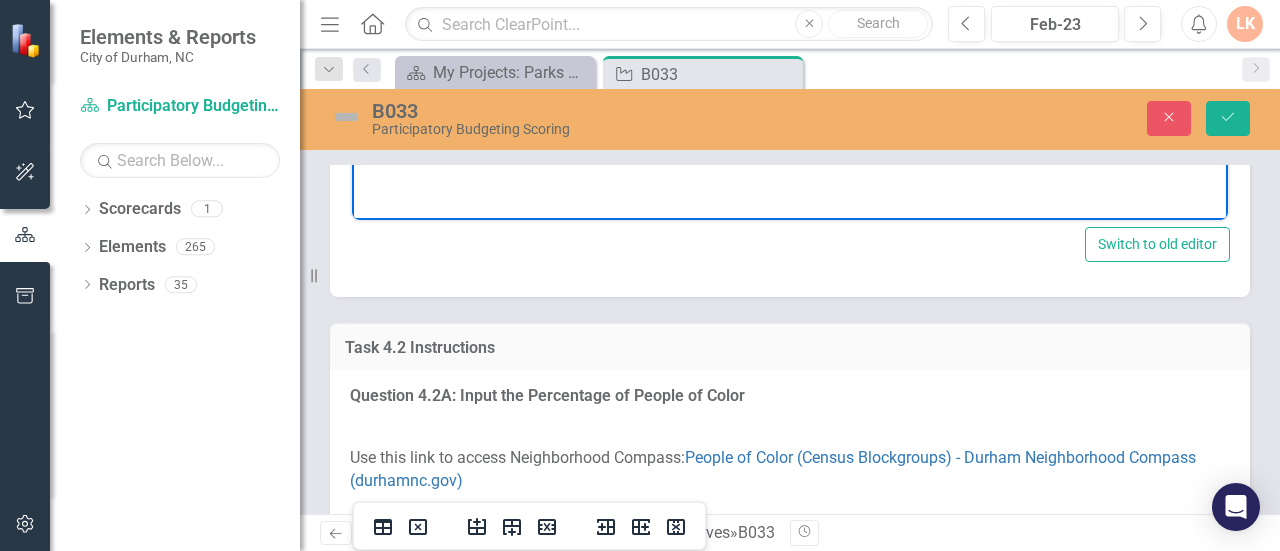 click at bounding box center [448, -83] 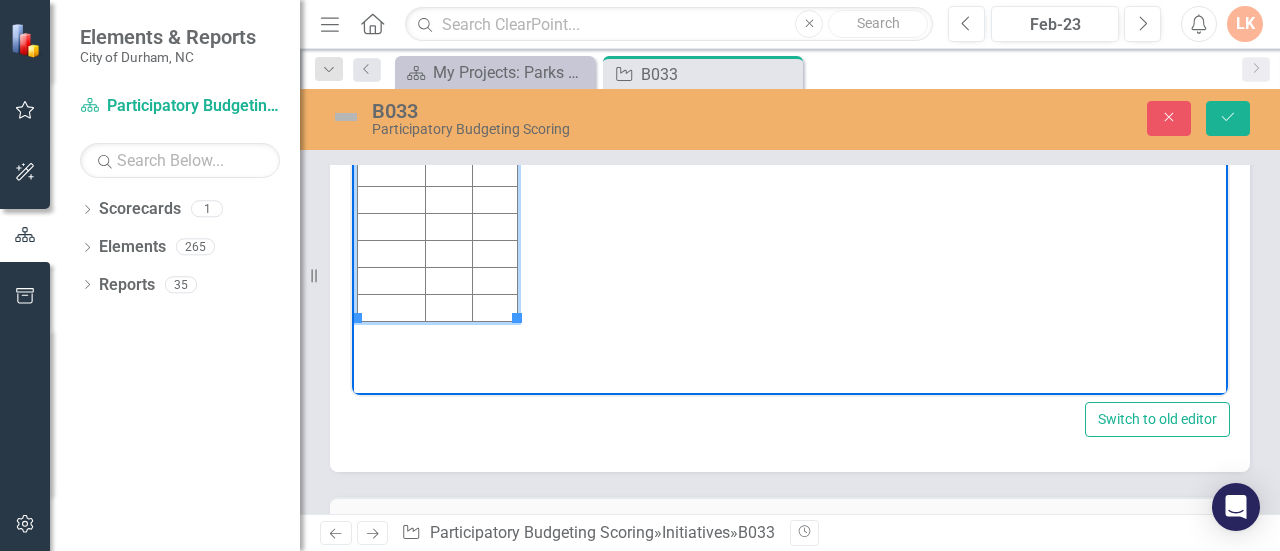 scroll, scrollTop: 3002, scrollLeft: 0, axis: vertical 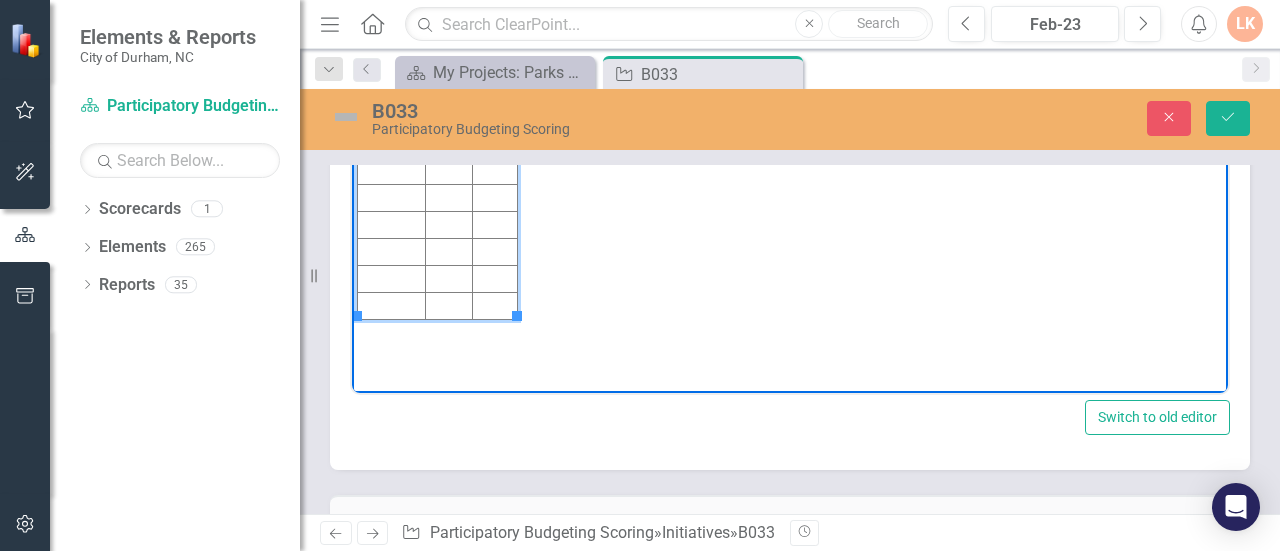 click at bounding box center [495, 89] 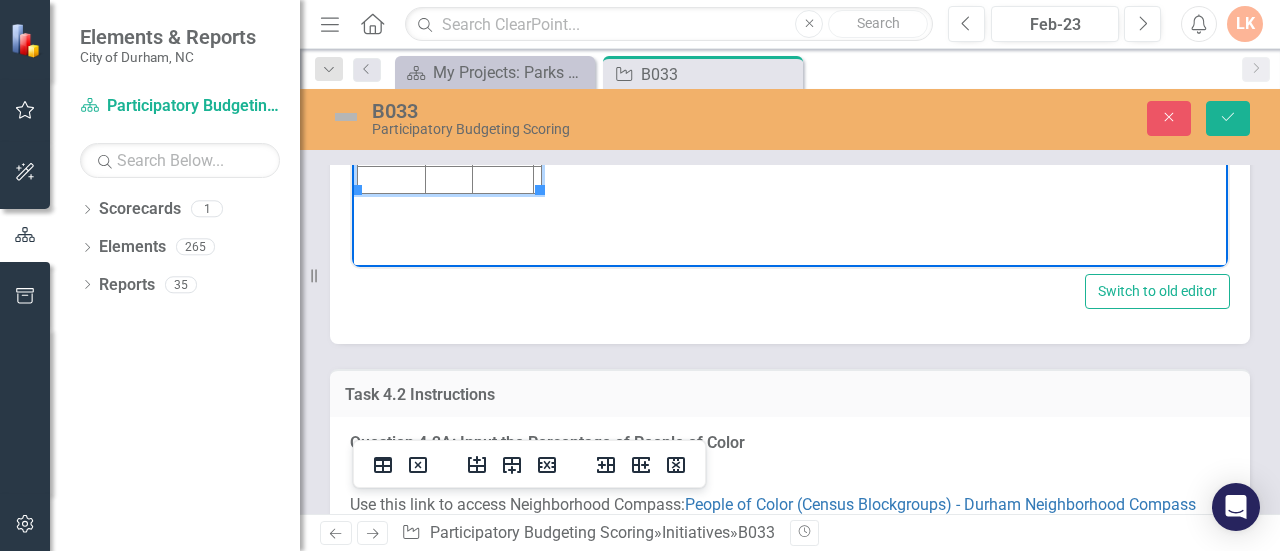 scroll, scrollTop: 3128, scrollLeft: 0, axis: vertical 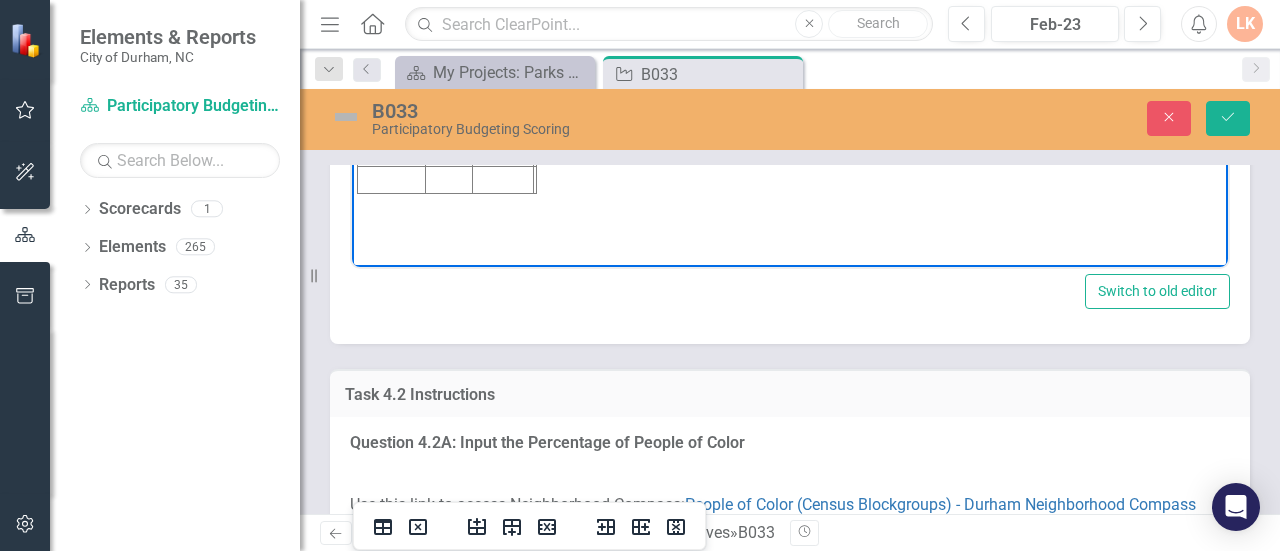 click on "Paragraph To open the popup, press Shift+Enter To open the popup, press Shift+Enter" at bounding box center [790, -106] 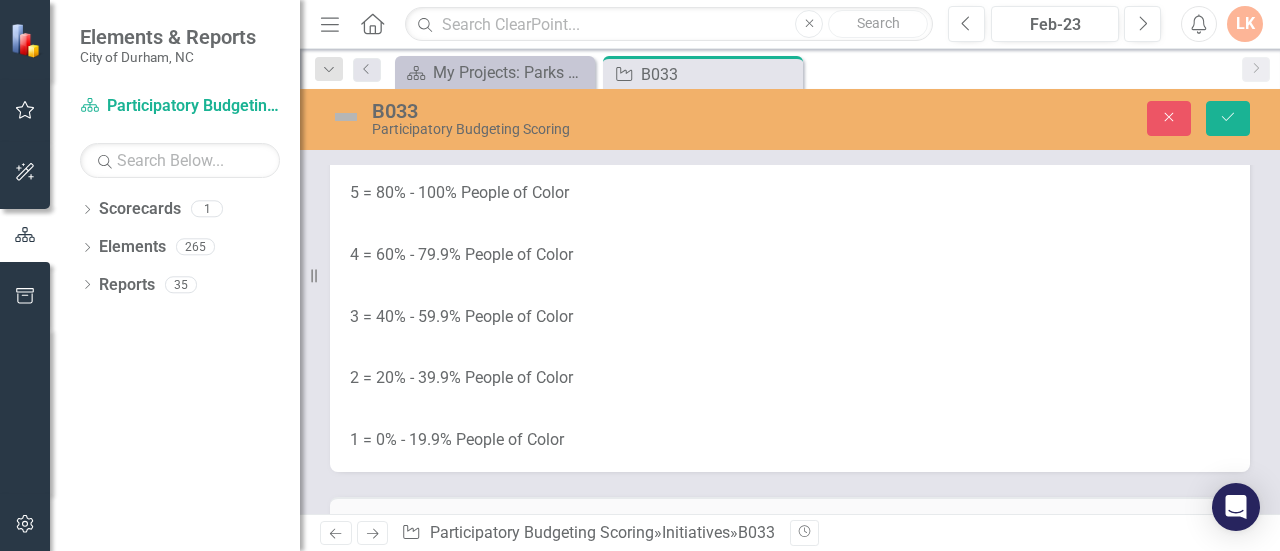 scroll, scrollTop: 3684, scrollLeft: 0, axis: vertical 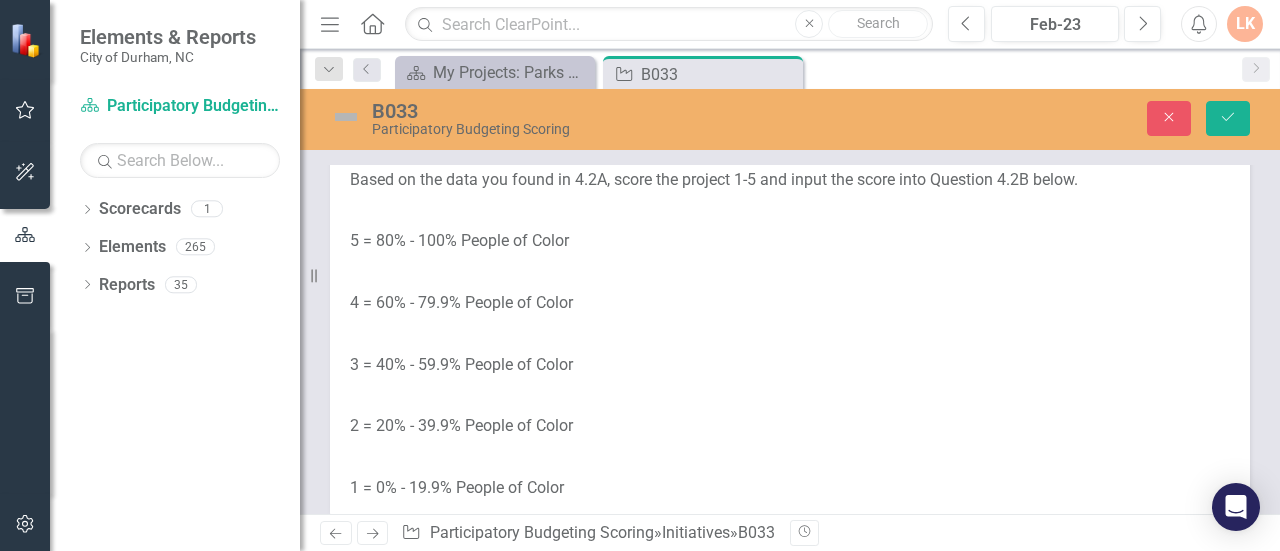 click on "People of Color (Census Blockgroups) - Durham Neighborhood Compass (durhamnc.gov)" at bounding box center [773, -40] 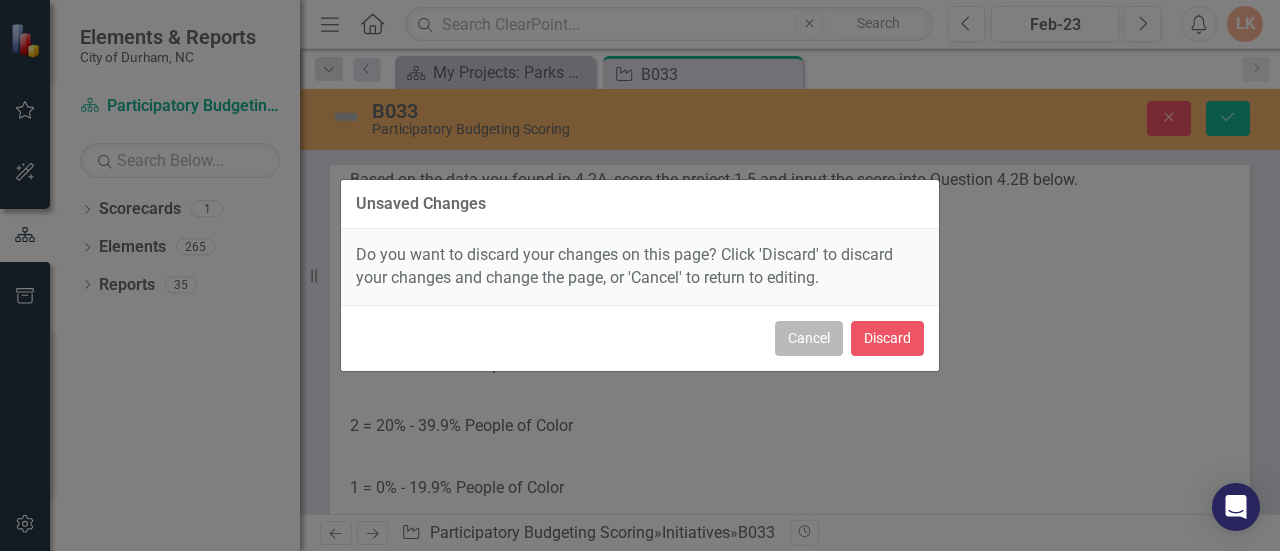 click on "Cancel" at bounding box center [809, 338] 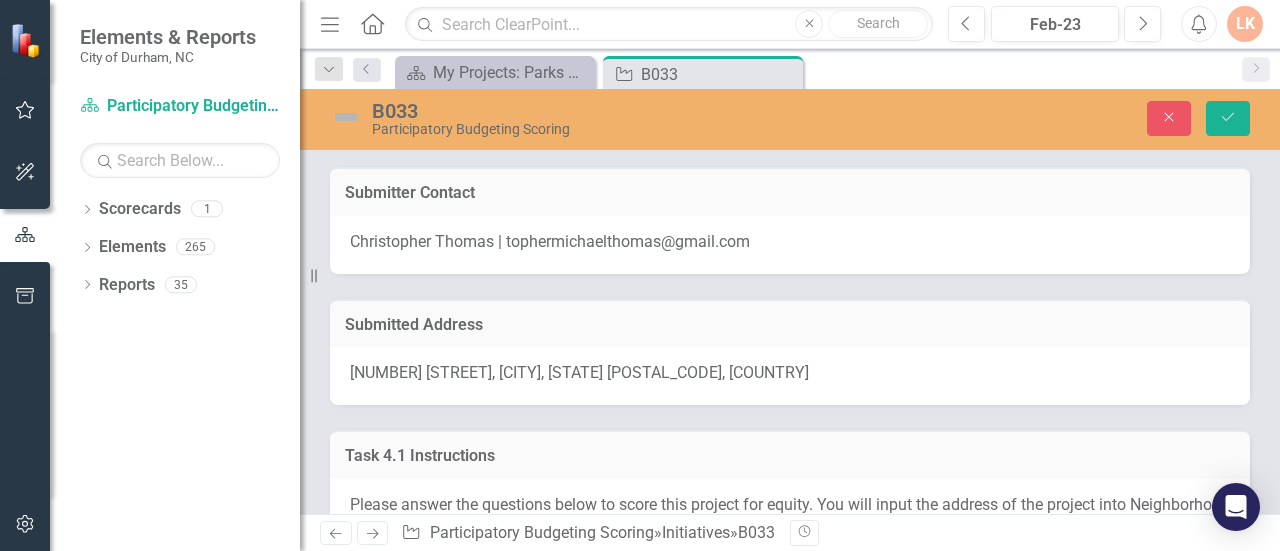 scroll, scrollTop: 138, scrollLeft: 0, axis: vertical 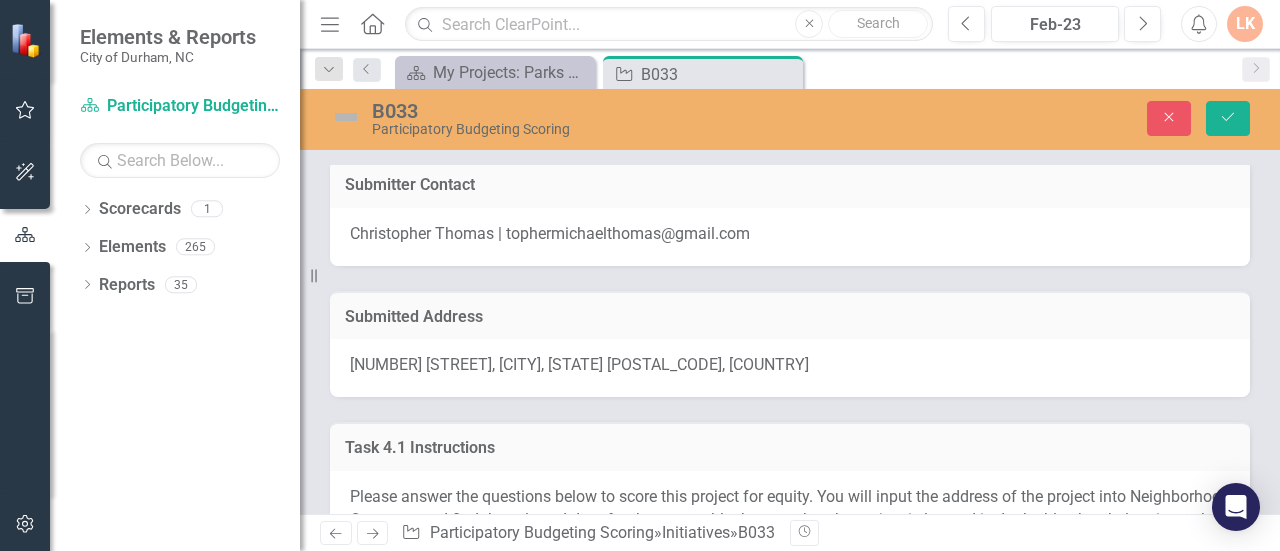 click on "[NUMBER] [STREET], [CITY], [STATE] [POSTAL_CODE], [COUNTRY]" at bounding box center [579, 364] 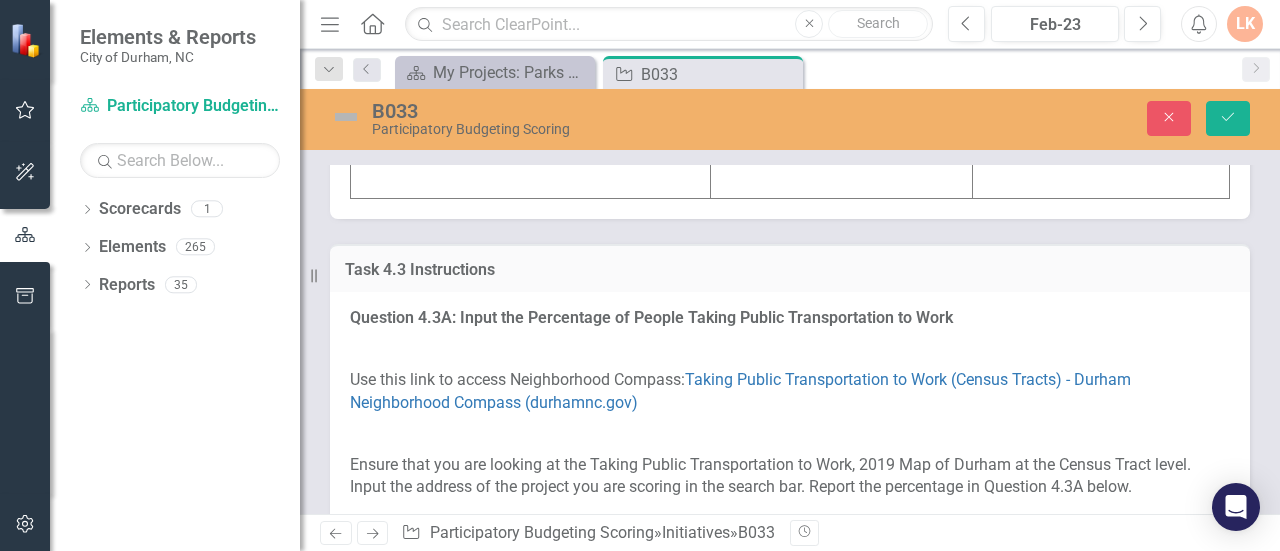 scroll, scrollTop: 4497, scrollLeft: 0, axis: vertical 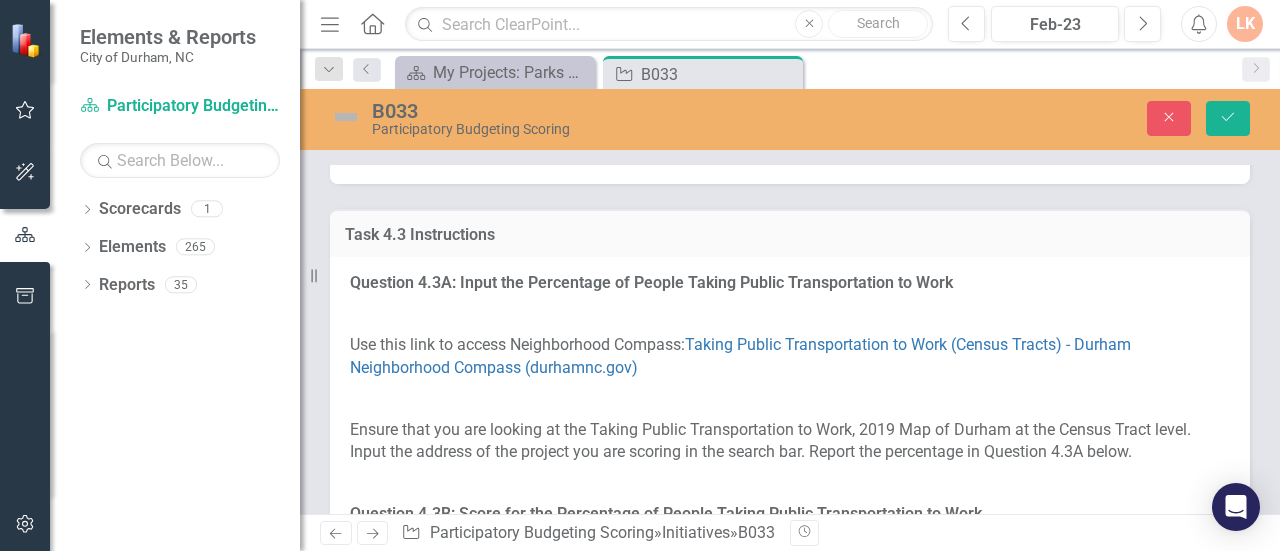 click at bounding box center (1101, -124) 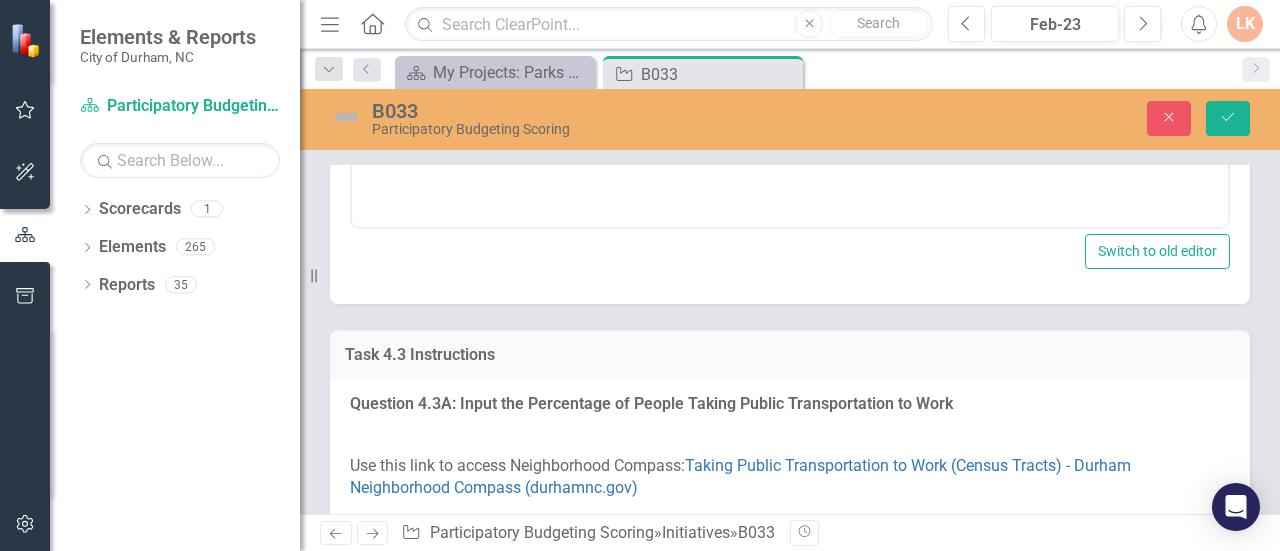 scroll, scrollTop: 0, scrollLeft: 0, axis: both 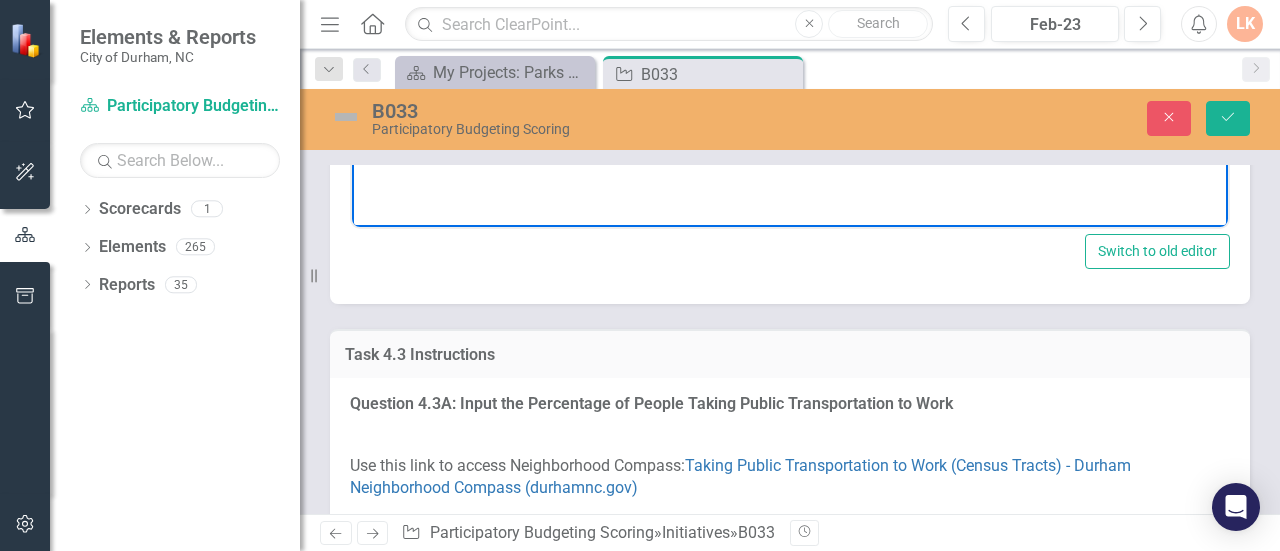 click at bounding box center (495, -75) 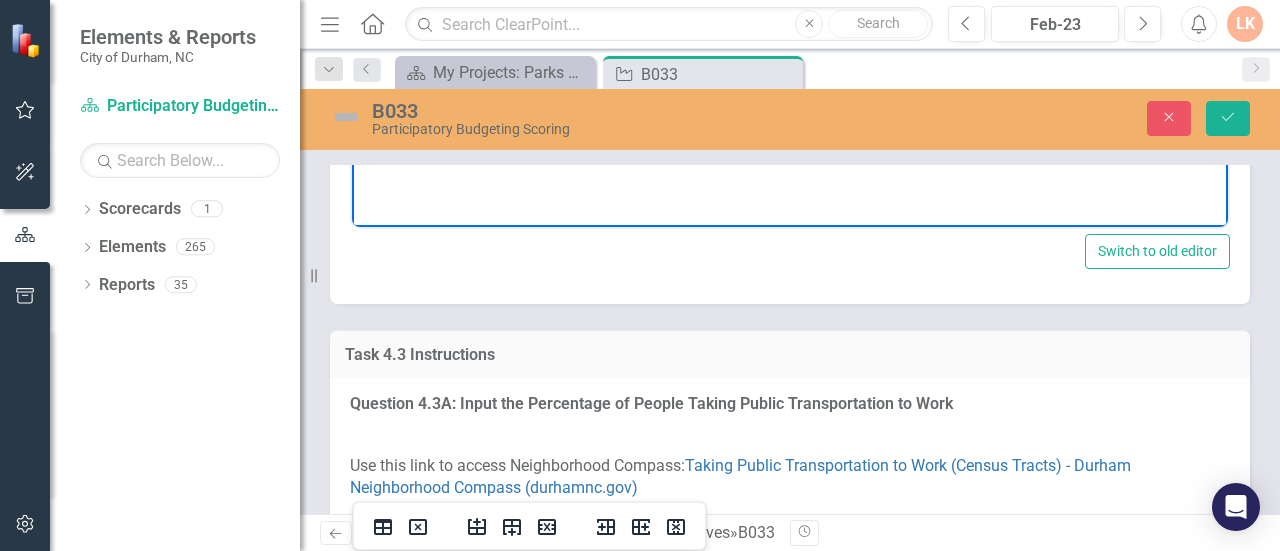 type 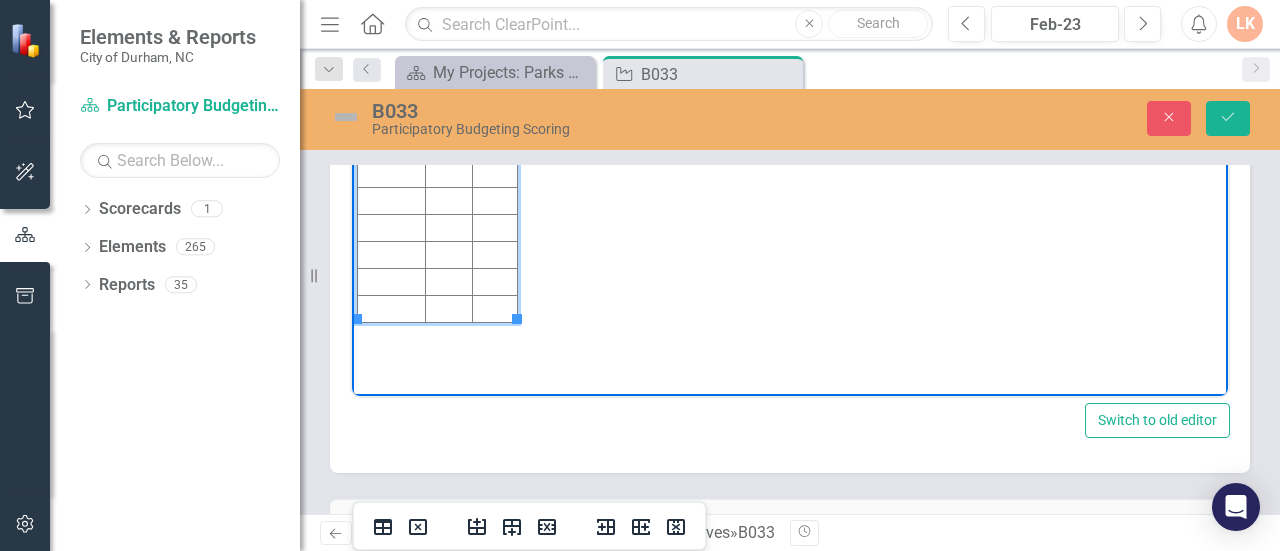 scroll, scrollTop: 4329, scrollLeft: 0, axis: vertical 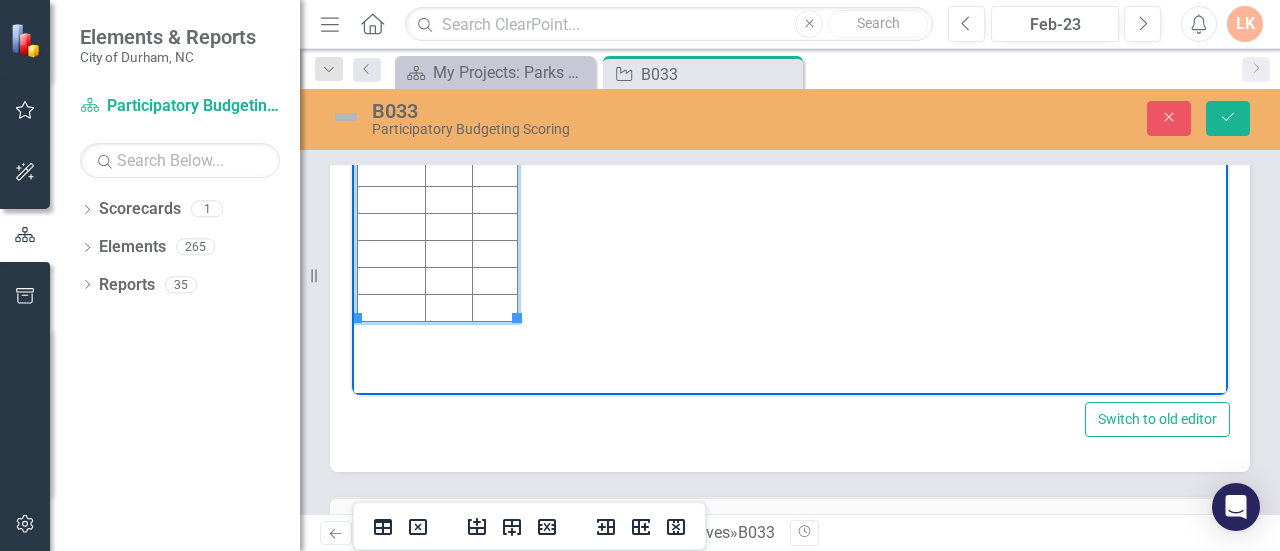 click at bounding box center (448, 92) 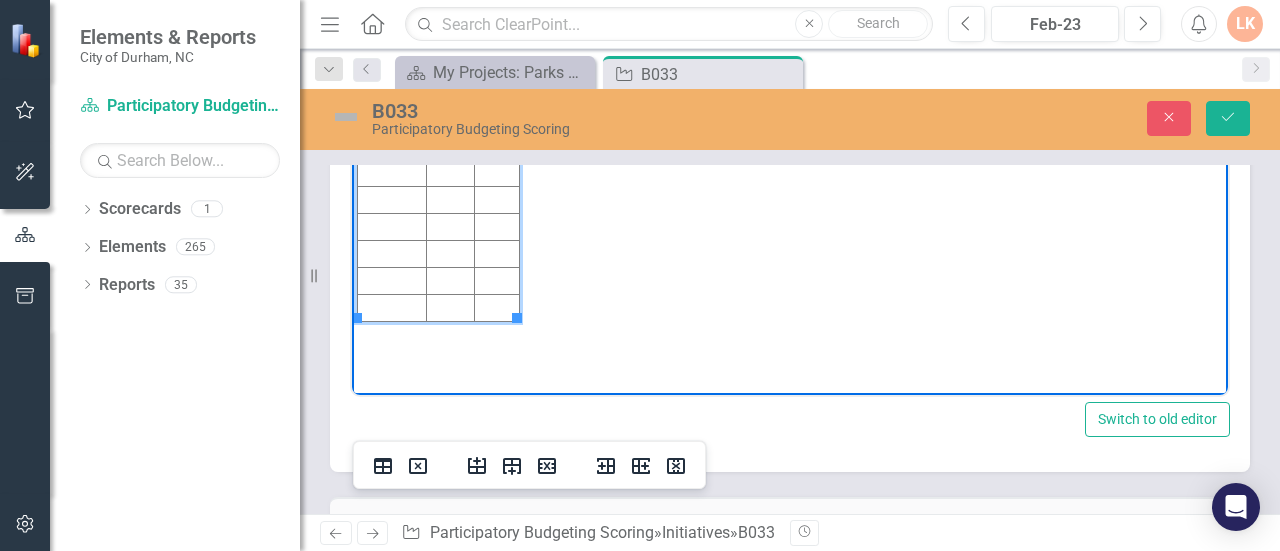 click at bounding box center (392, 92) 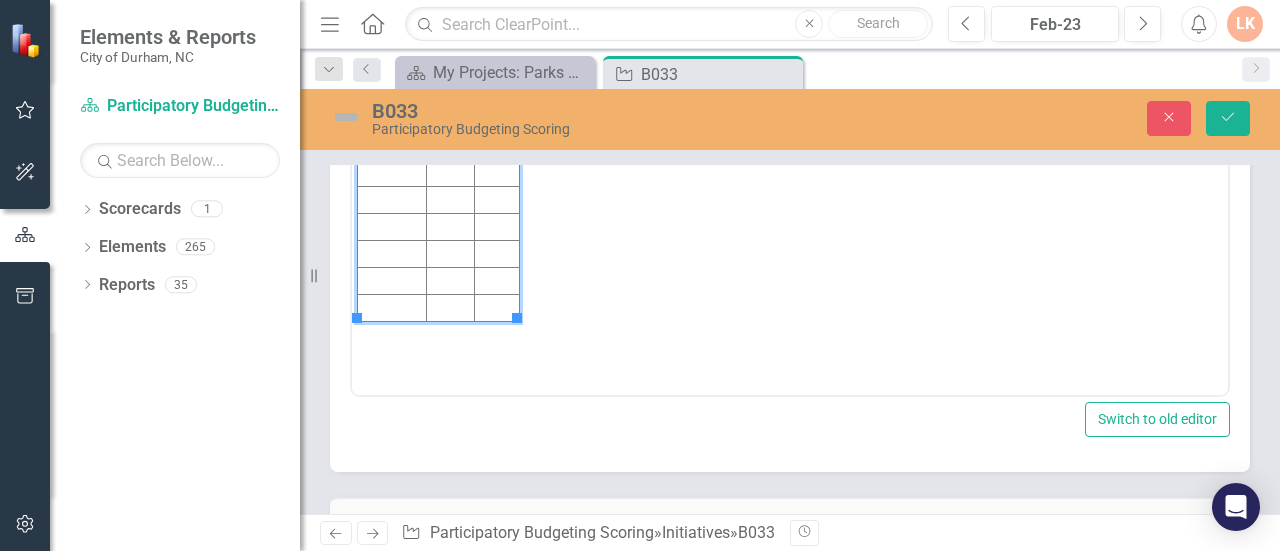 click on "2 = 20% - 39.9% People of Color" at bounding box center [790, -190] 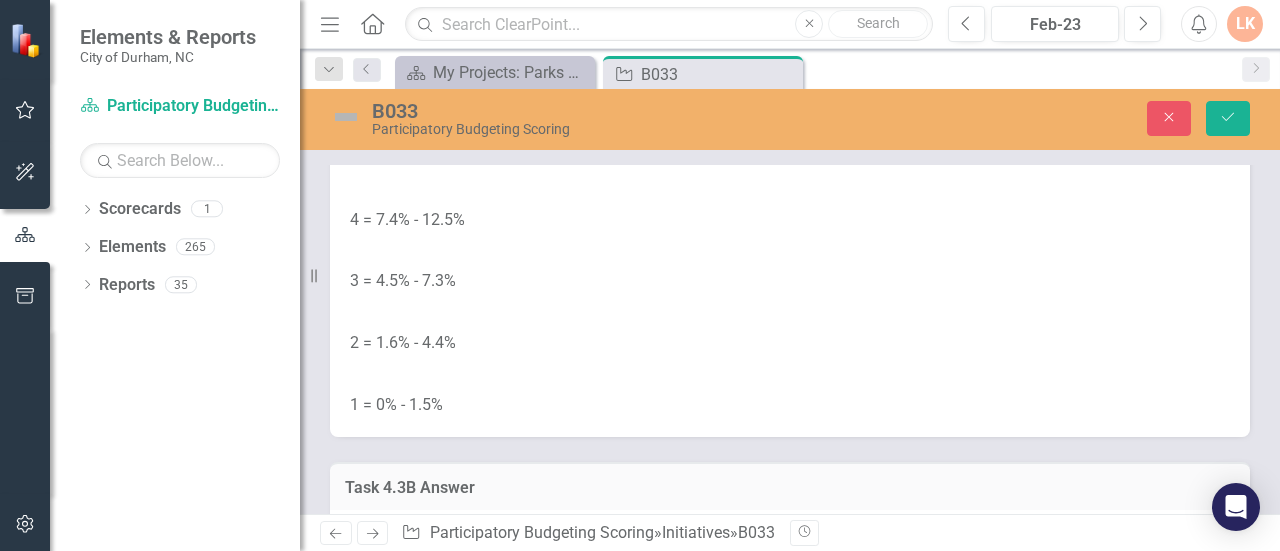 scroll, scrollTop: 5096, scrollLeft: 0, axis: vertical 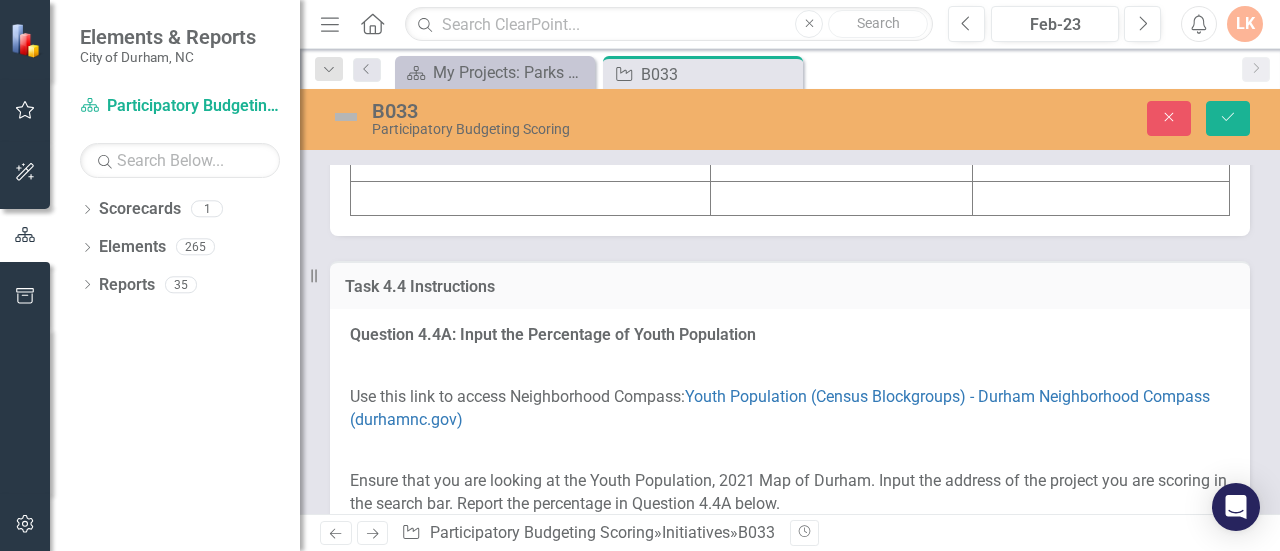 click at bounding box center (531, -72) 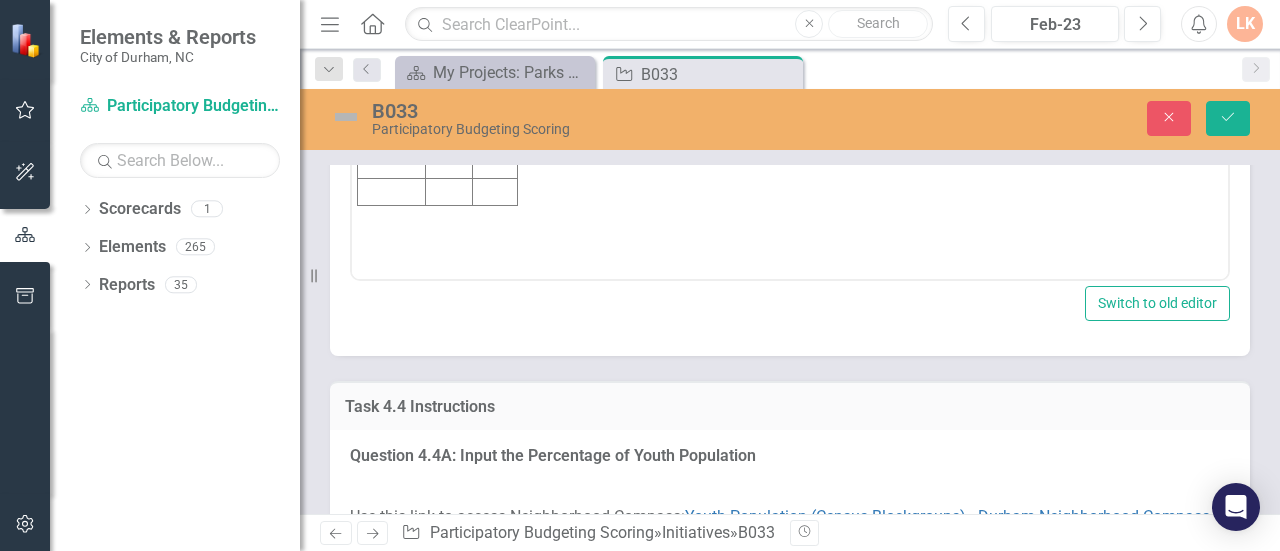 scroll, scrollTop: 0, scrollLeft: 0, axis: both 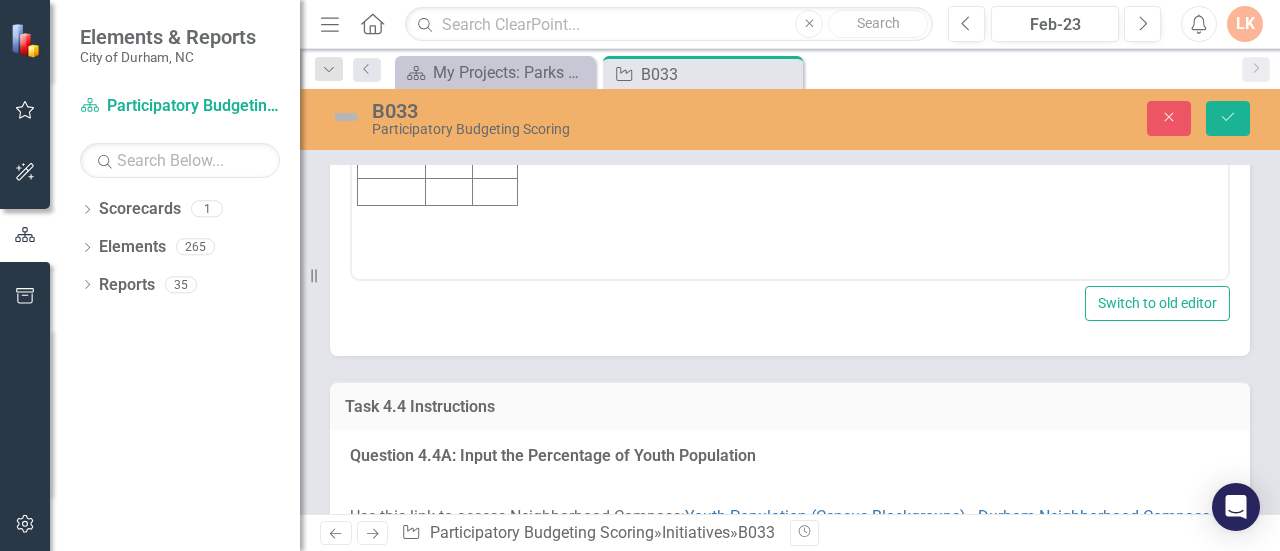 click at bounding box center [392, -23] 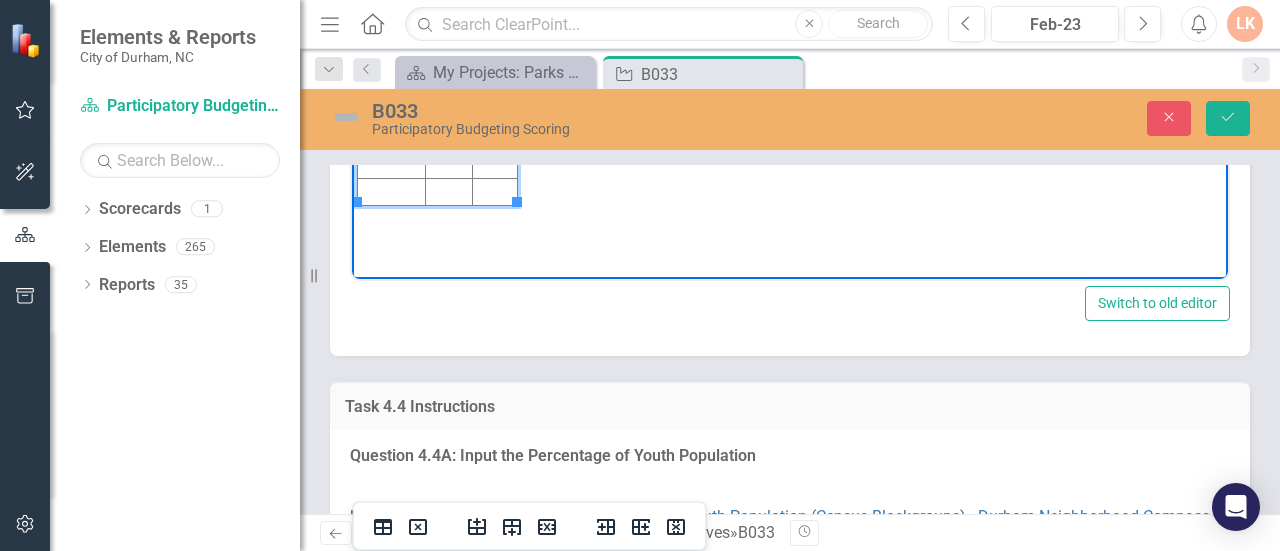 type 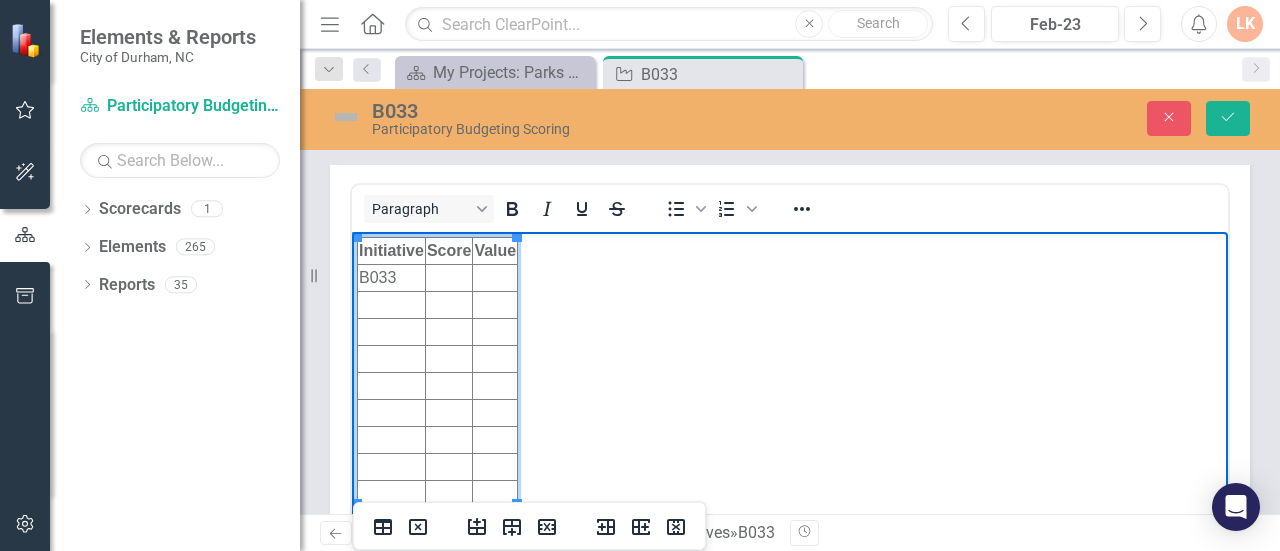 scroll, scrollTop: 5445, scrollLeft: 0, axis: vertical 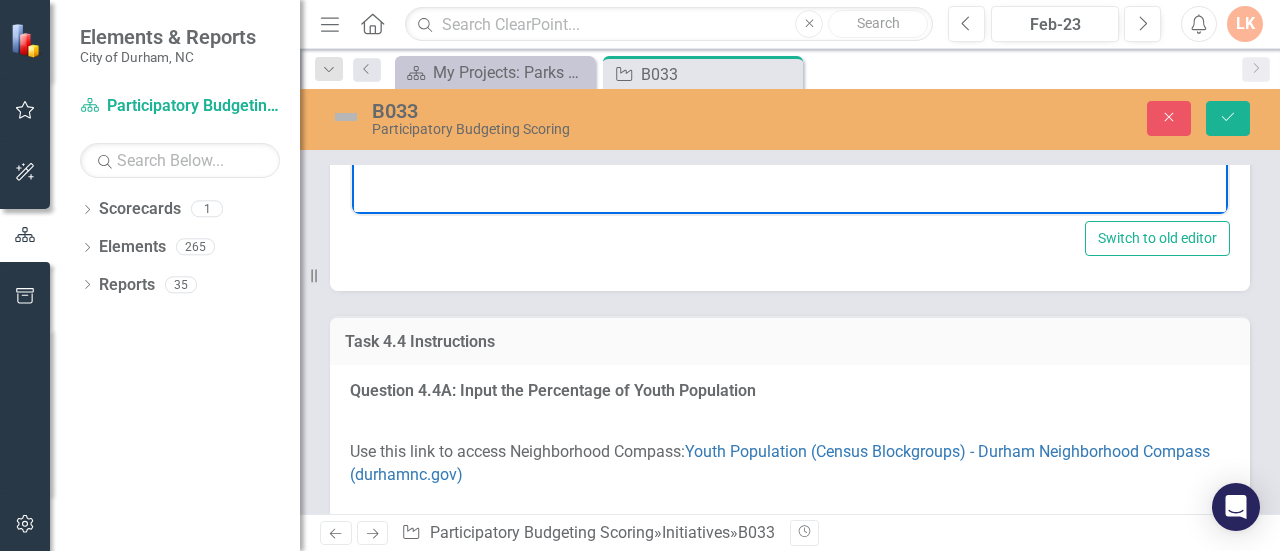 click at bounding box center [495, -88] 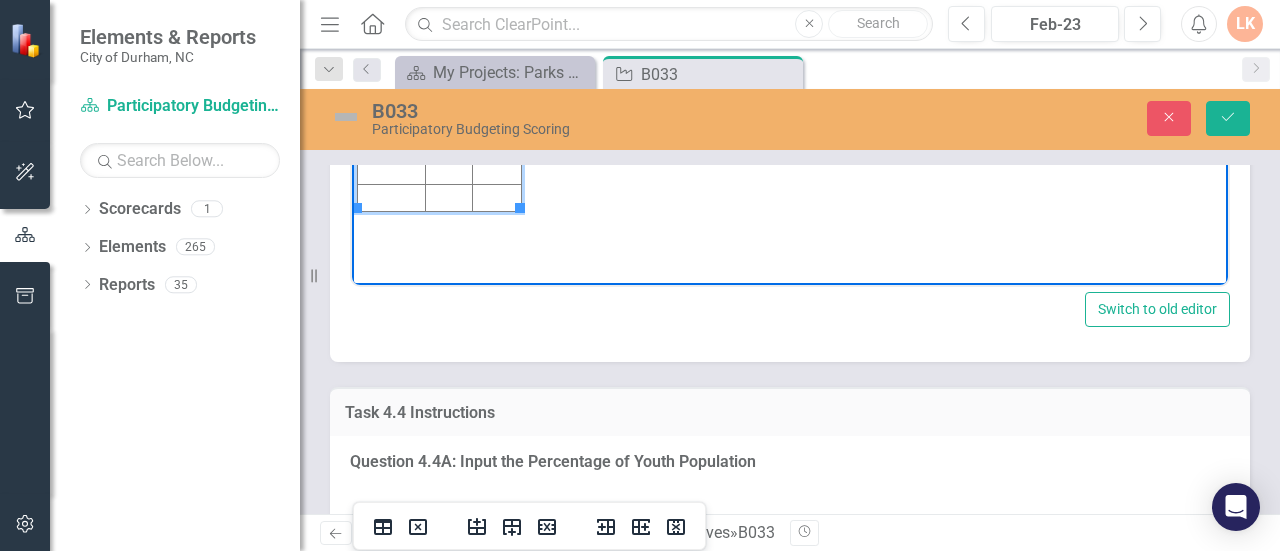 scroll, scrollTop: 5741, scrollLeft: 0, axis: vertical 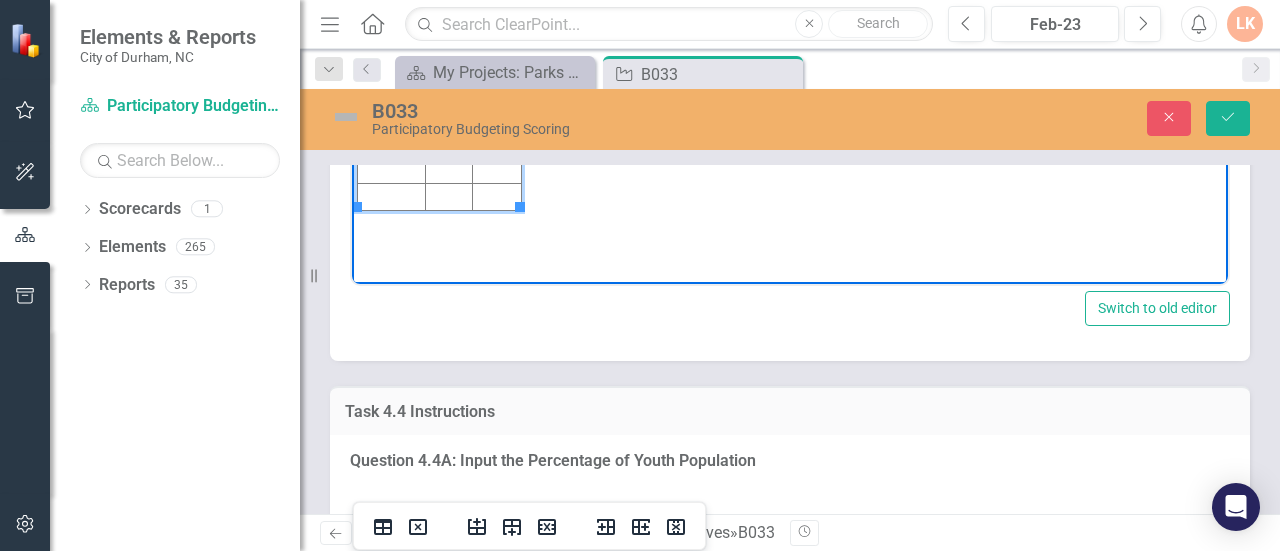 click at bounding box center (448, -18) 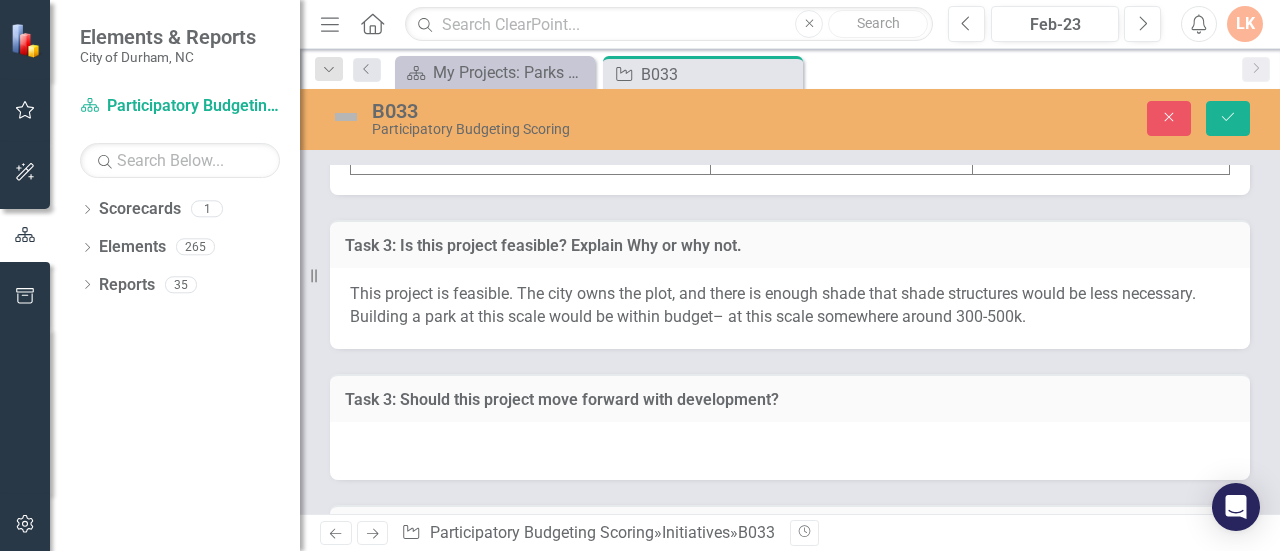 scroll, scrollTop: 7087, scrollLeft: 0, axis: vertical 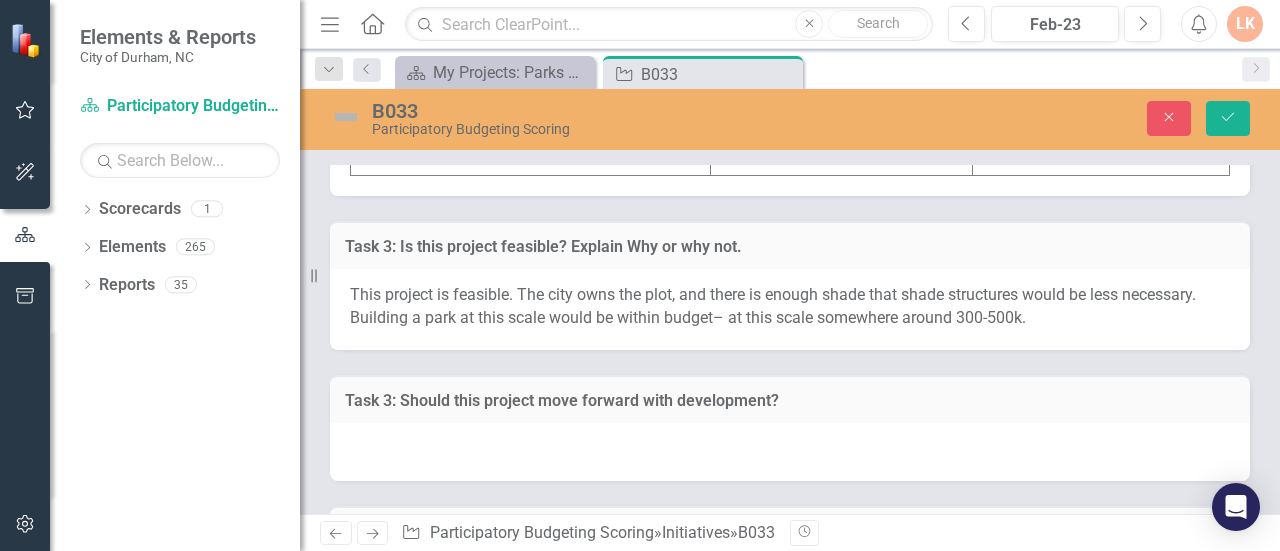 click at bounding box center (531, -113) 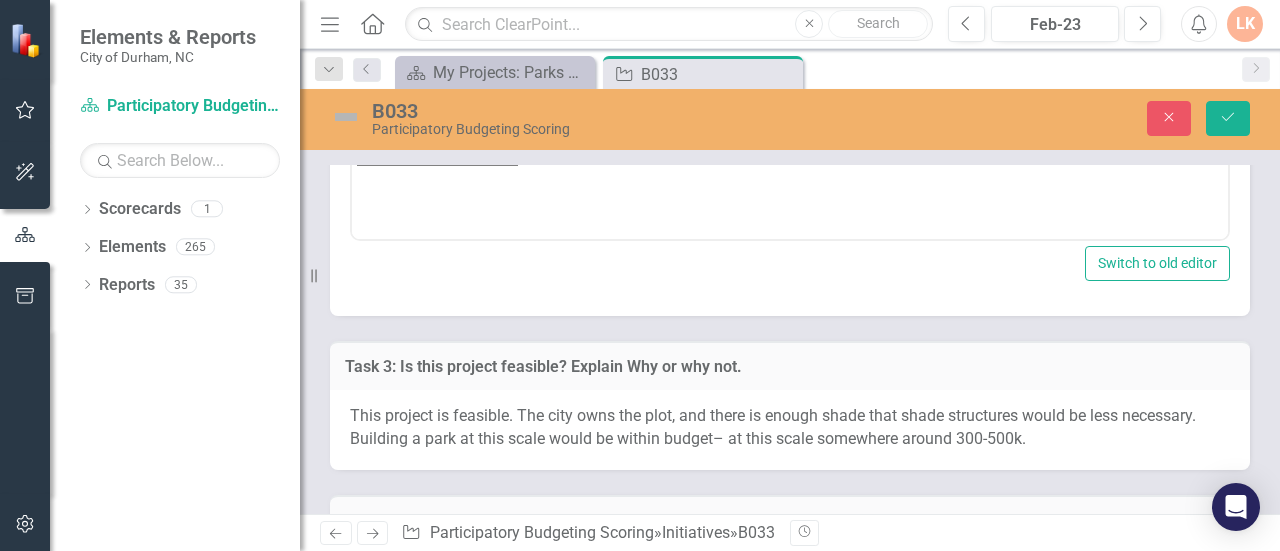 scroll, scrollTop: 0, scrollLeft: 0, axis: both 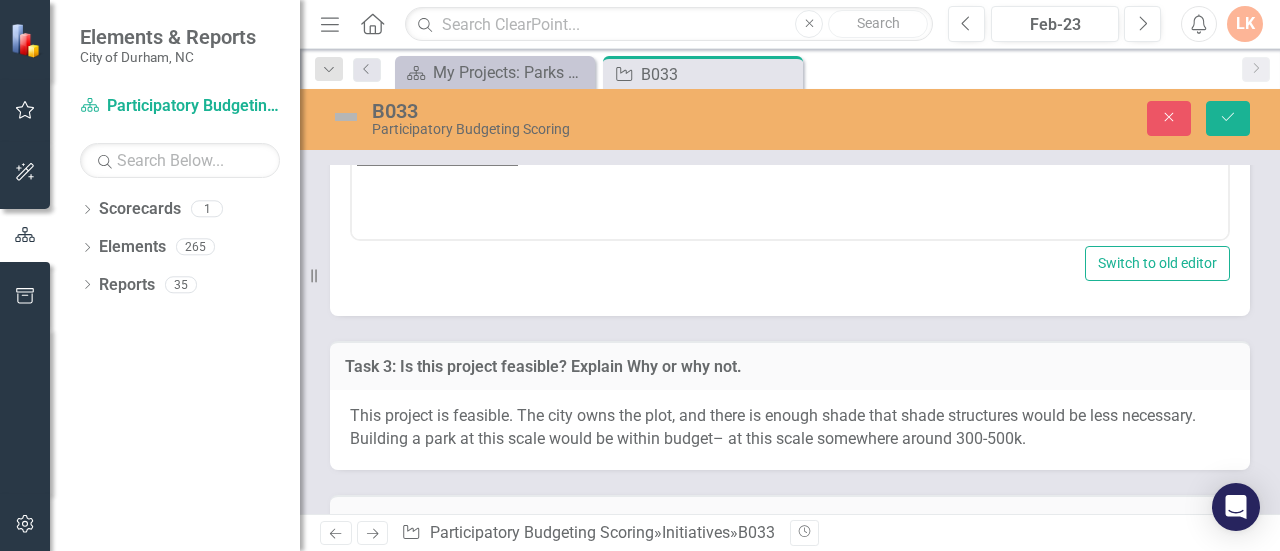 click at bounding box center [392, -63] 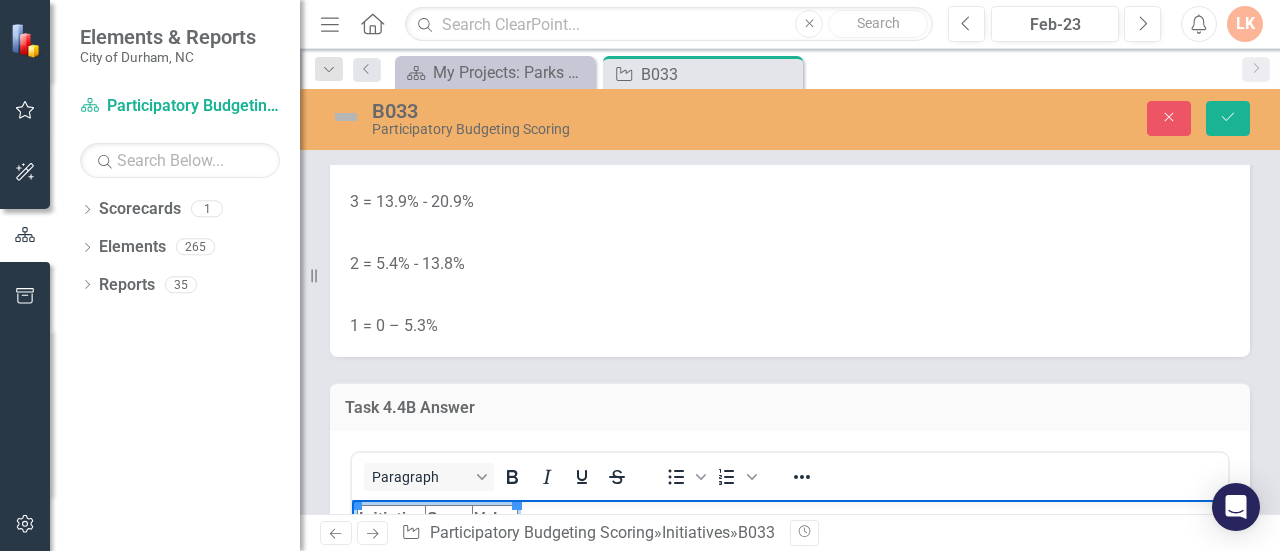 scroll, scrollTop: 6468, scrollLeft: 0, axis: vertical 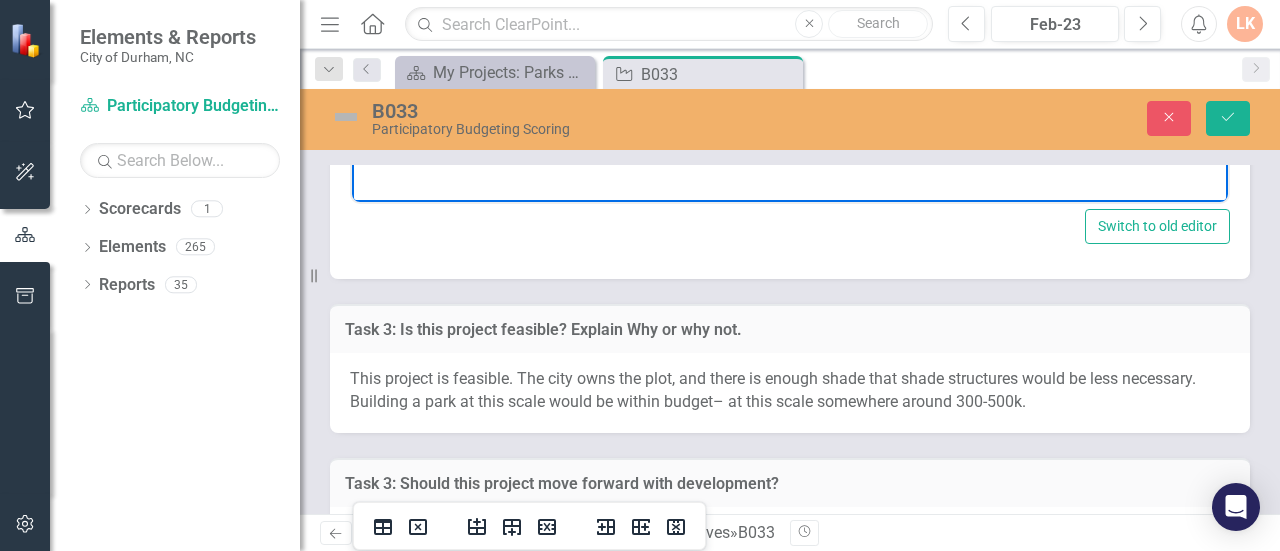 click at bounding box center [448, -100] 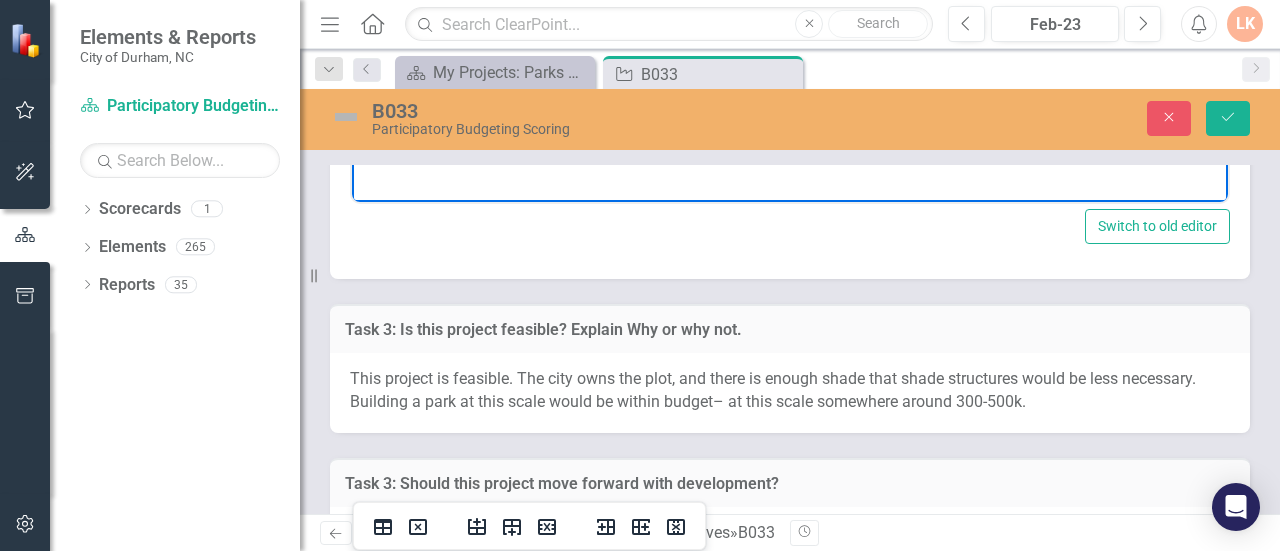 type 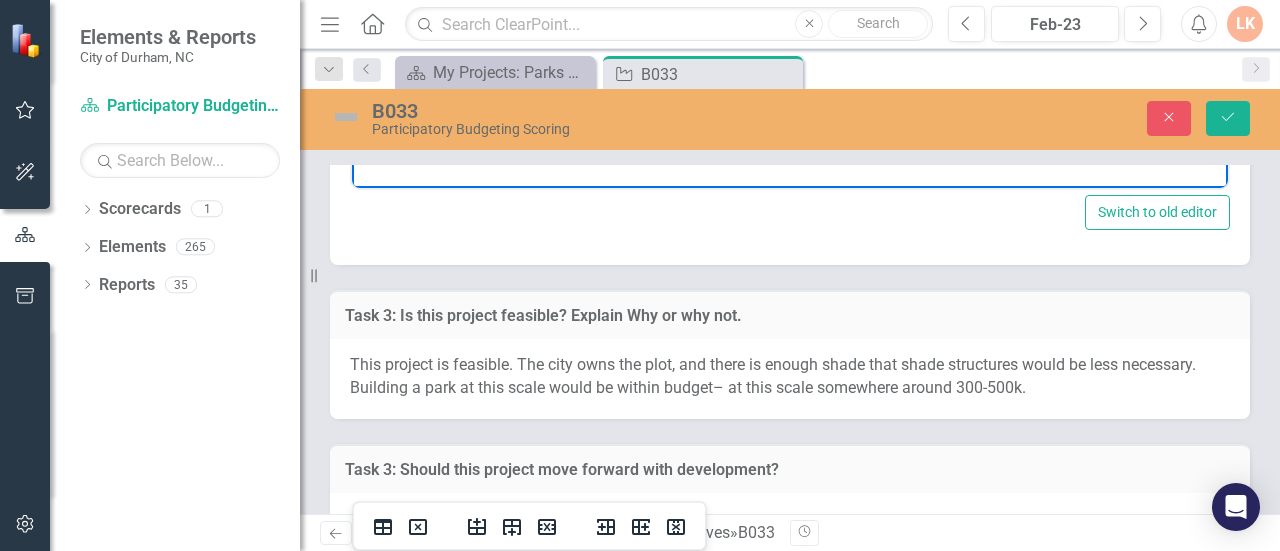 scroll, scrollTop: 7141, scrollLeft: 0, axis: vertical 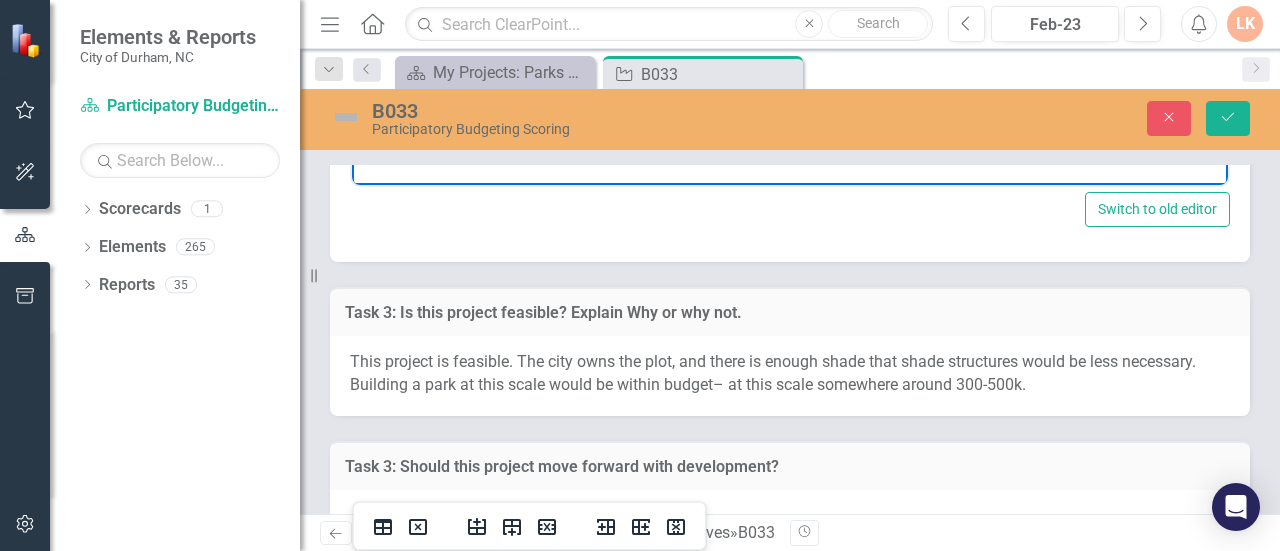 click at bounding box center (392, -117) 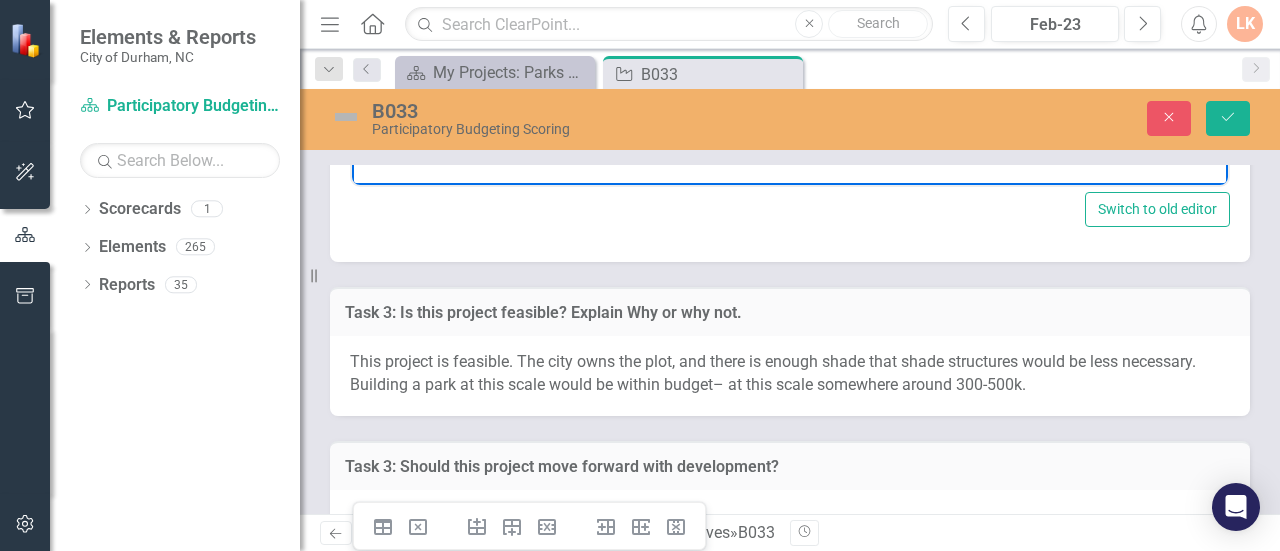 click on "Initiative Score Value B033 3 14.9%" at bounding box center (790, -13) 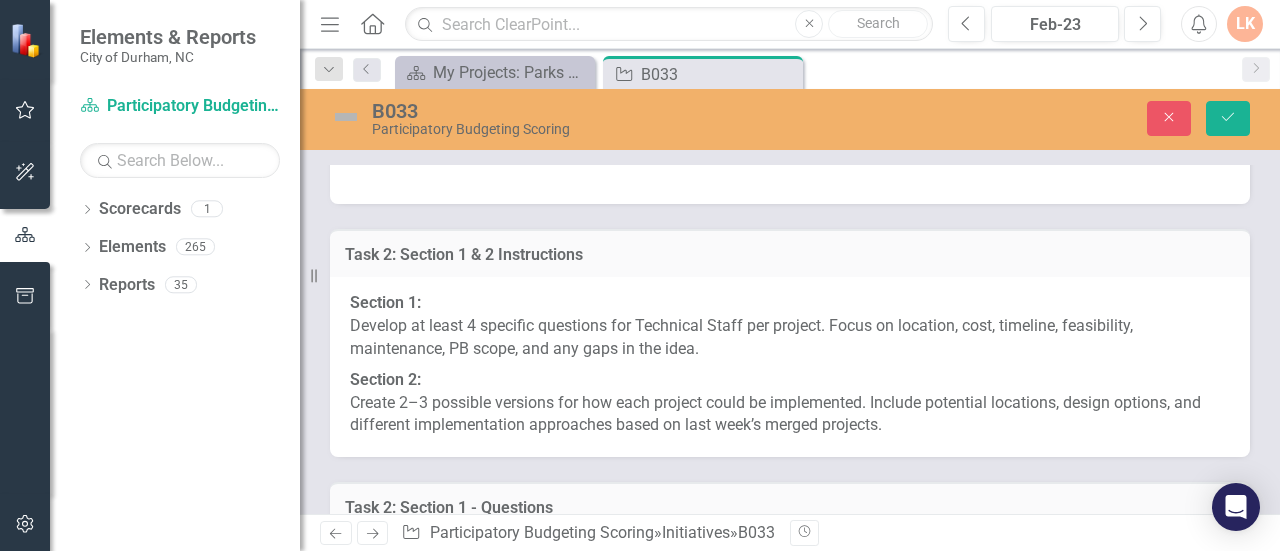 scroll, scrollTop: 7617, scrollLeft: 0, axis: vertical 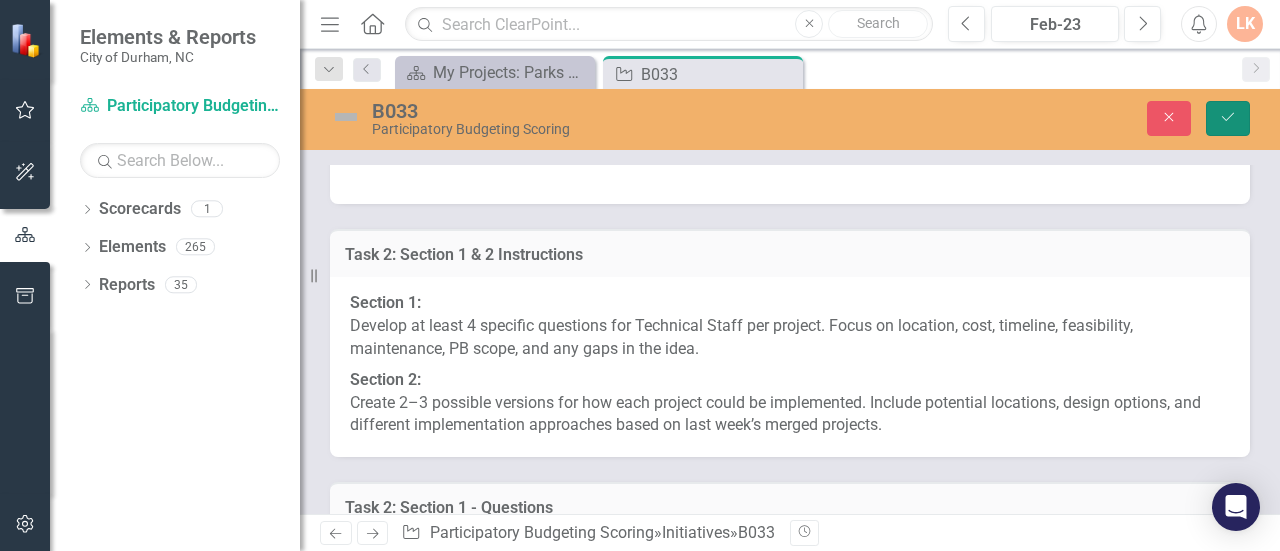 click on "Save" 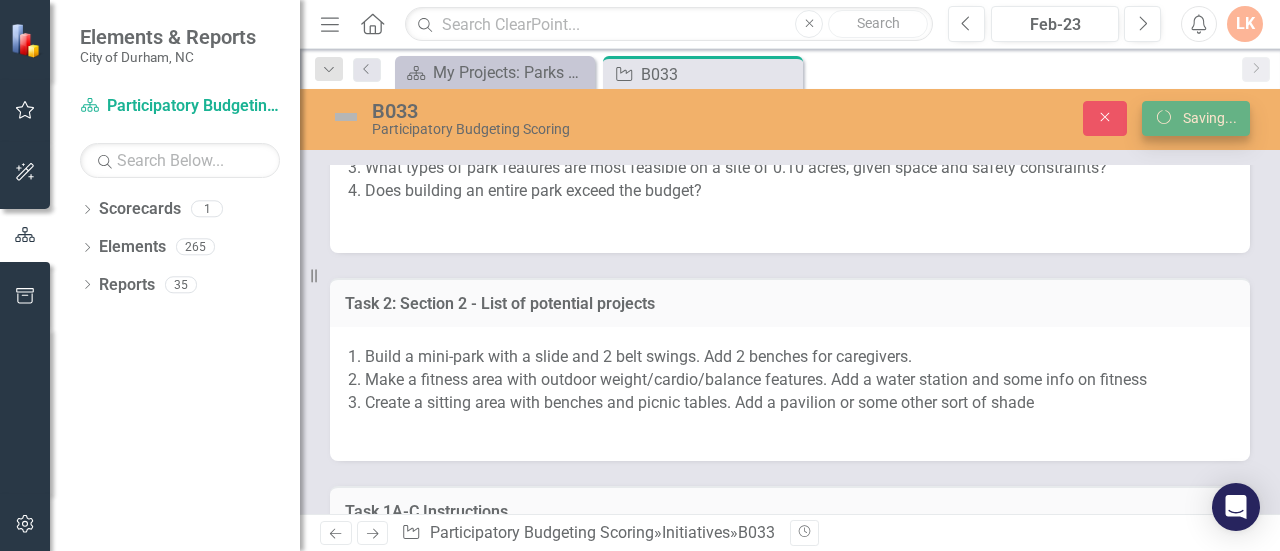 scroll, scrollTop: 7218, scrollLeft: 0, axis: vertical 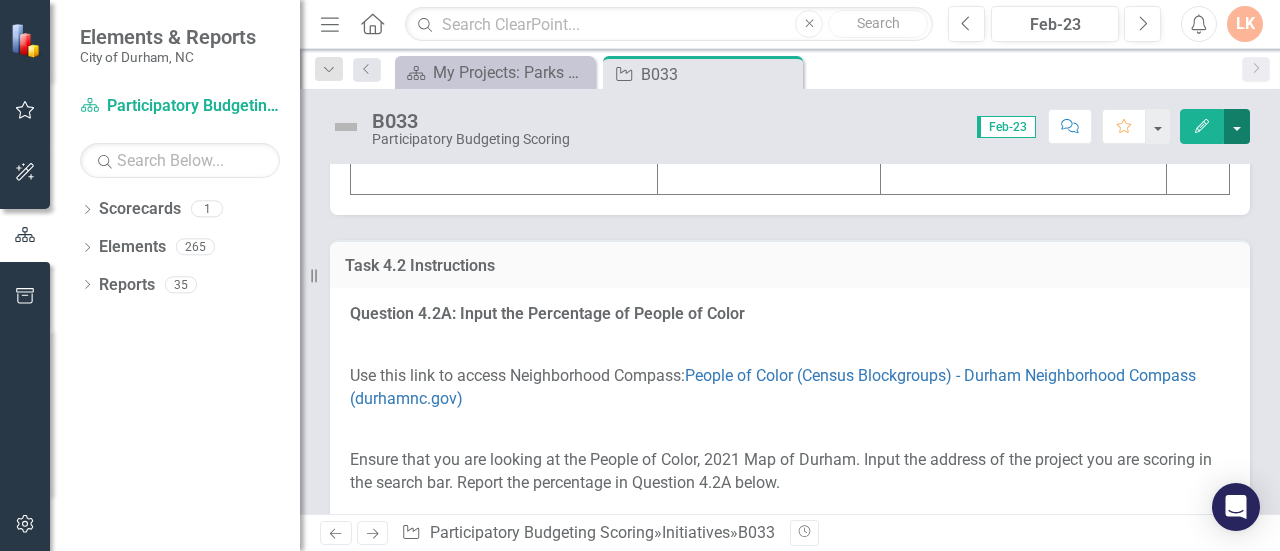 click at bounding box center [1237, 126] 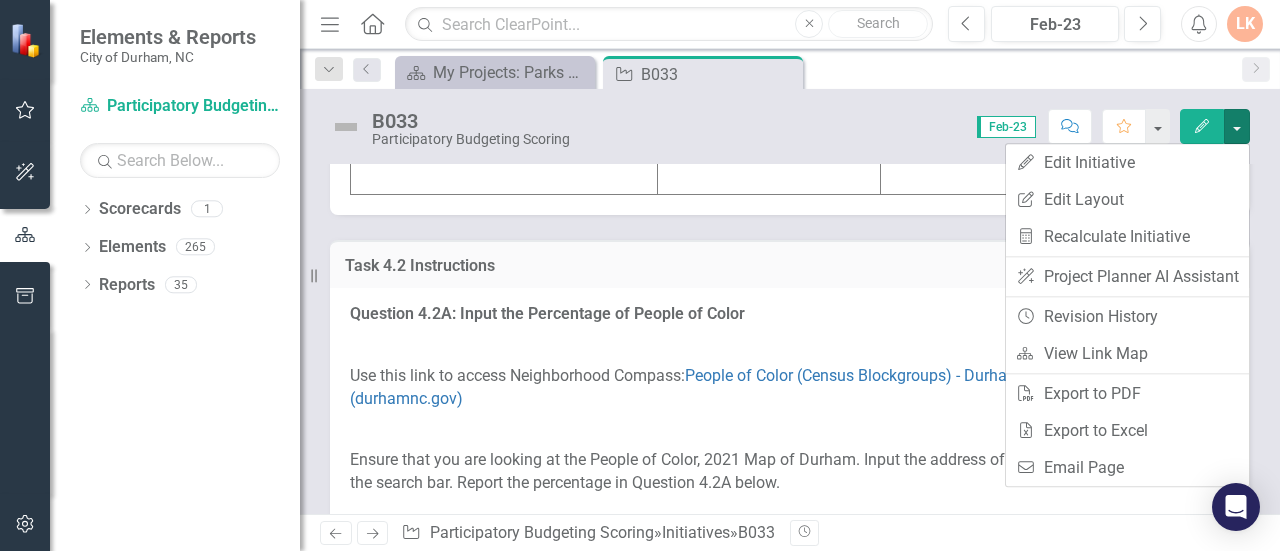 click at bounding box center (346, 127) 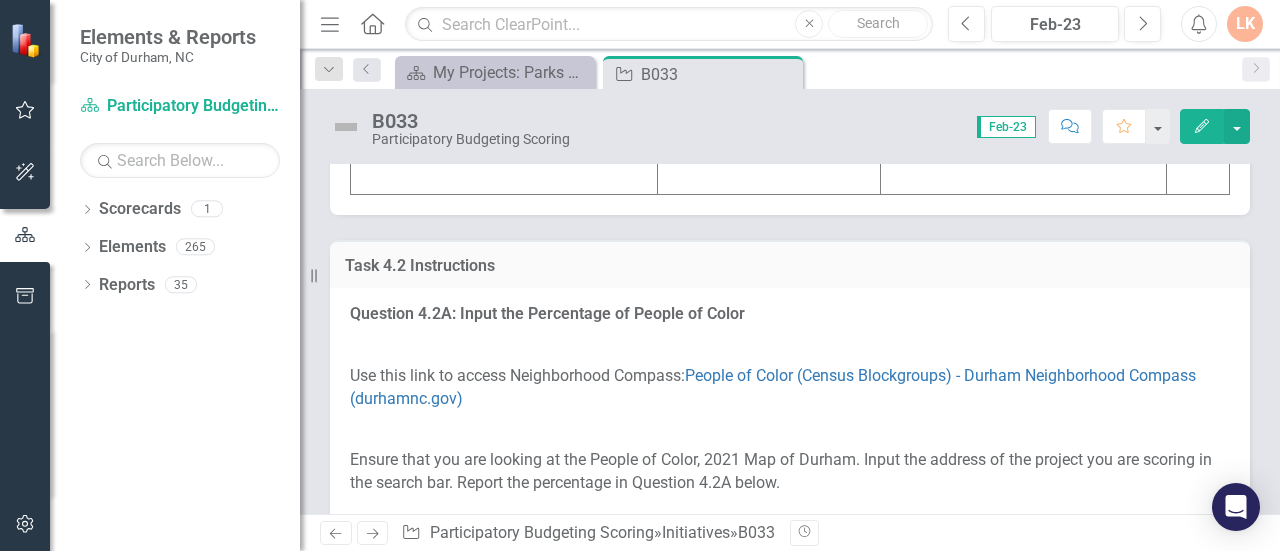 click on "Edit" 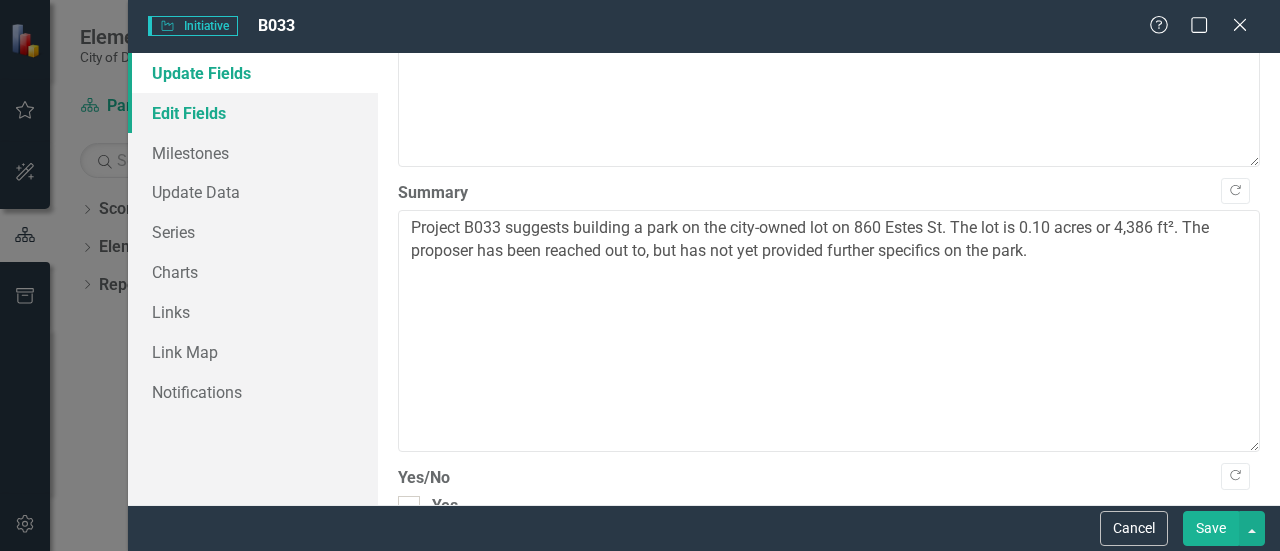 scroll, scrollTop: 2239, scrollLeft: 0, axis: vertical 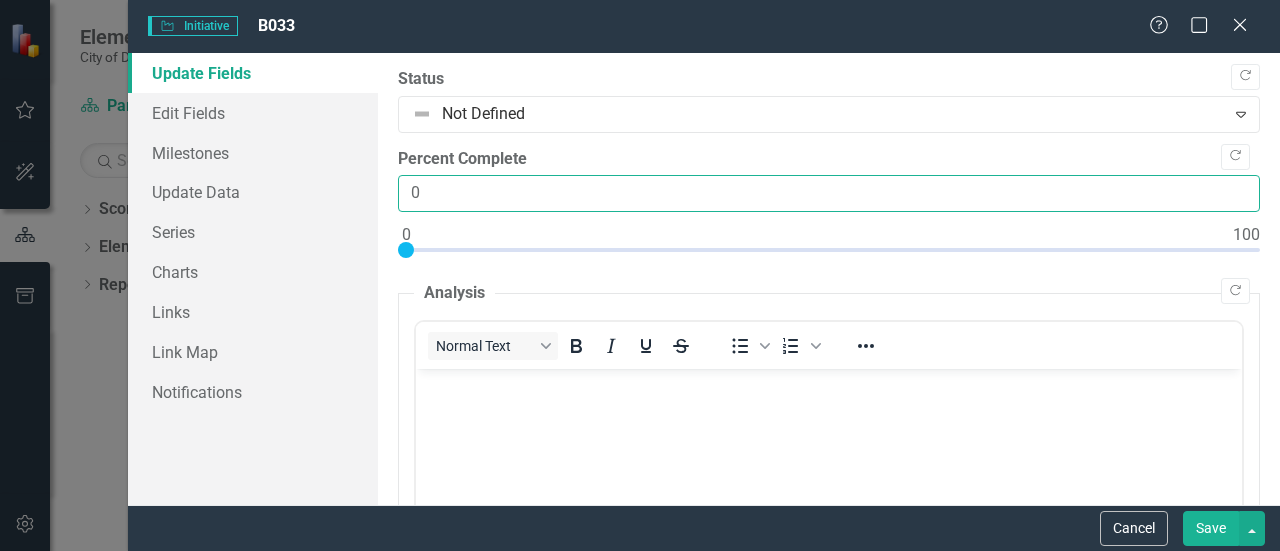 click on "0" at bounding box center (829, 193) 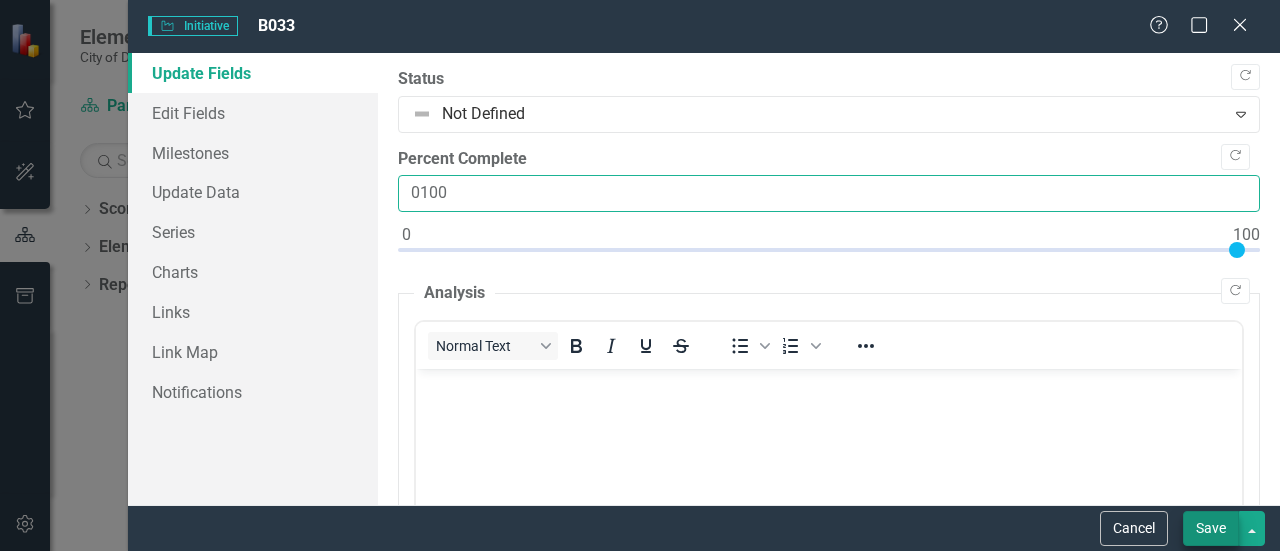 type on "0100" 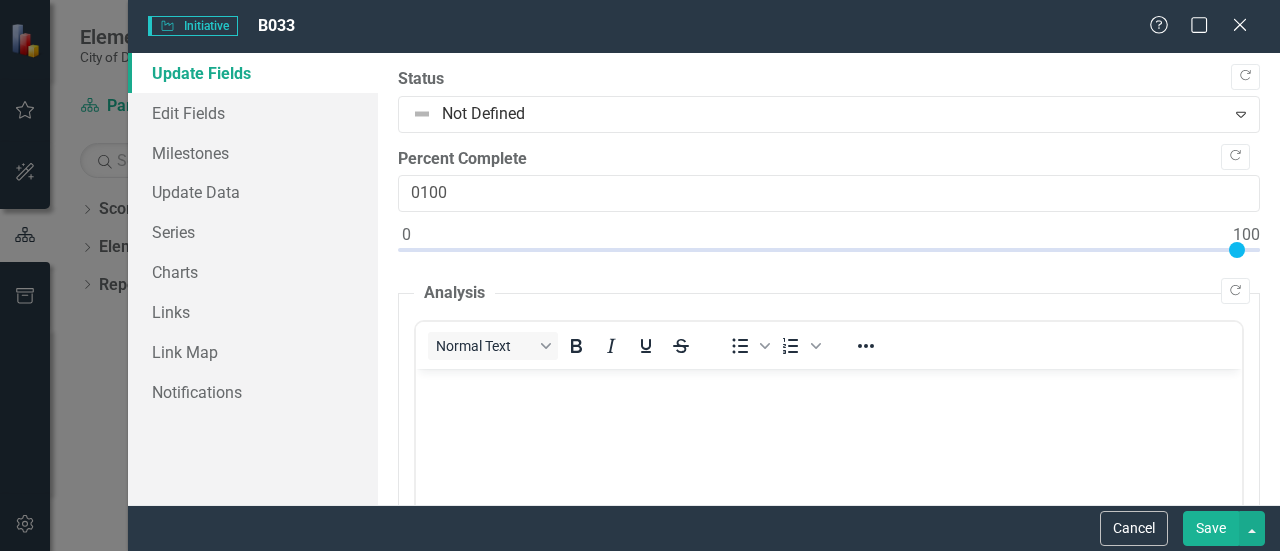 click on "Save" at bounding box center (1211, 528) 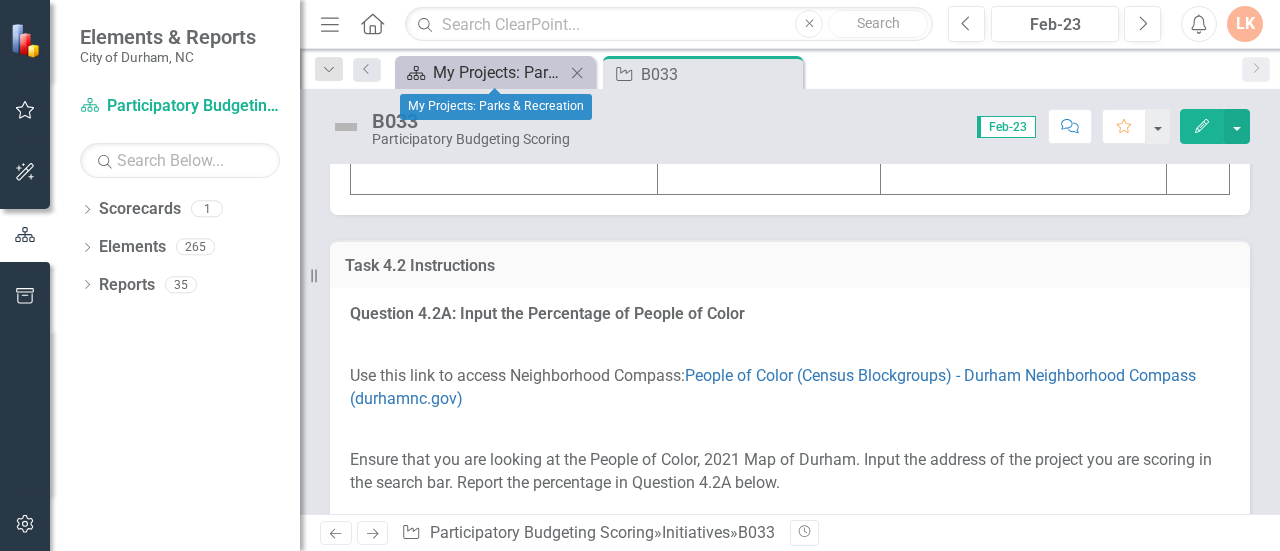 click on "My Projects: Parks & Recreation" at bounding box center (499, 72) 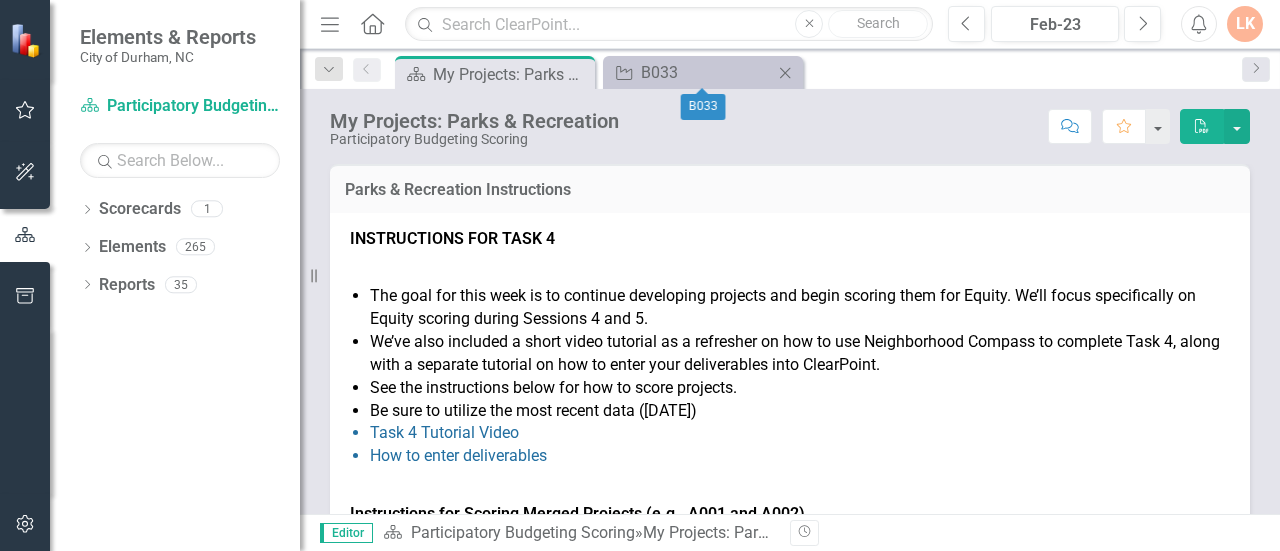click on "Close" 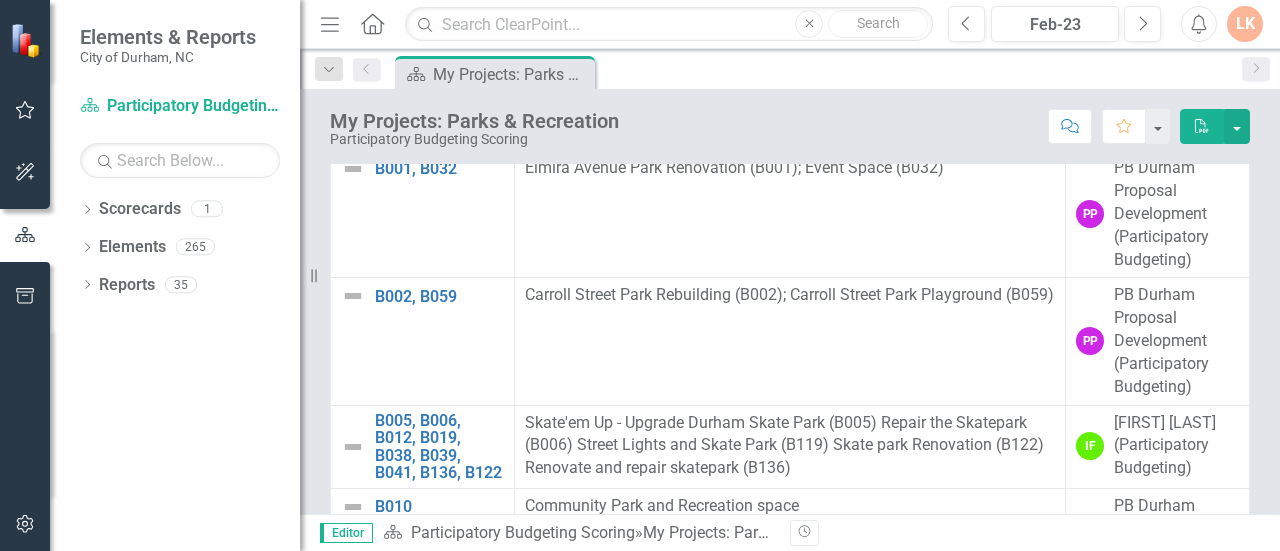 scroll, scrollTop: 1132, scrollLeft: 0, axis: vertical 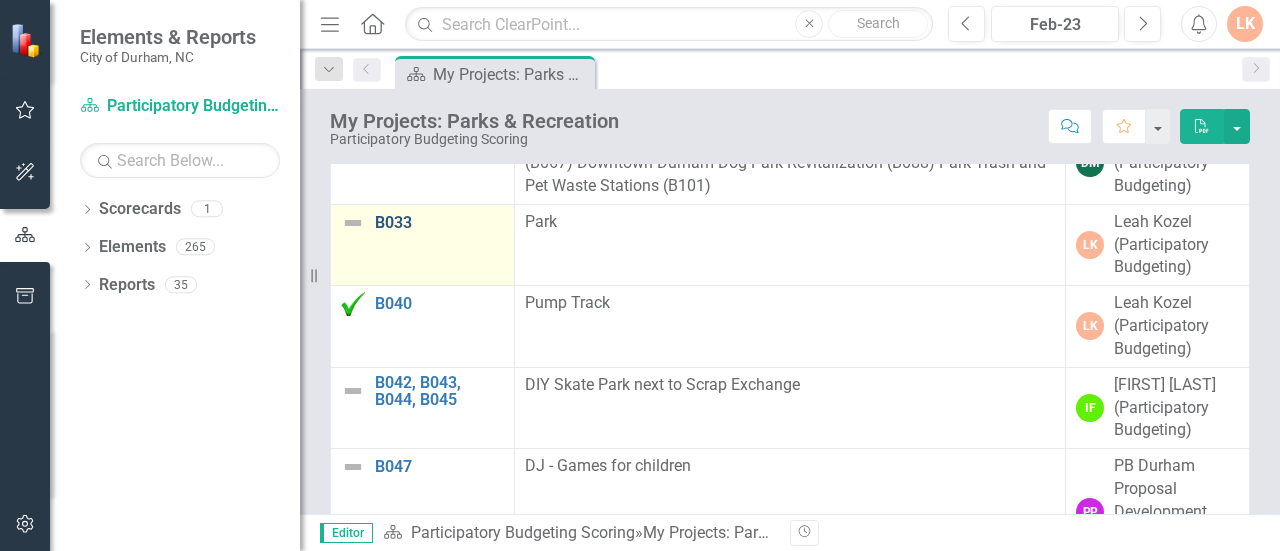 click on "B033" at bounding box center (439, 223) 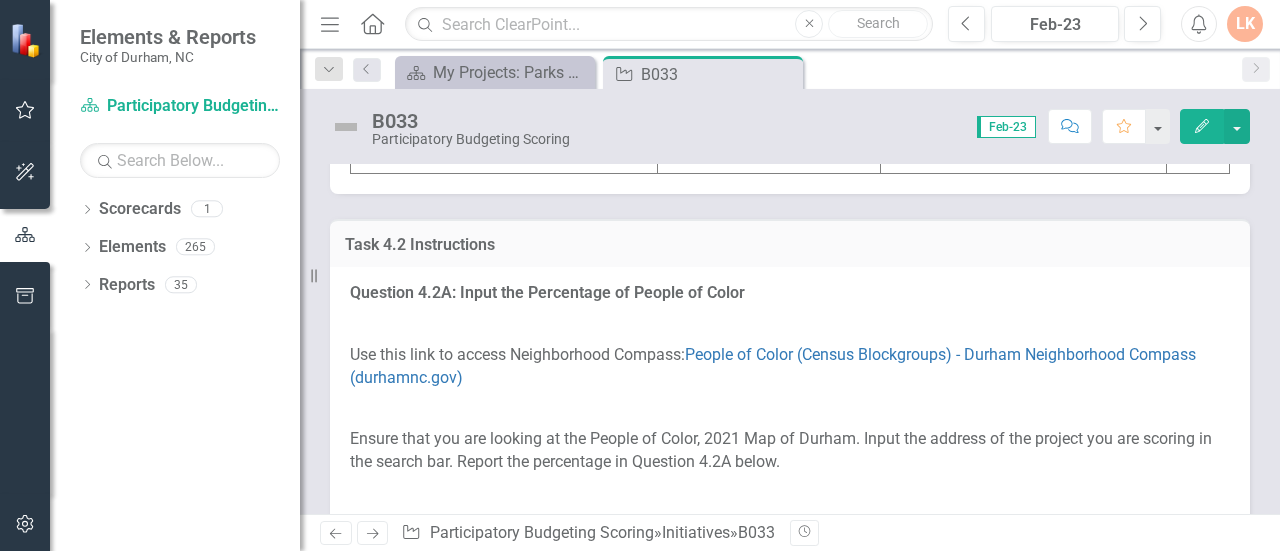 scroll, scrollTop: 3154, scrollLeft: 0, axis: vertical 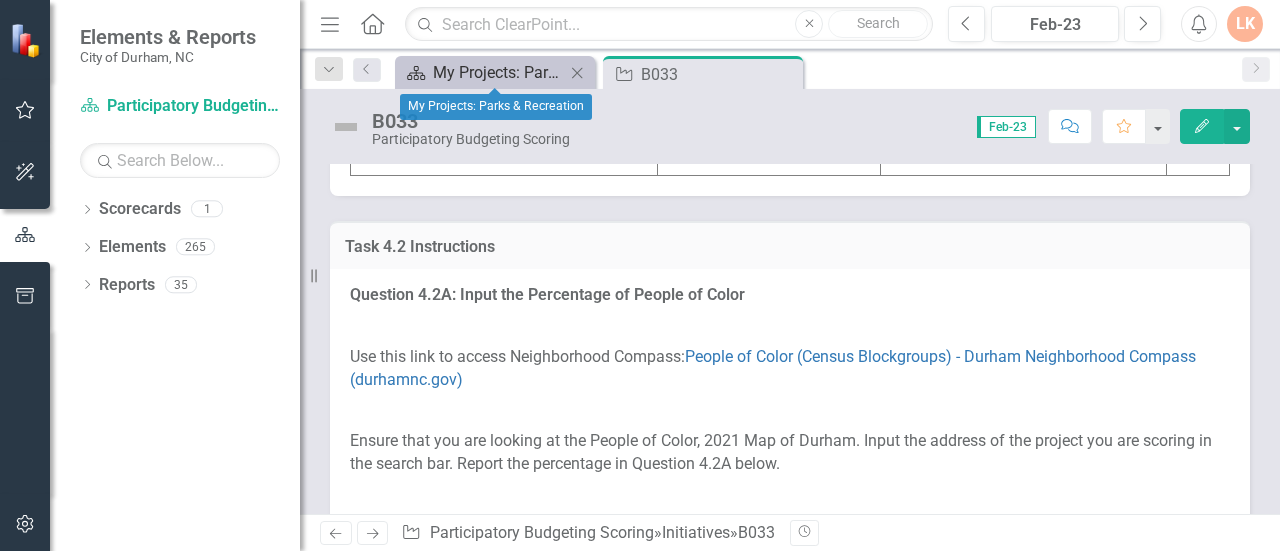 click on "My Projects: Parks & Recreation" at bounding box center (499, 72) 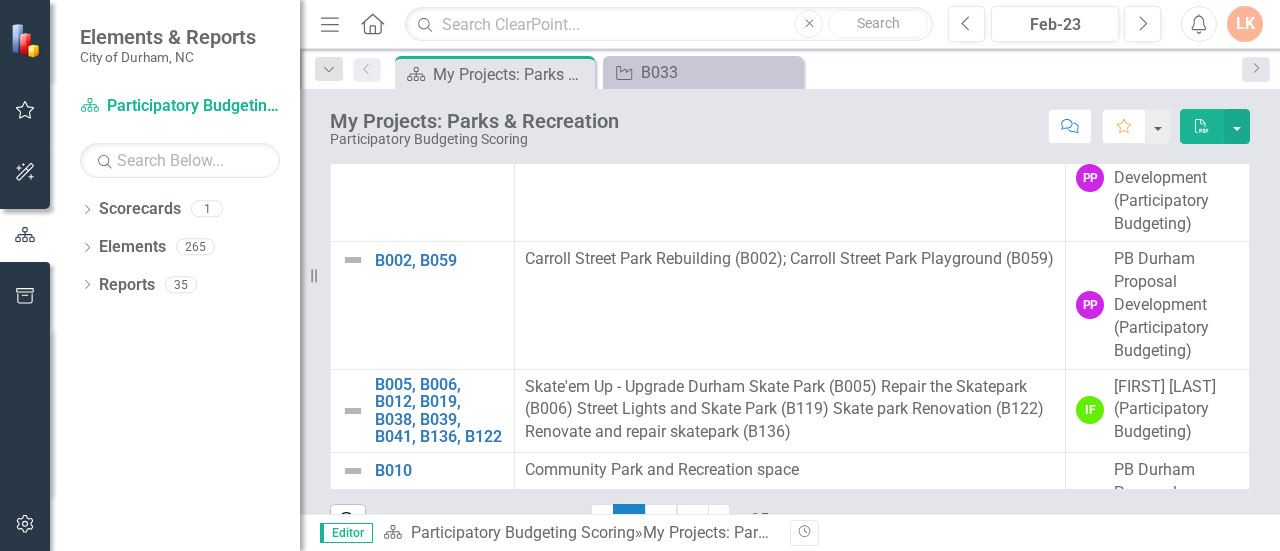 scroll, scrollTop: 1166, scrollLeft: 0, axis: vertical 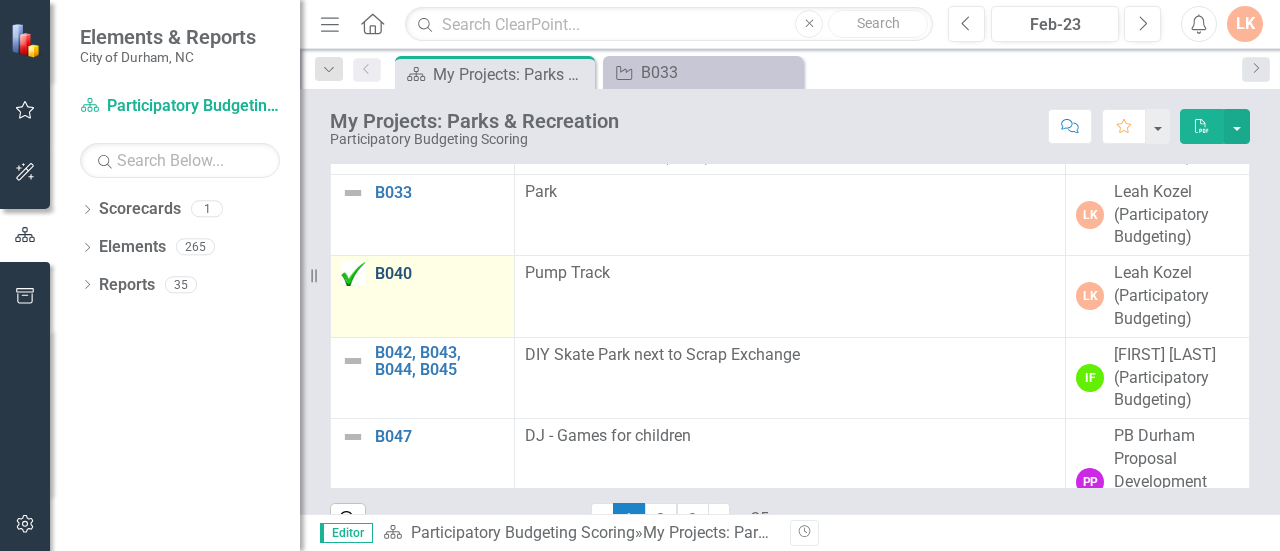 click on "B040" at bounding box center (439, 274) 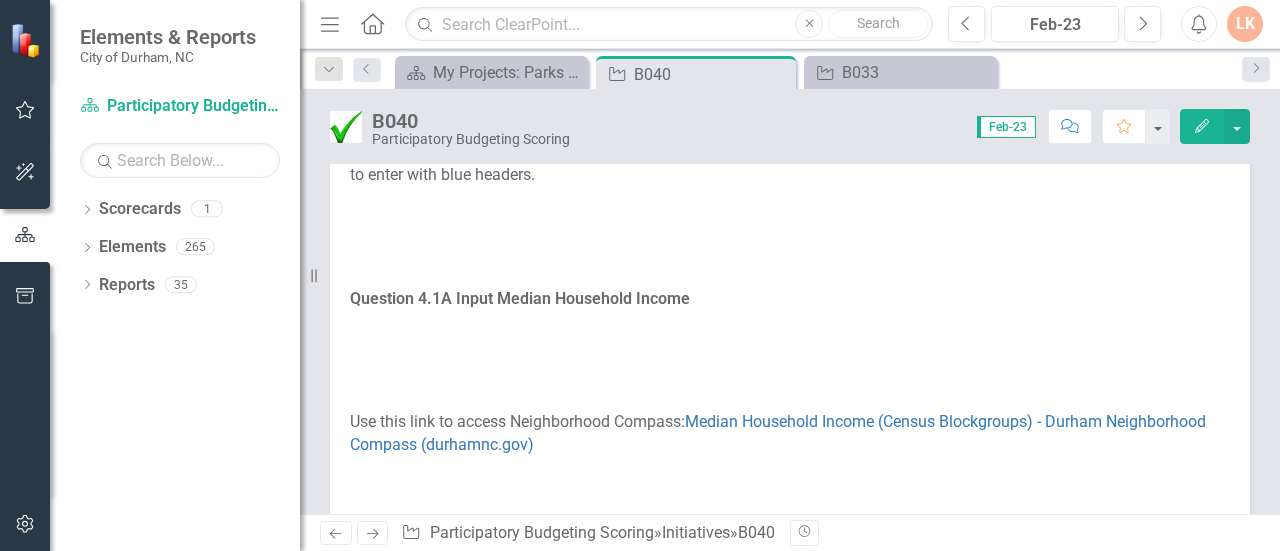 scroll, scrollTop: 684, scrollLeft: 0, axis: vertical 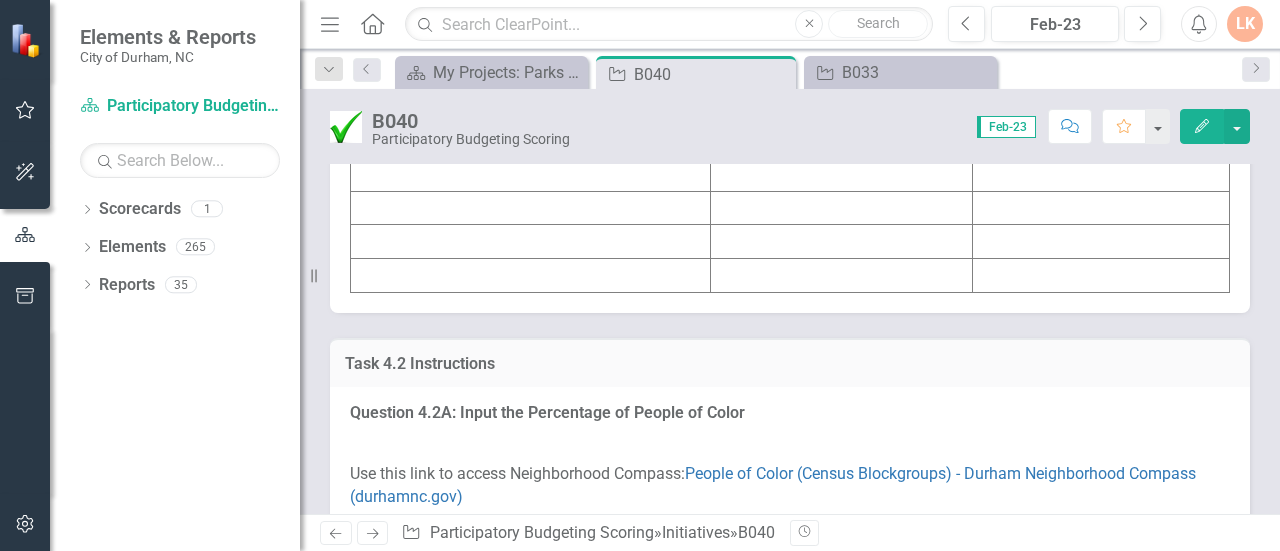 click at bounding box center [531, 5] 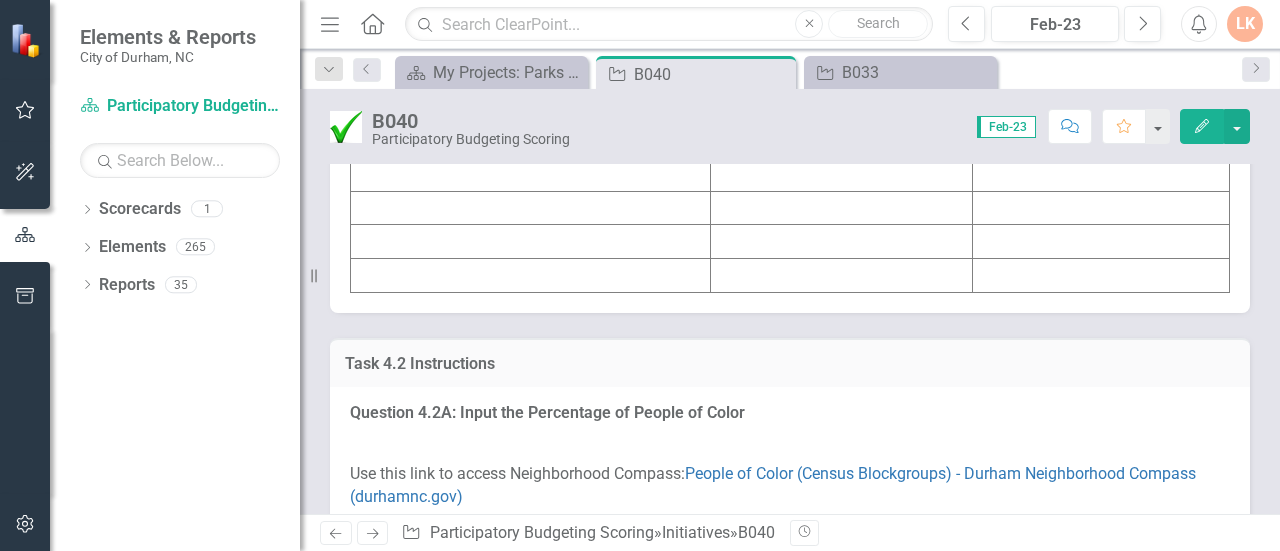 click at bounding box center [531, 5] 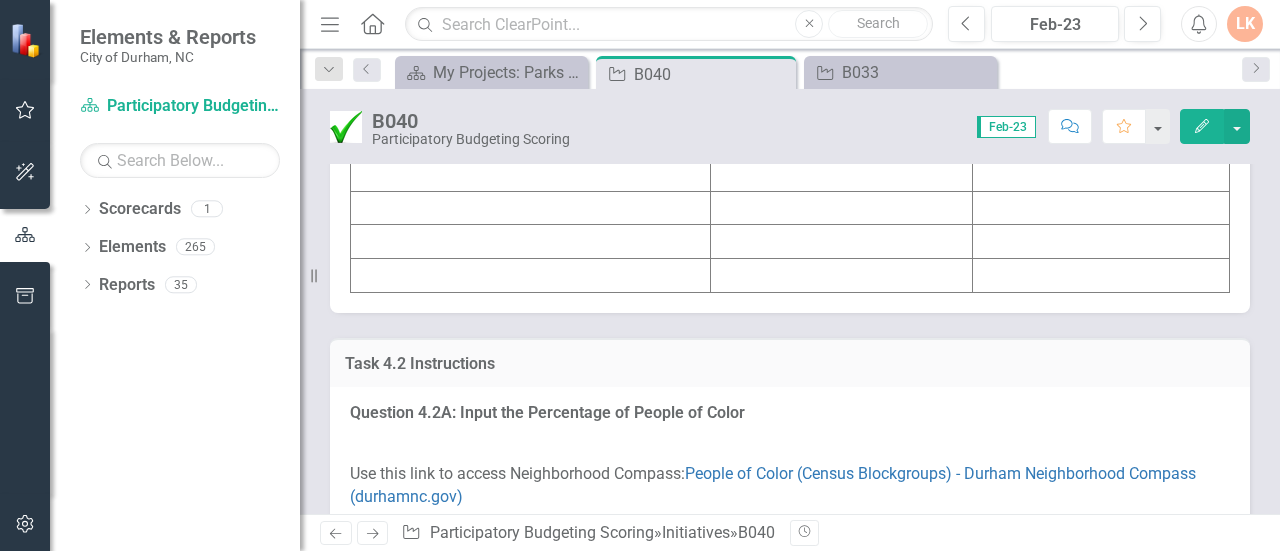 scroll, scrollTop: 3189, scrollLeft: 0, axis: vertical 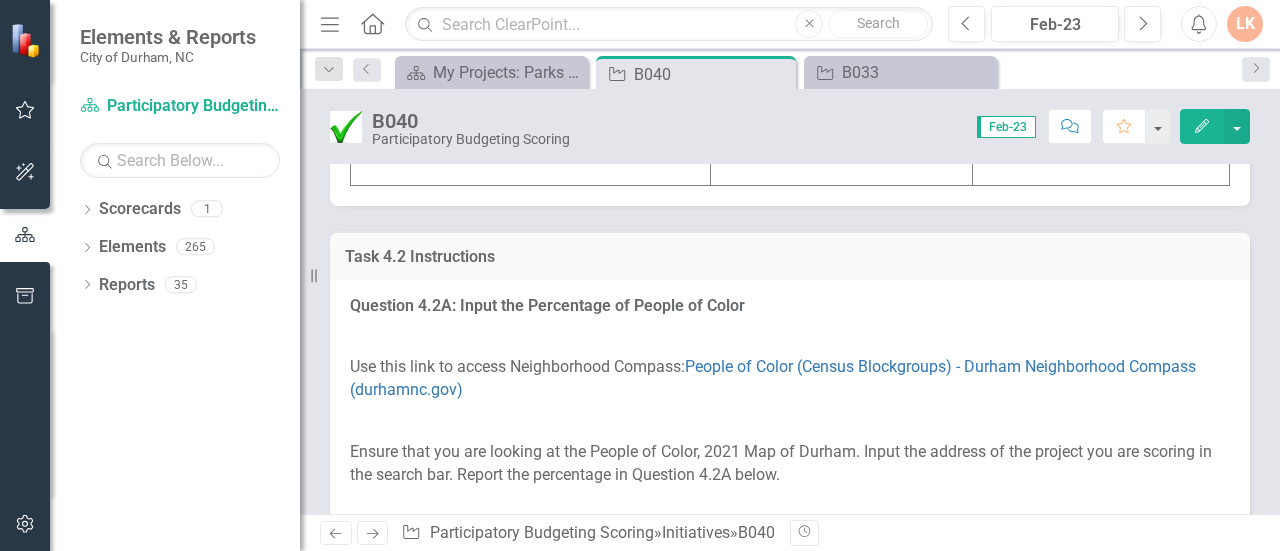 click at bounding box center (531, -102) 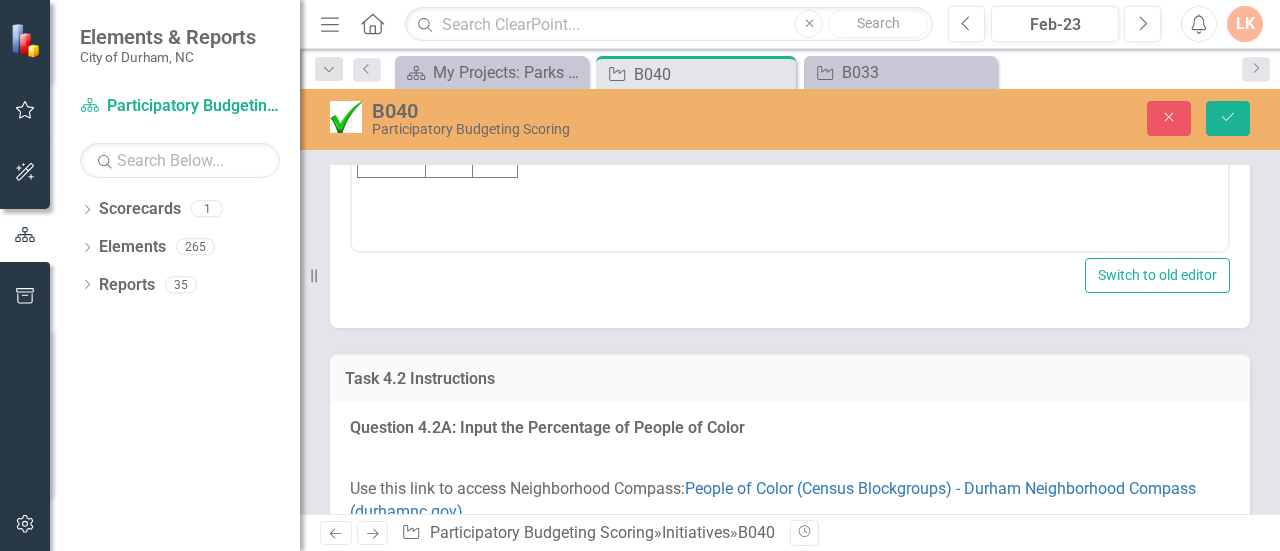 scroll, scrollTop: 0, scrollLeft: 0, axis: both 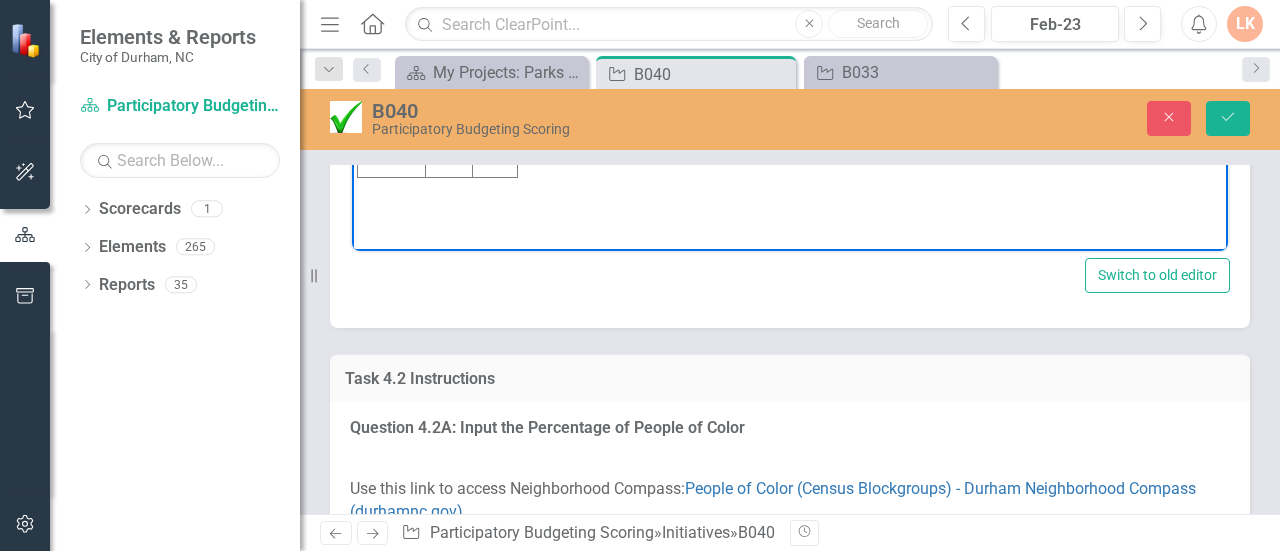 click at bounding box center [392, -51] 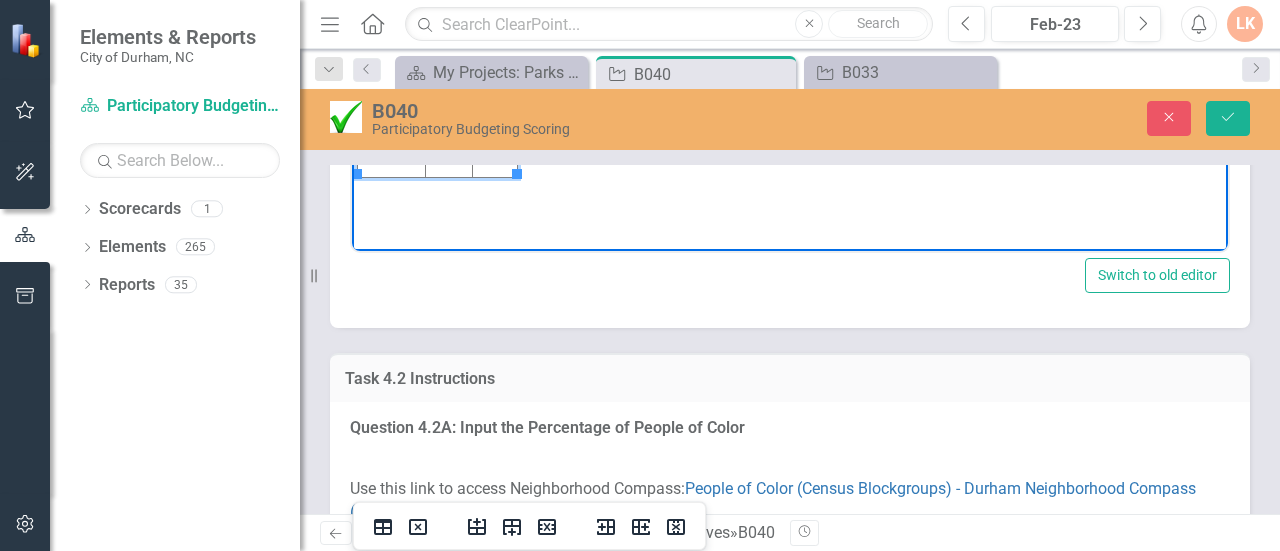 type 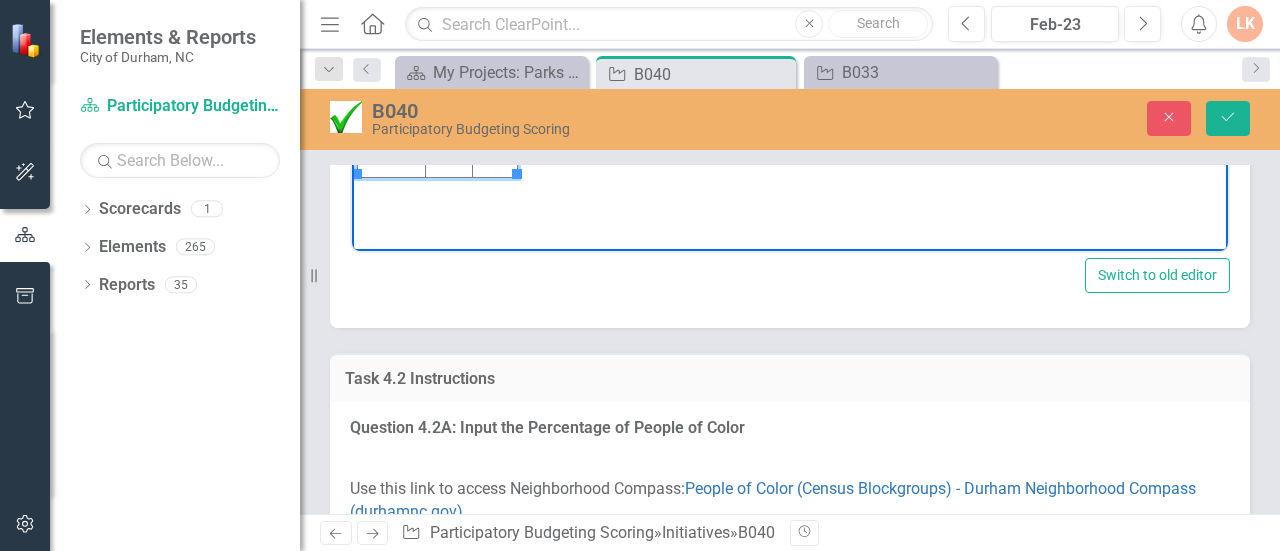 click at bounding box center (495, -51) 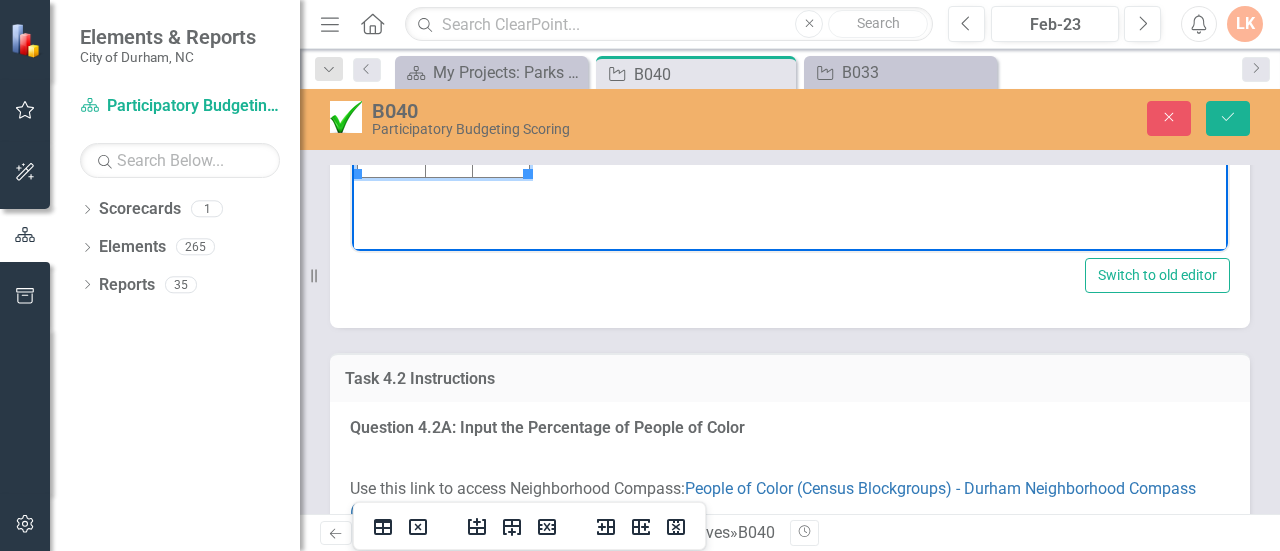 click at bounding box center [448, -51] 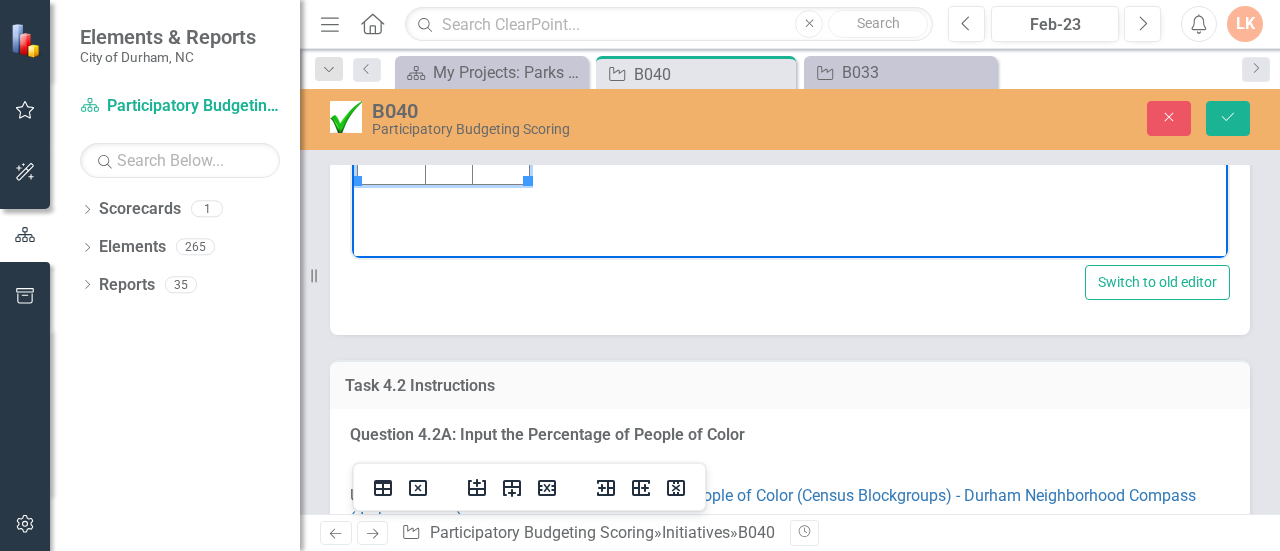 scroll, scrollTop: 3184, scrollLeft: 0, axis: vertical 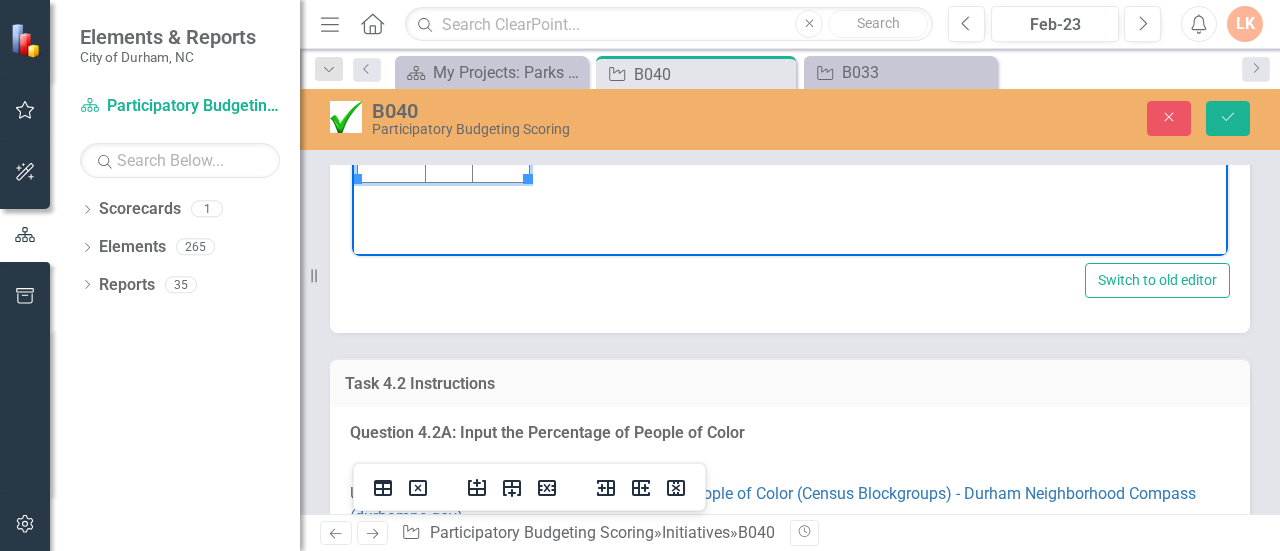 click on "Initiative Score Value B052 4 23.6% B053 4 23.6% B054 4 23.6% B106 4 23.6% B107 4 23.6% B108 4 23.6%" at bounding box center [790, 55] 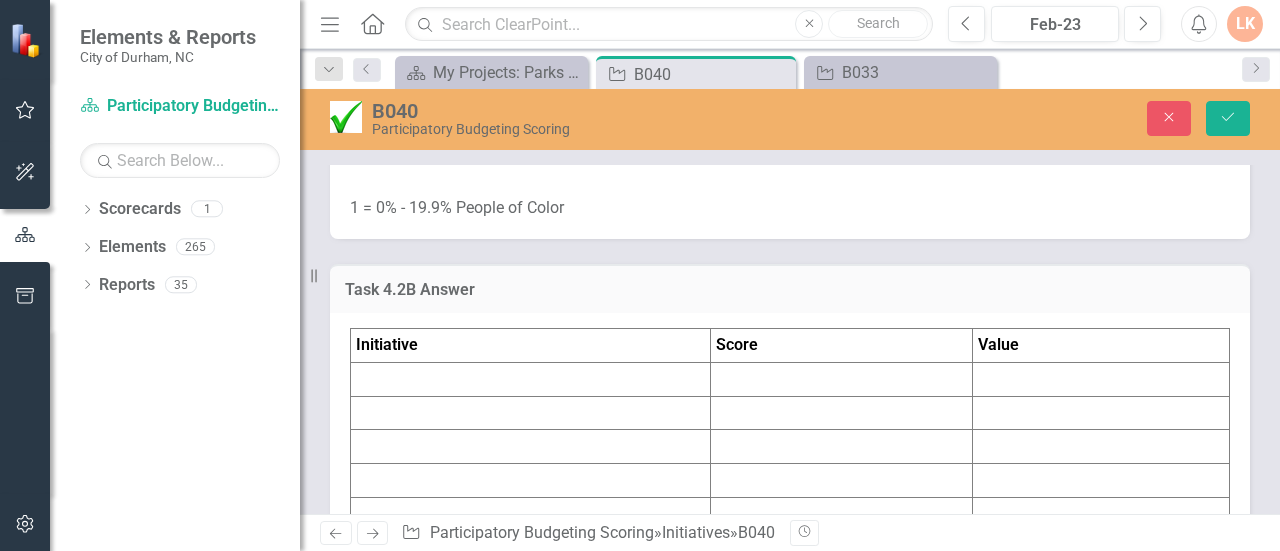 scroll, scrollTop: 3870, scrollLeft: 0, axis: vertical 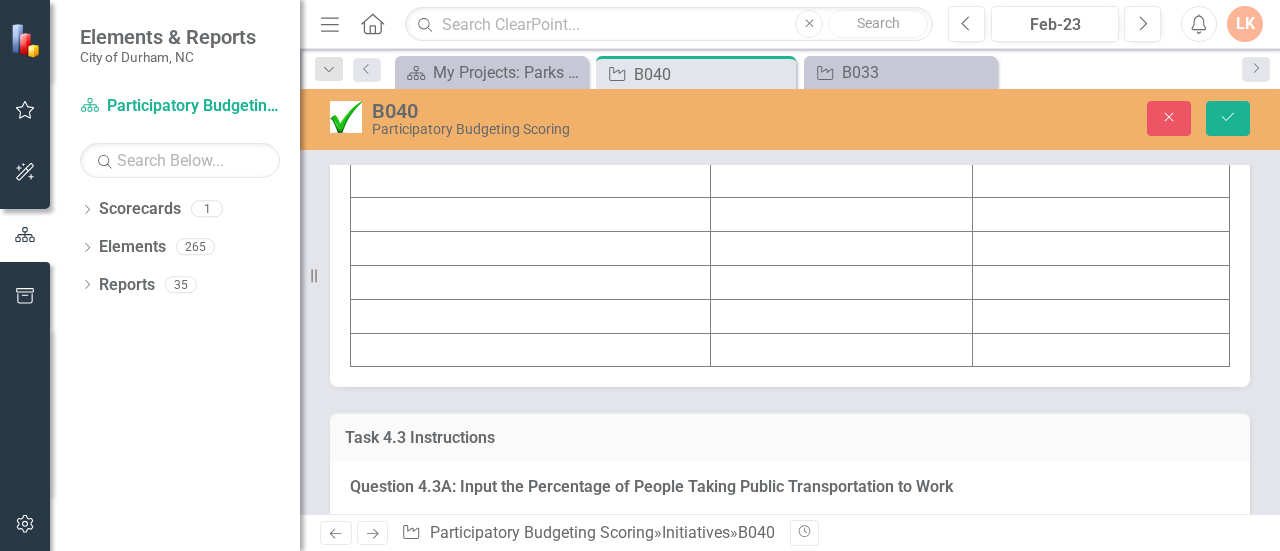 click at bounding box center [531, 79] 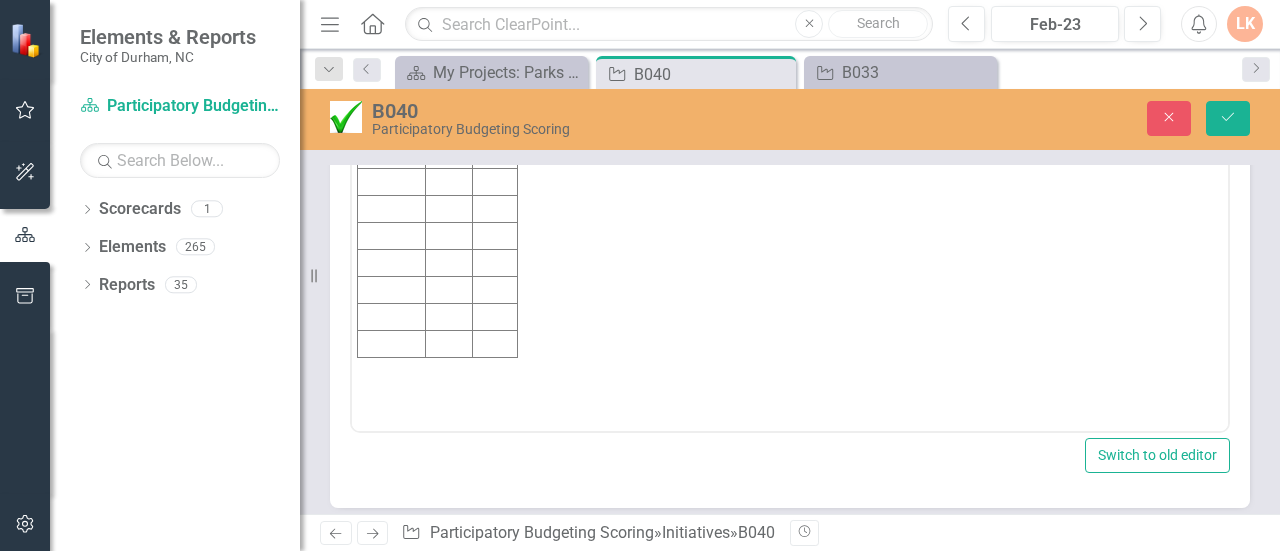 scroll, scrollTop: 0, scrollLeft: 0, axis: both 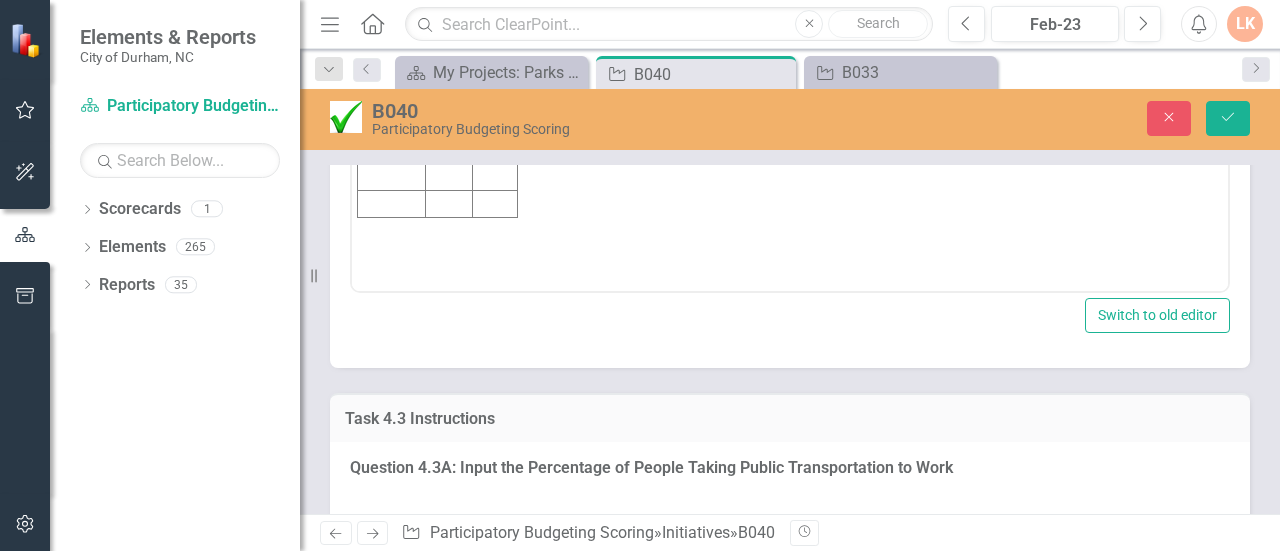 click at bounding box center (392, -12) 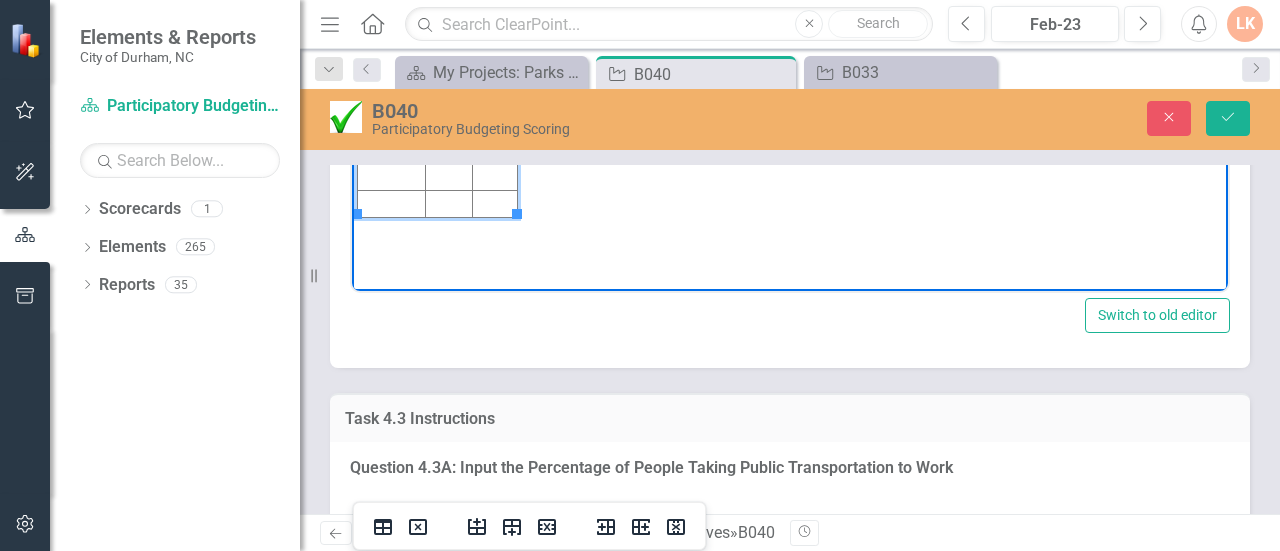 type 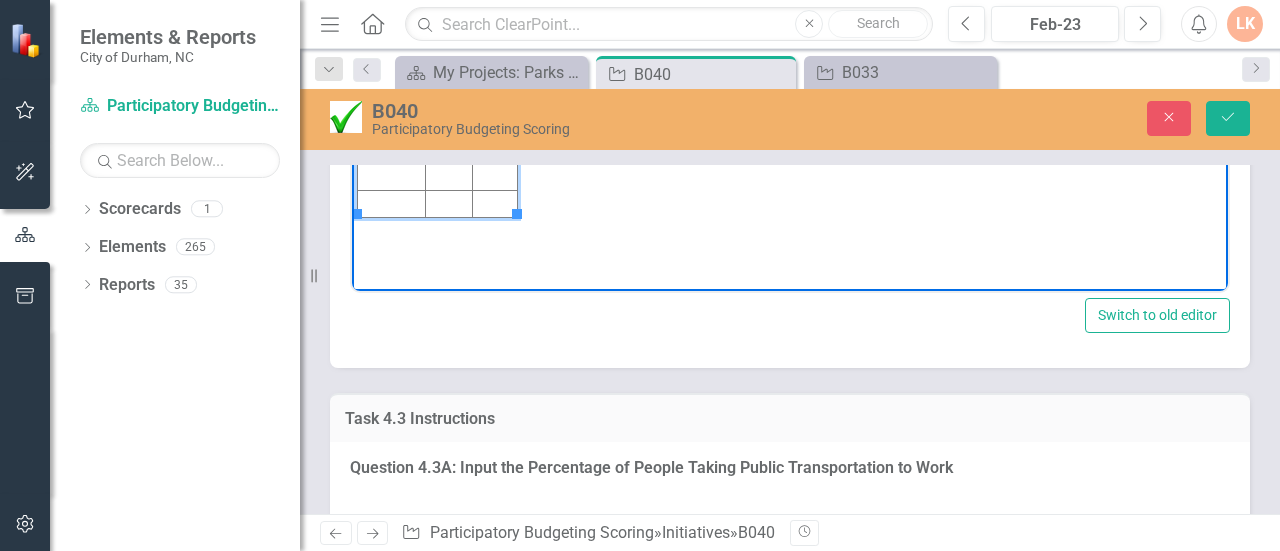 click at bounding box center (495, -12) 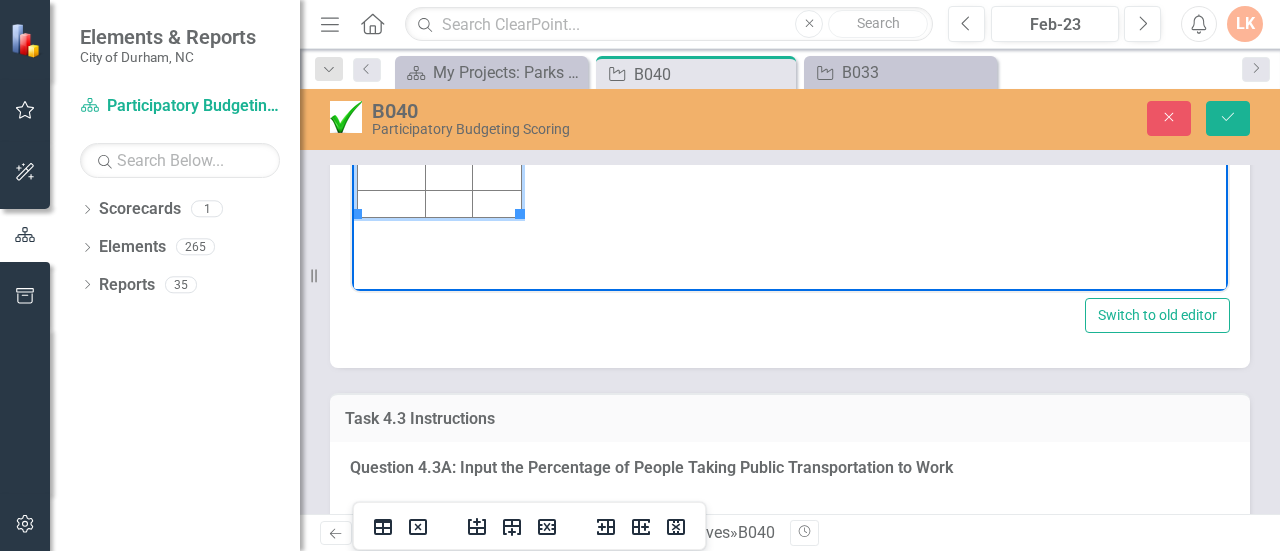click at bounding box center [448, -12] 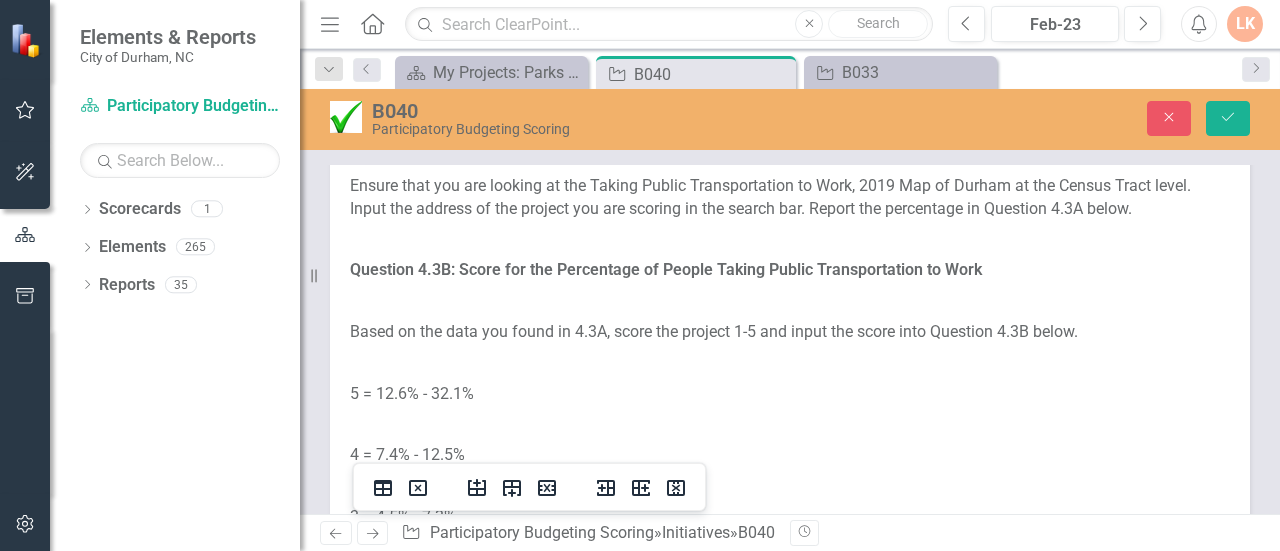 scroll, scrollTop: 4986, scrollLeft: 0, axis: vertical 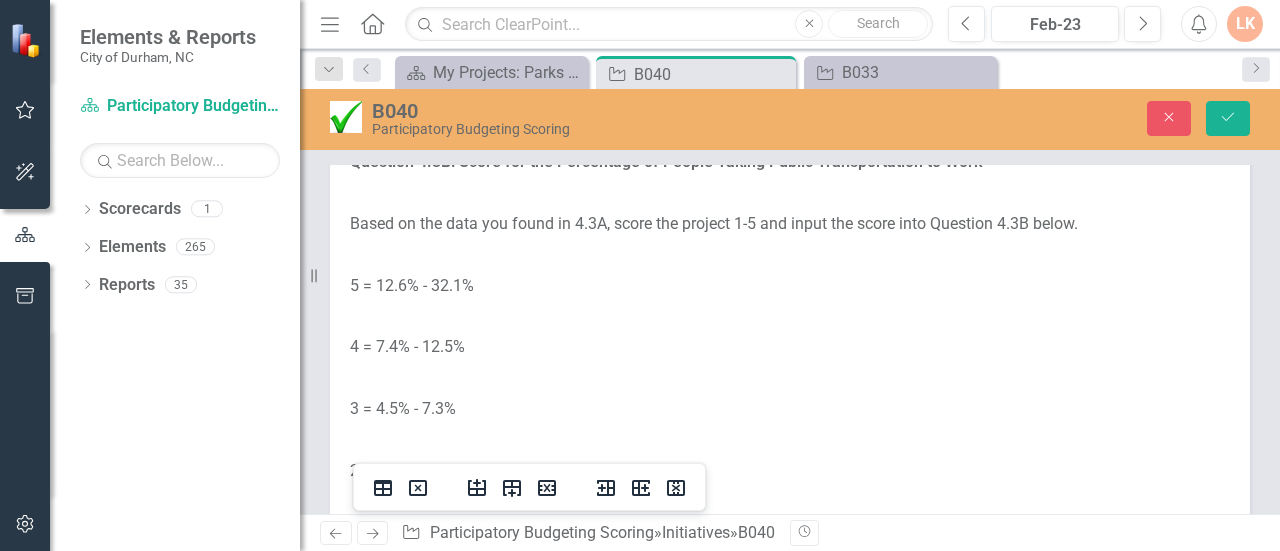 click on "Task 4.3 Instructions" at bounding box center (790, -115) 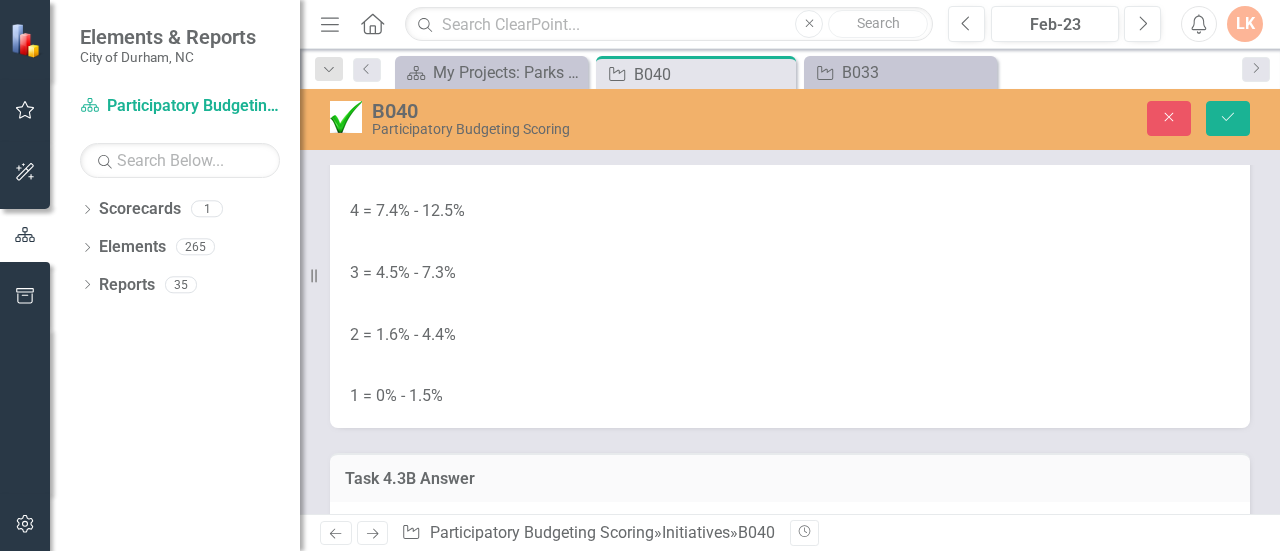 scroll, scrollTop: 5110, scrollLeft: 0, axis: vertical 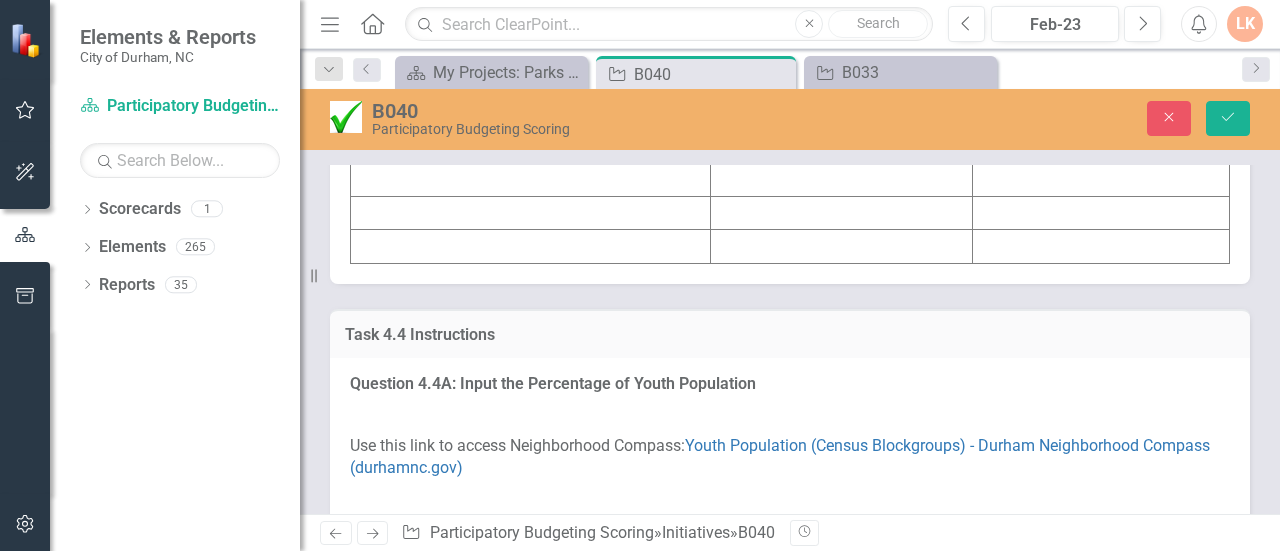 click at bounding box center (531, -24) 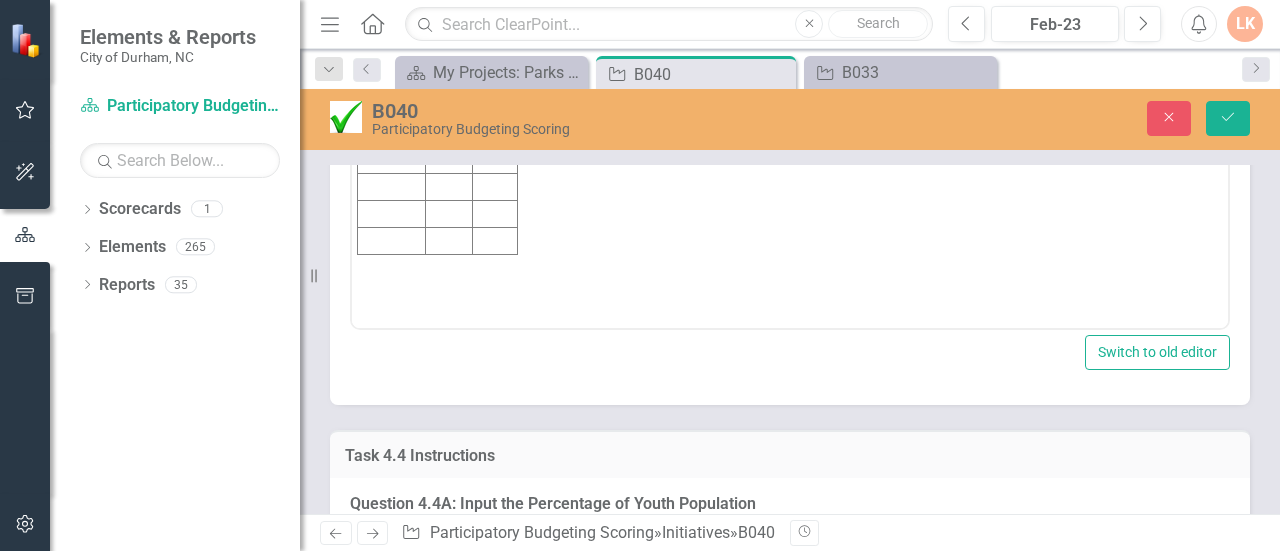 scroll, scrollTop: 0, scrollLeft: 0, axis: both 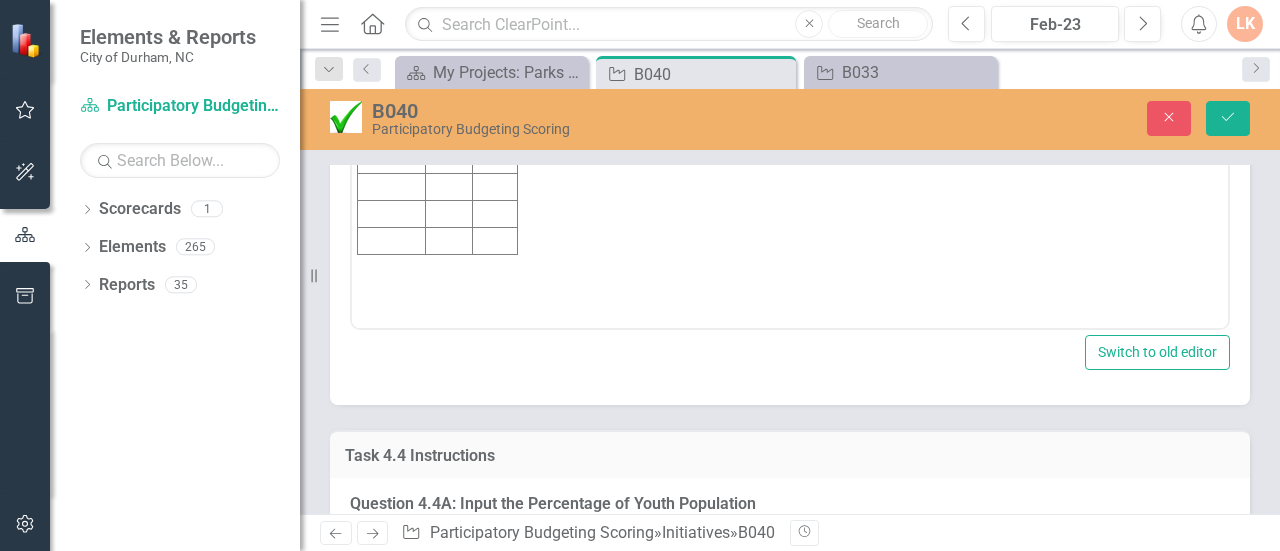 click at bounding box center (392, 25) 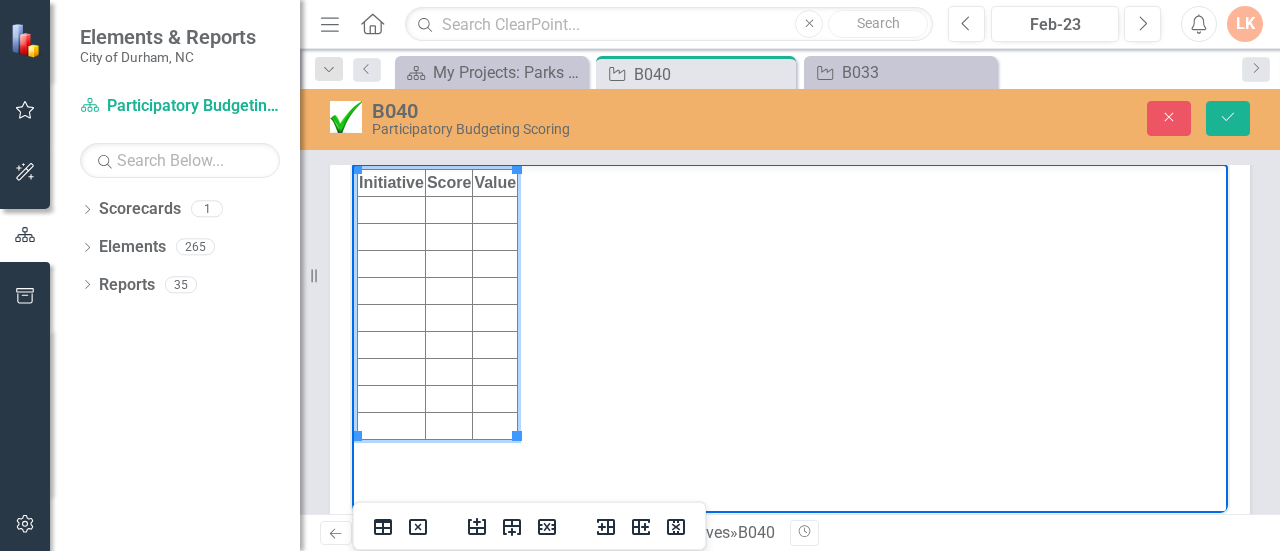 scroll, scrollTop: 5493, scrollLeft: 0, axis: vertical 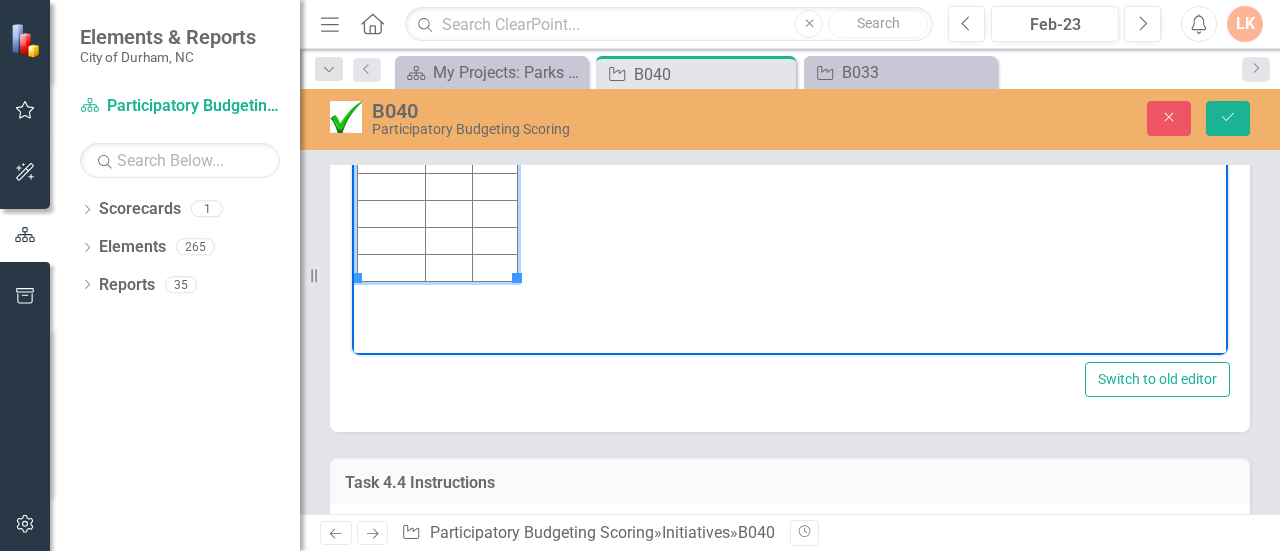 click at bounding box center (495, 51) 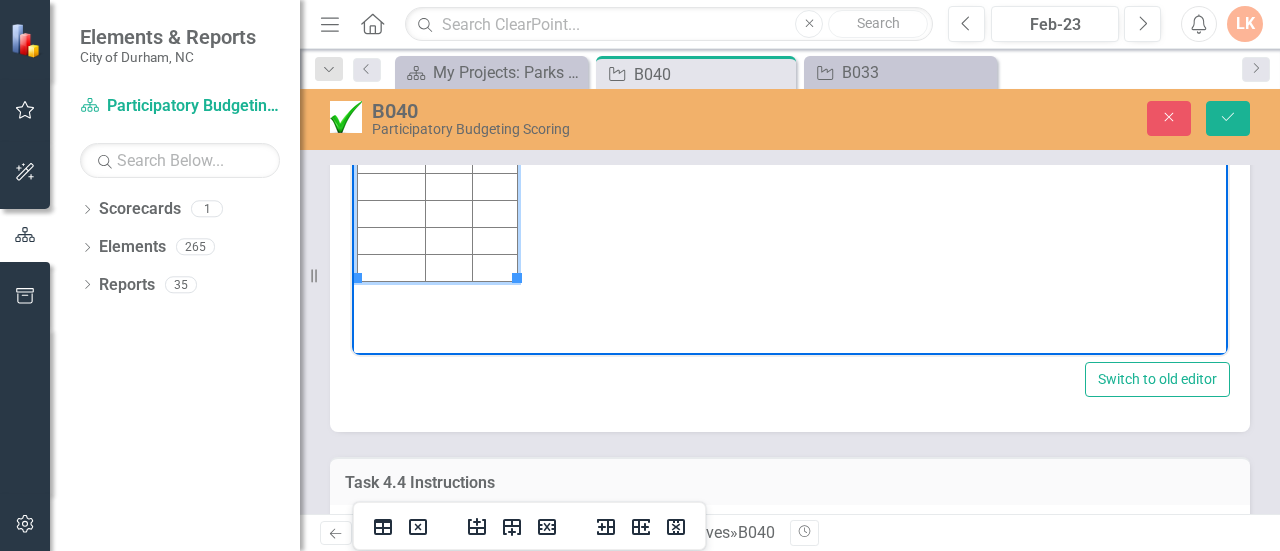 type 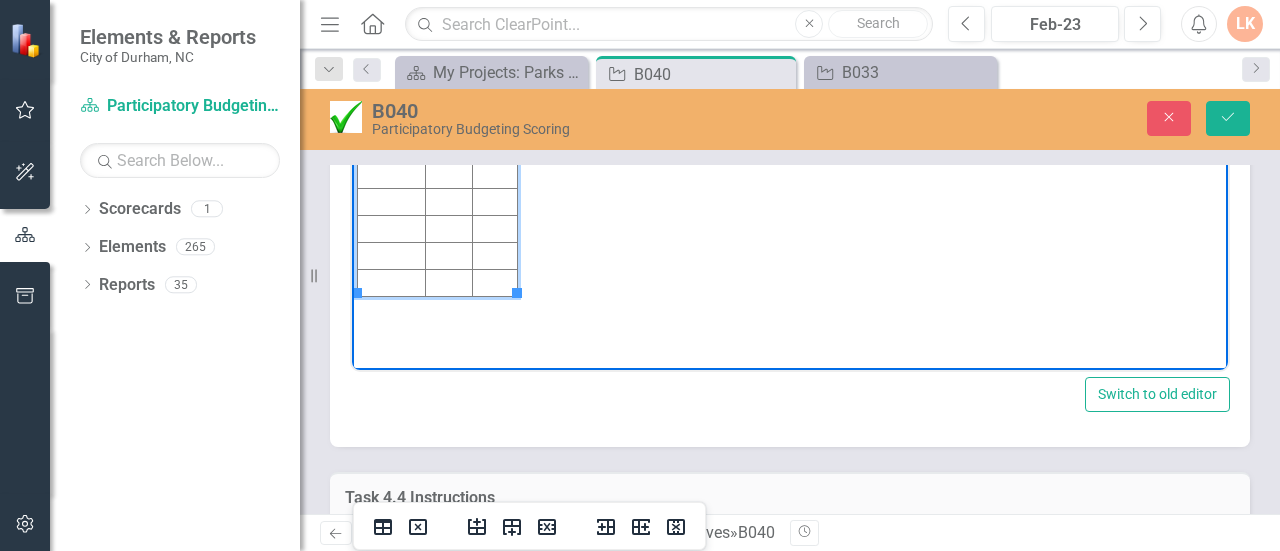 scroll, scrollTop: 5678, scrollLeft: 0, axis: vertical 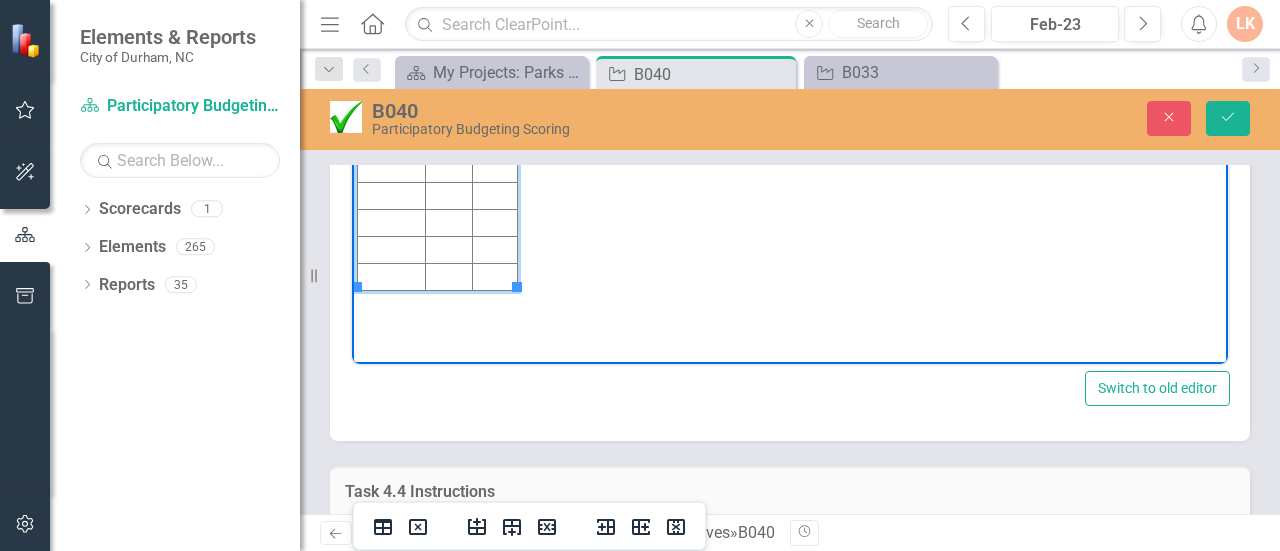 click at bounding box center [448, 60] 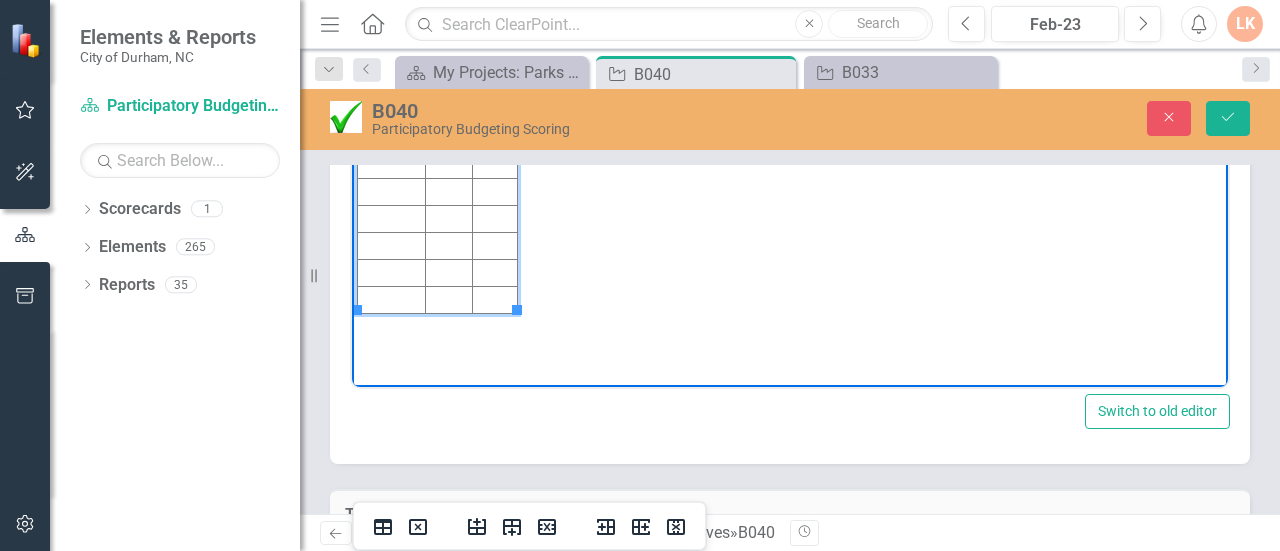 scroll, scrollTop: 5654, scrollLeft: 0, axis: vertical 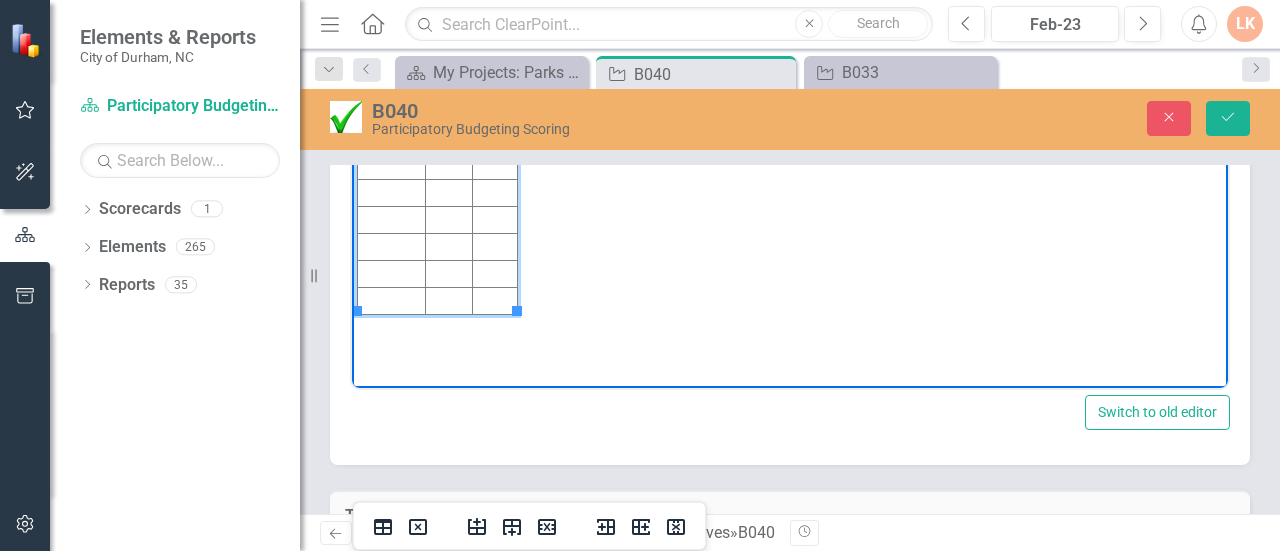 click at bounding box center (392, 84) 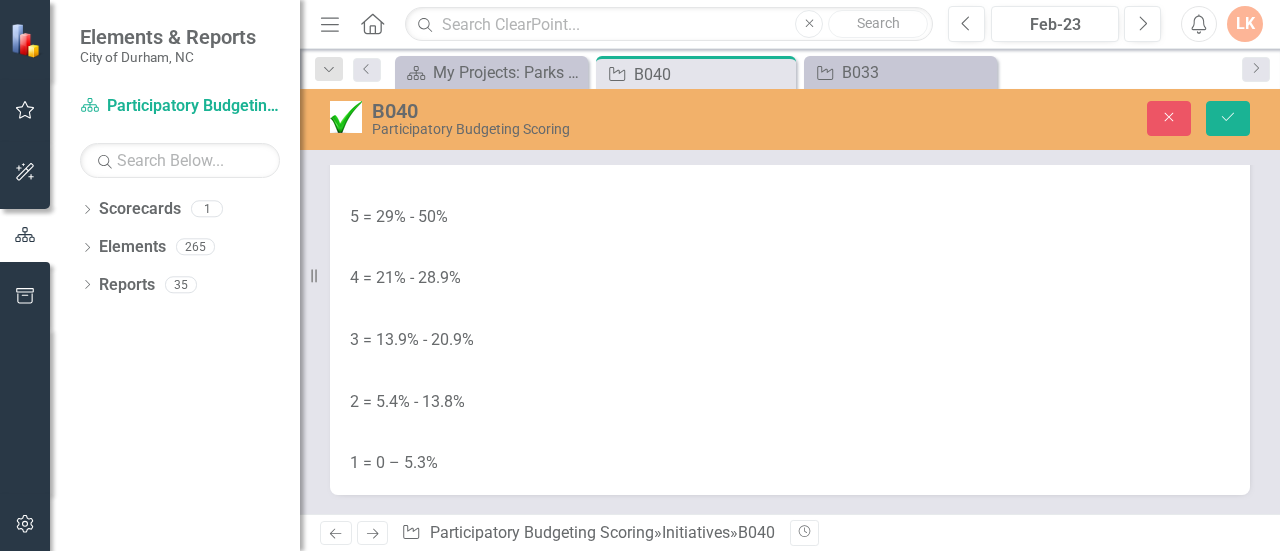 scroll, scrollTop: 6358, scrollLeft: 0, axis: vertical 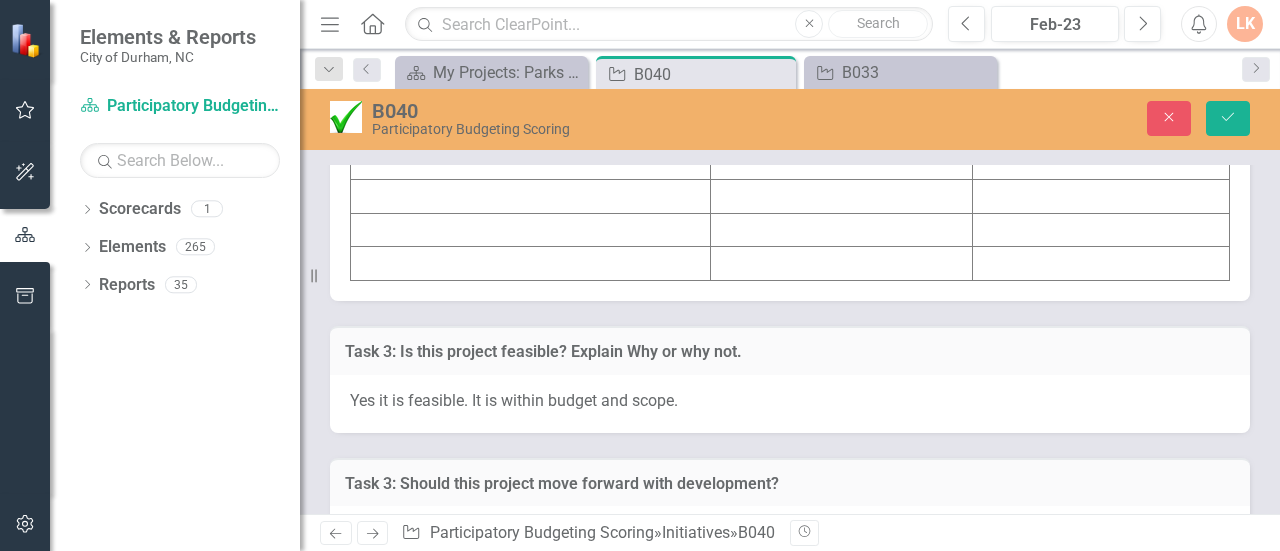 click at bounding box center (531, -7) 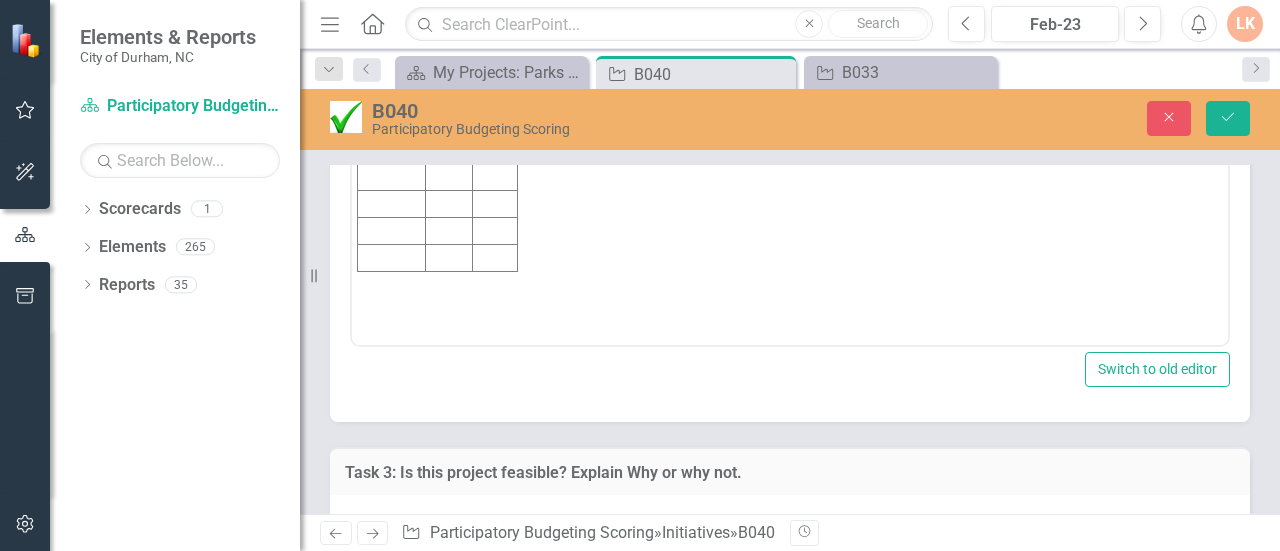 scroll, scrollTop: 0, scrollLeft: 0, axis: both 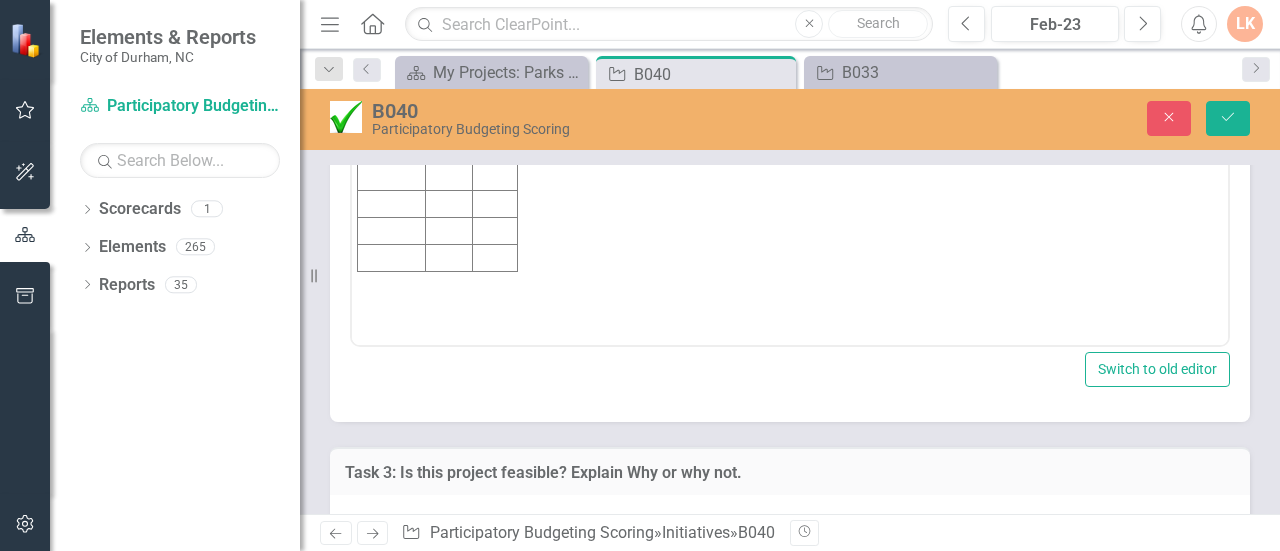 click at bounding box center (392, 42) 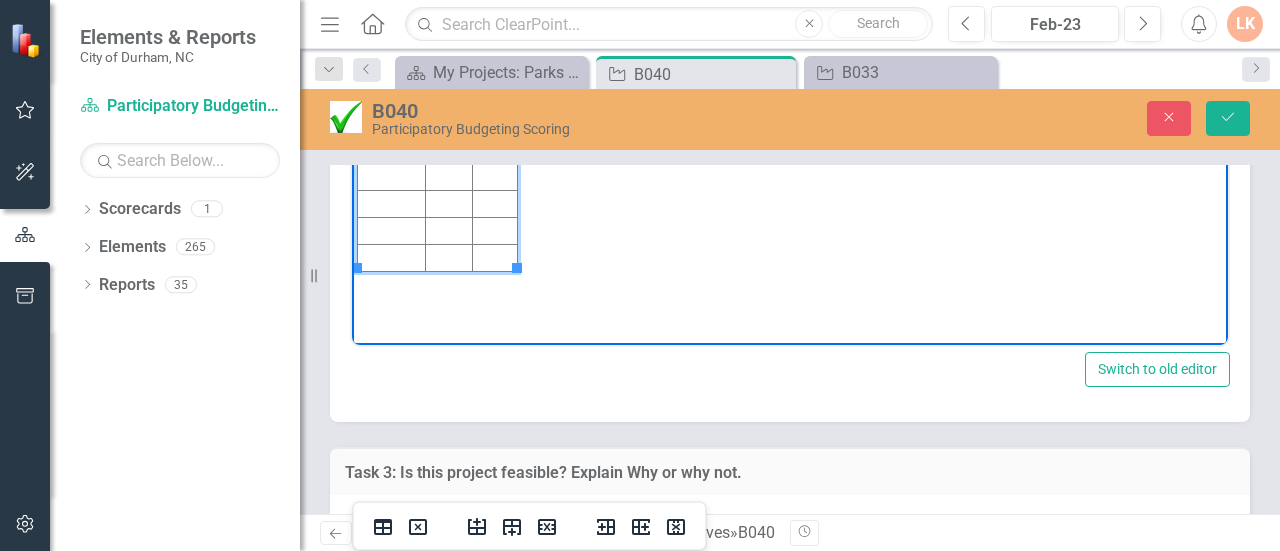 type 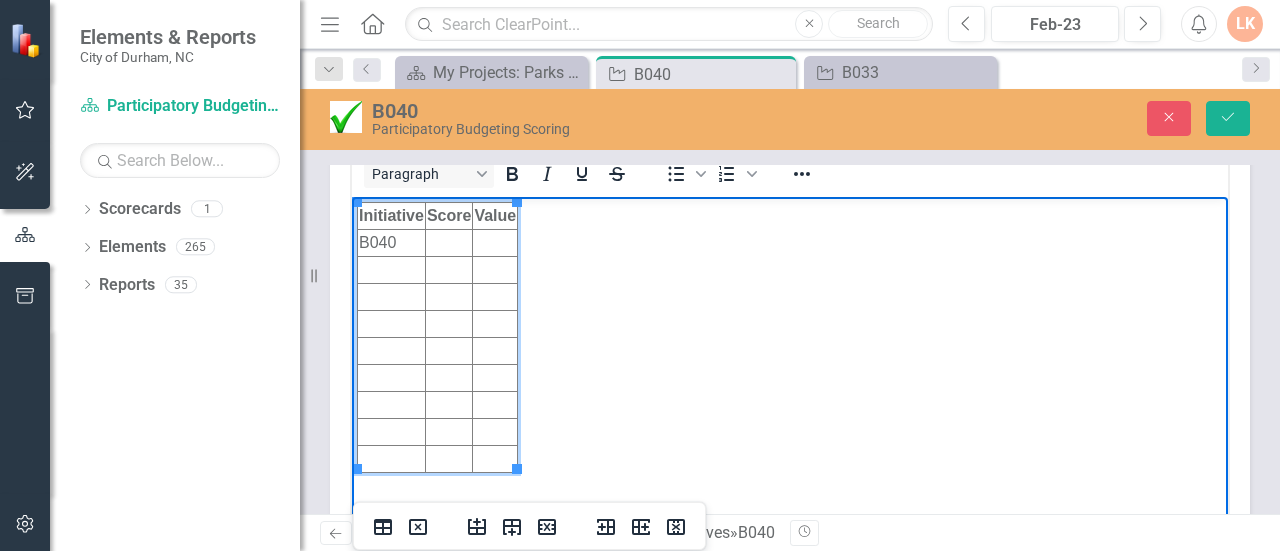 scroll, scrollTop: 6788, scrollLeft: 0, axis: vertical 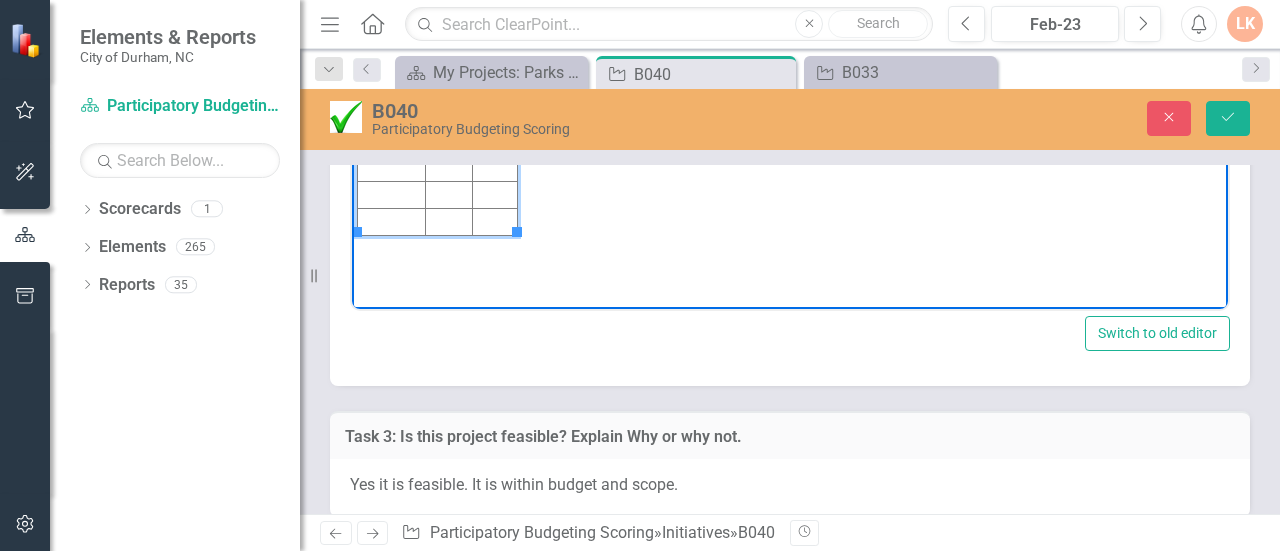 click at bounding box center (495, 6) 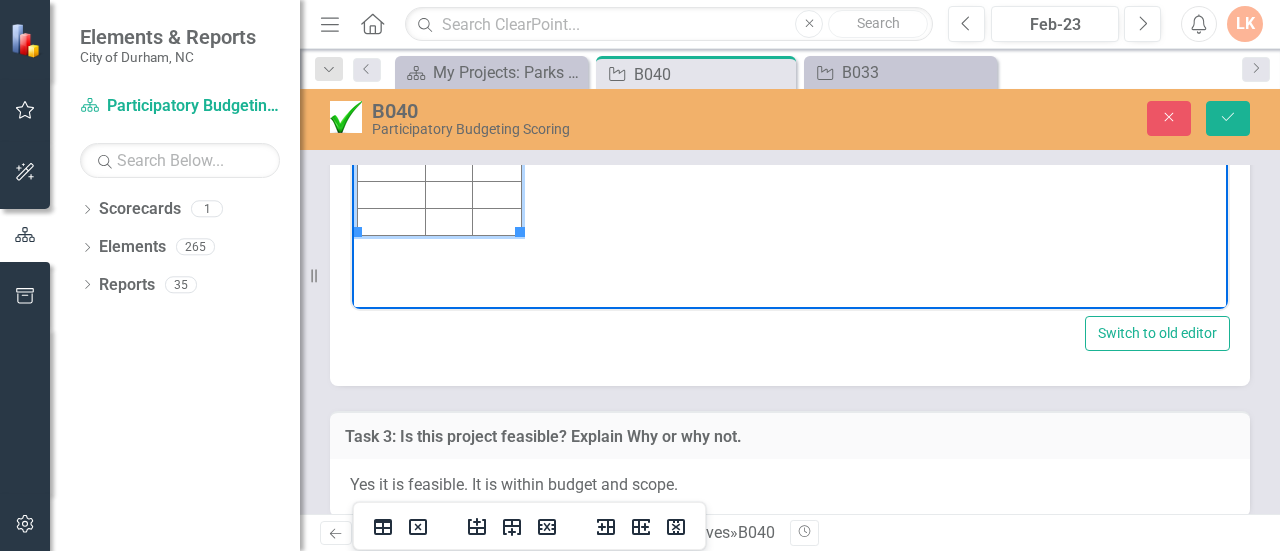 click at bounding box center (448, 6) 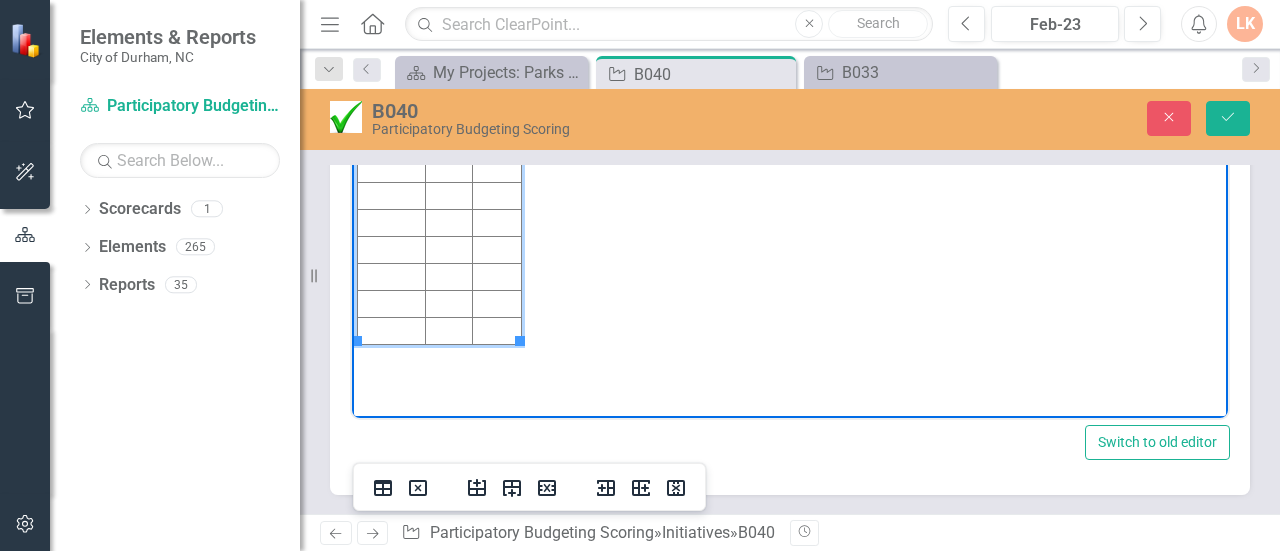 scroll, scrollTop: 7066, scrollLeft: 0, axis: vertical 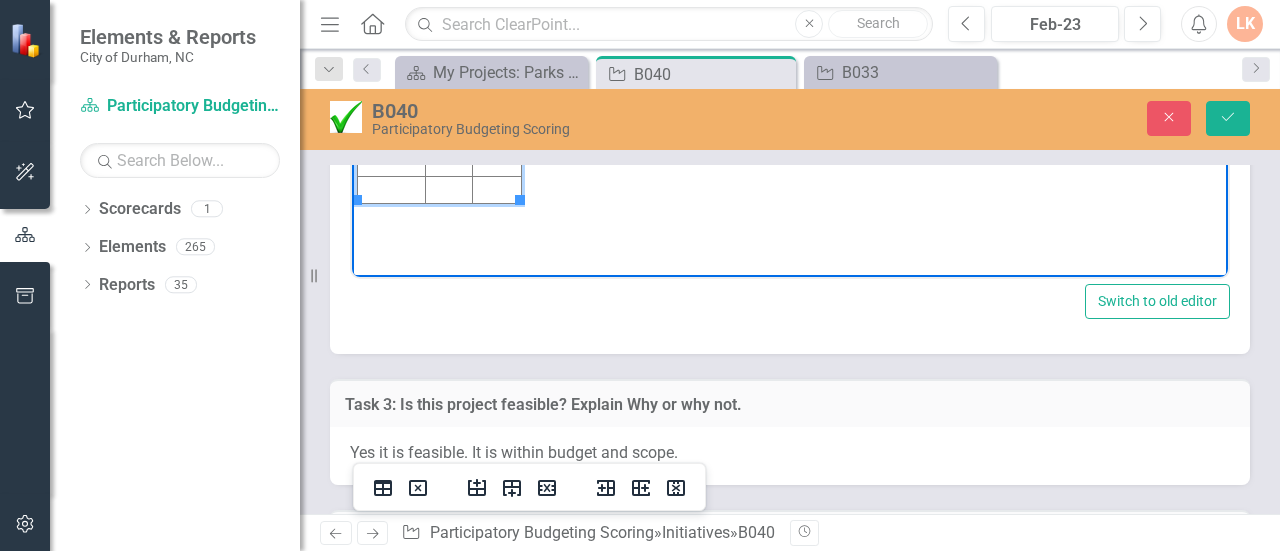 click on "Task 4.4B Answer <table border="1">
<colgroup>
<col>
<col>
<col>
</colgroup>
<tbody>
<tr>
<td><strong>Initiative</strong></td>
<td><strong>Score</strong></td>
<td><strong>Value</strong></td>
</tr>
<tr>
<td>&nbsp;</td>
<td>&nbsp;</td>
<td>&nbsp;</td>
</tr>
<tr>
<td>&nbsp;</td>
<td>&nbsp;</td>
<td>&nbsp;</td>
</tr>
<tr>
<td>&nbsp;</td>
<td>&nbsp;</td>
<td>&nbsp;</td>
</tr>
<tr>
<td>&nbsp;</td>
<td>&nbsp;</td>
<td>&nbsp;</td>
</tr>
<tr>
<td>&nbsp;</td>
<td>&nbsp;</td>
<td>&nbsp;</td>
</tr>
<tr>
<td>&nbsp;</td>
<td>&nbsp;</td>
<td>&nbsp;</td>
</tr>
<tr>
<td>&nbsp;</td>
<td>&nbsp;</td>
<td>&nbsp;</td>
</tr>
<tr>
<td>&nbsp;</td>
<td>&nbsp;</td>
<td>&nbsp;</td>
</tr>
<tr>
<td>&nbsp;</td>
<td>&nbsp;</td>
<td>&nbsp;</td>
</tr>
</tbody>
</table> Paragraph To open the popup, press Shift+Enter To open the popup, press Shift+Enter" at bounding box center (790, 69) 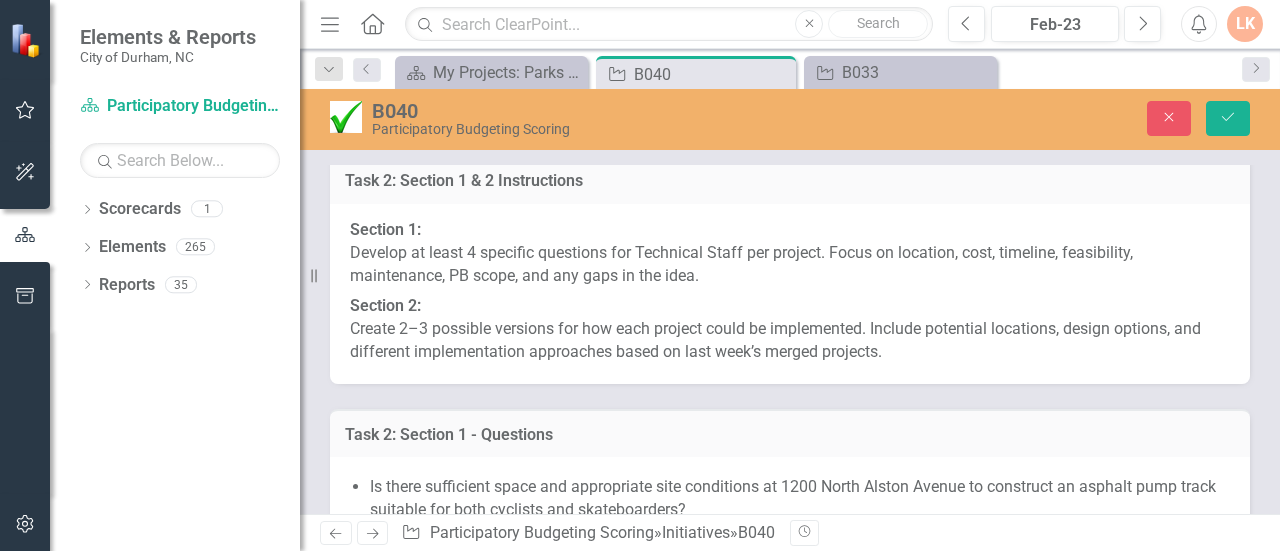 scroll, scrollTop: 7728, scrollLeft: 0, axis: vertical 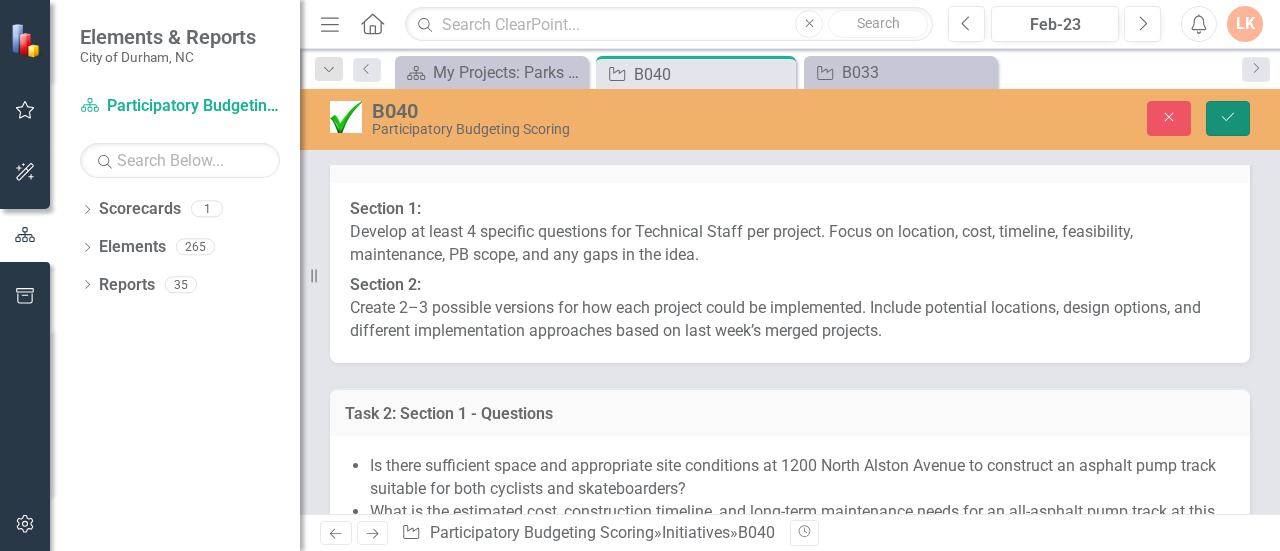 click on "Save" at bounding box center [1228, 118] 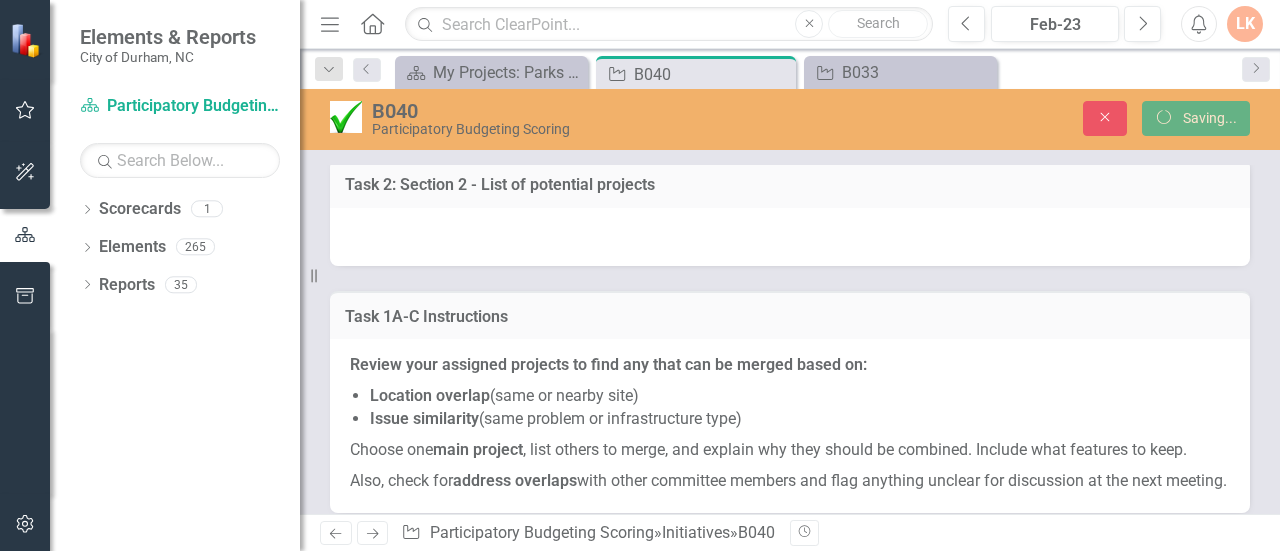 scroll, scrollTop: 7234, scrollLeft: 0, axis: vertical 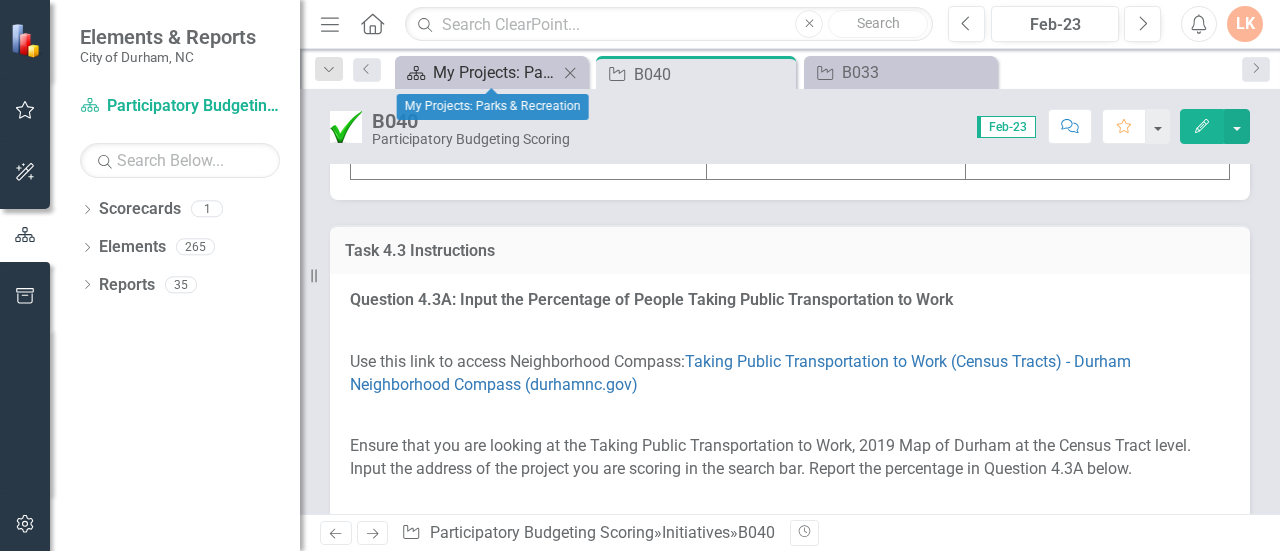 click on "My Projects: Parks & Recreation" at bounding box center (495, 72) 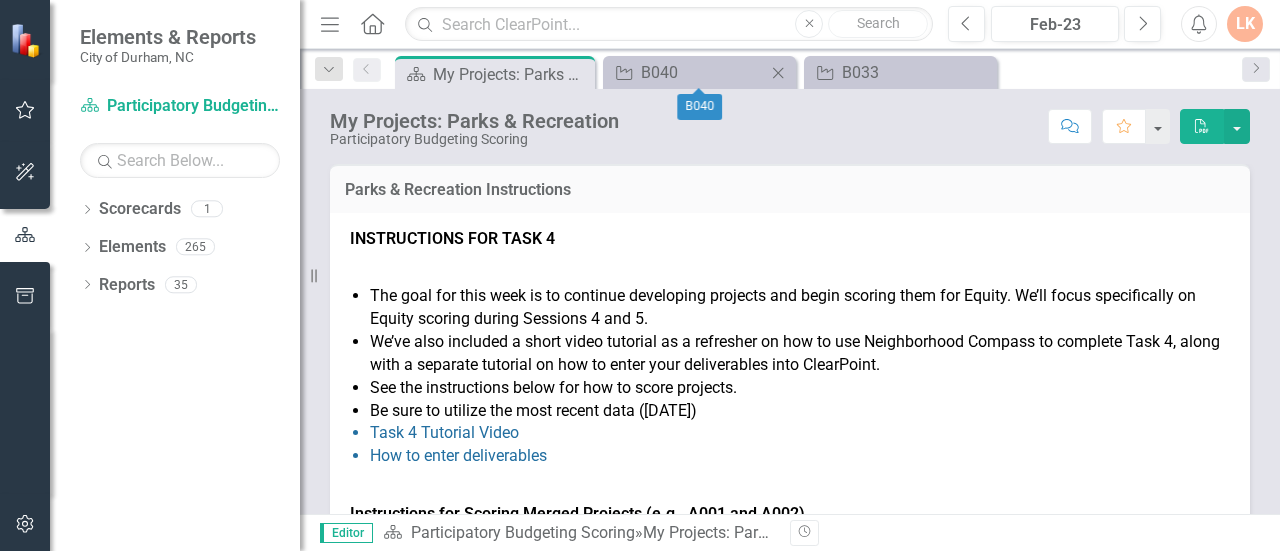 click on "Close" 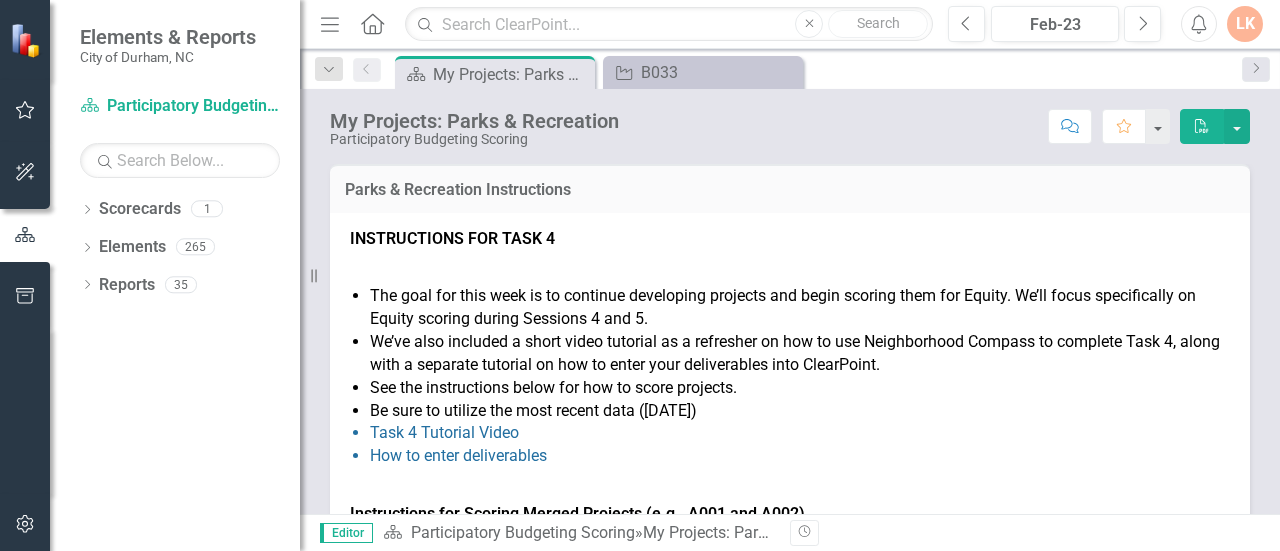 click on "Close" 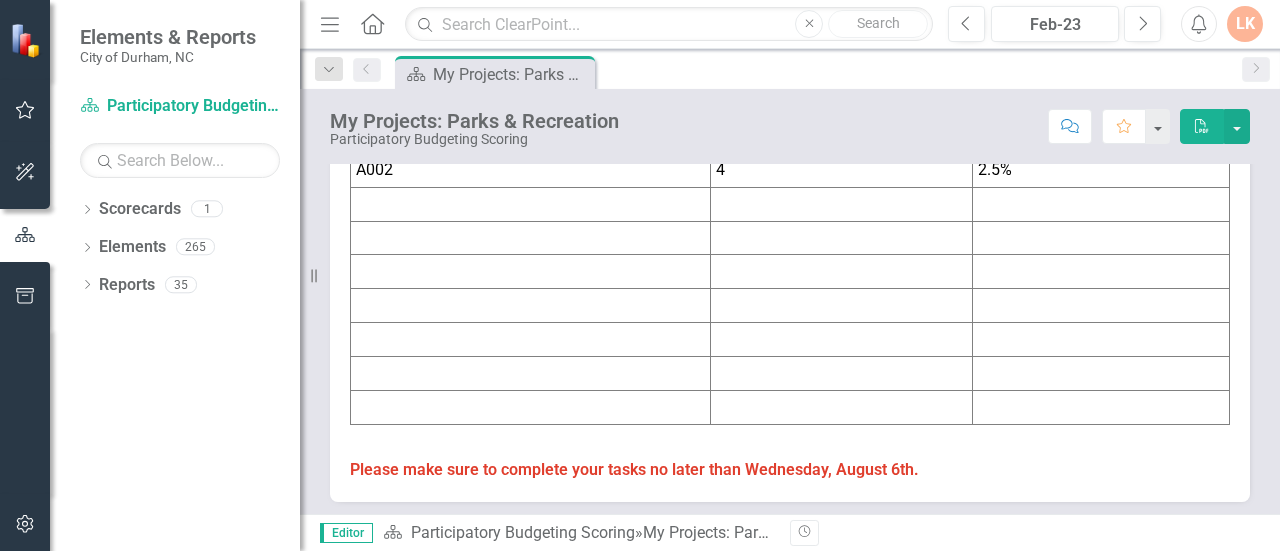 scroll, scrollTop: 1203, scrollLeft: 0, axis: vertical 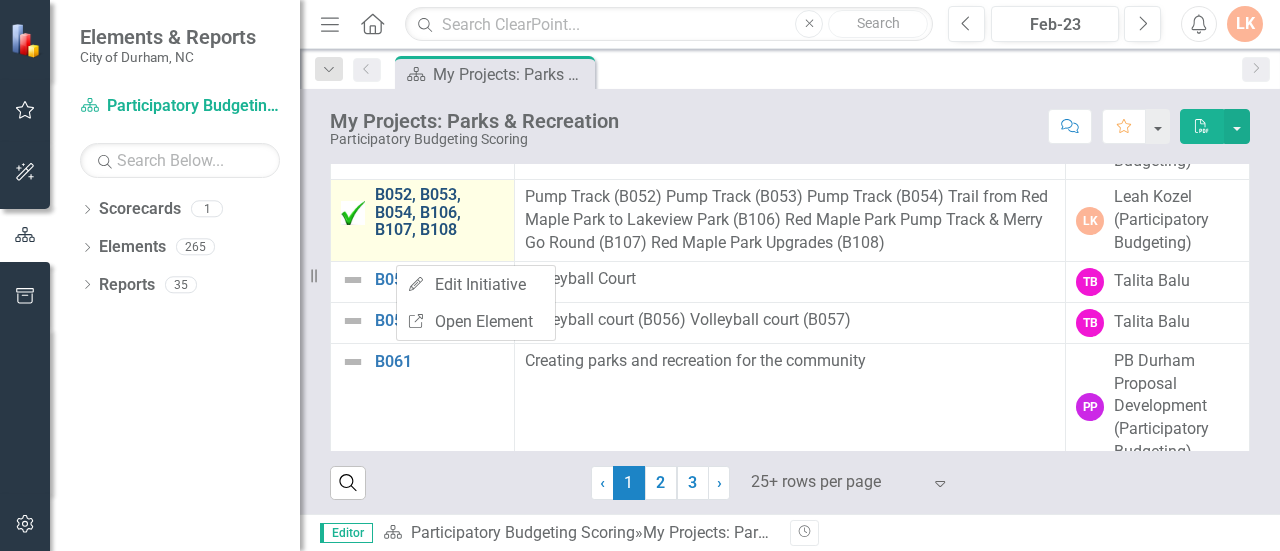 click on "B052, B053, B054, B106, B107, B108" at bounding box center [439, 212] 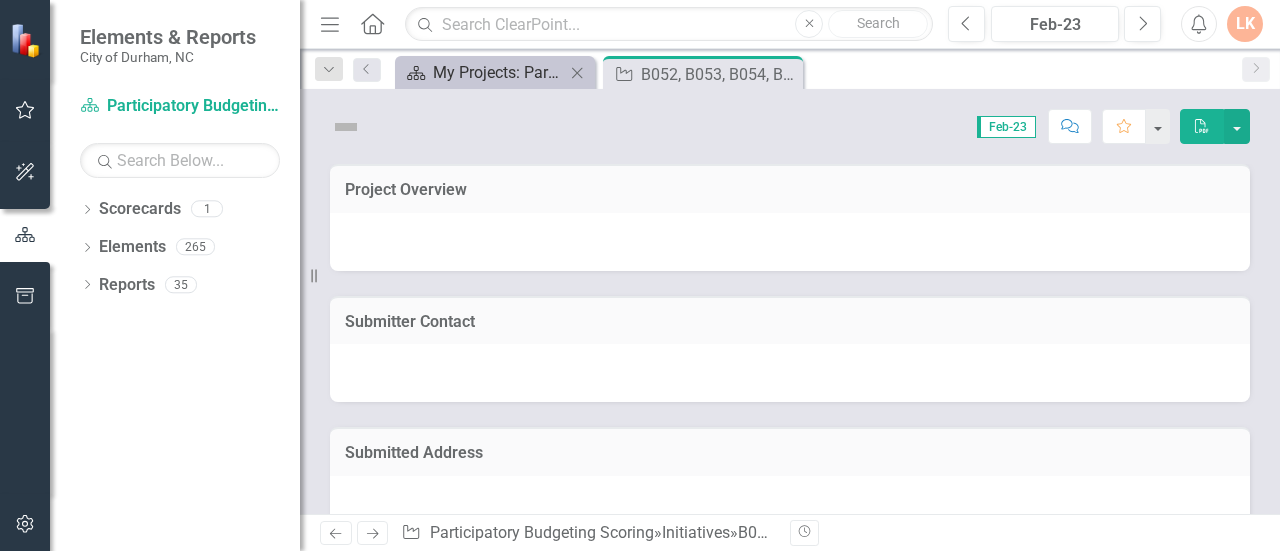 click on "My Projects: Parks & Recreation" at bounding box center (499, 72) 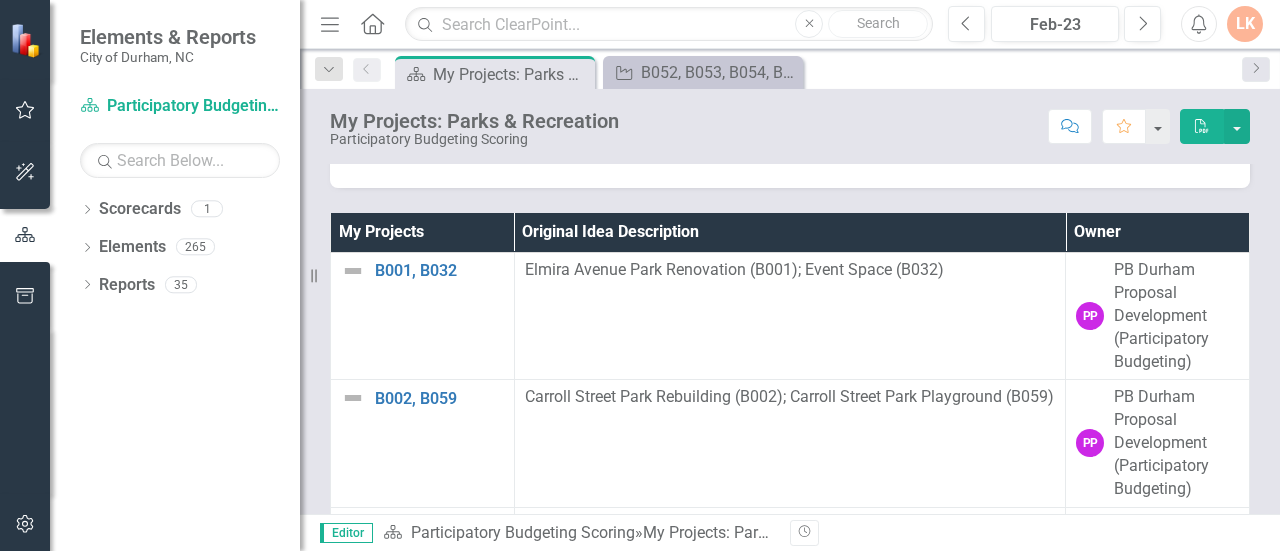 scroll, scrollTop: 1028, scrollLeft: 0, axis: vertical 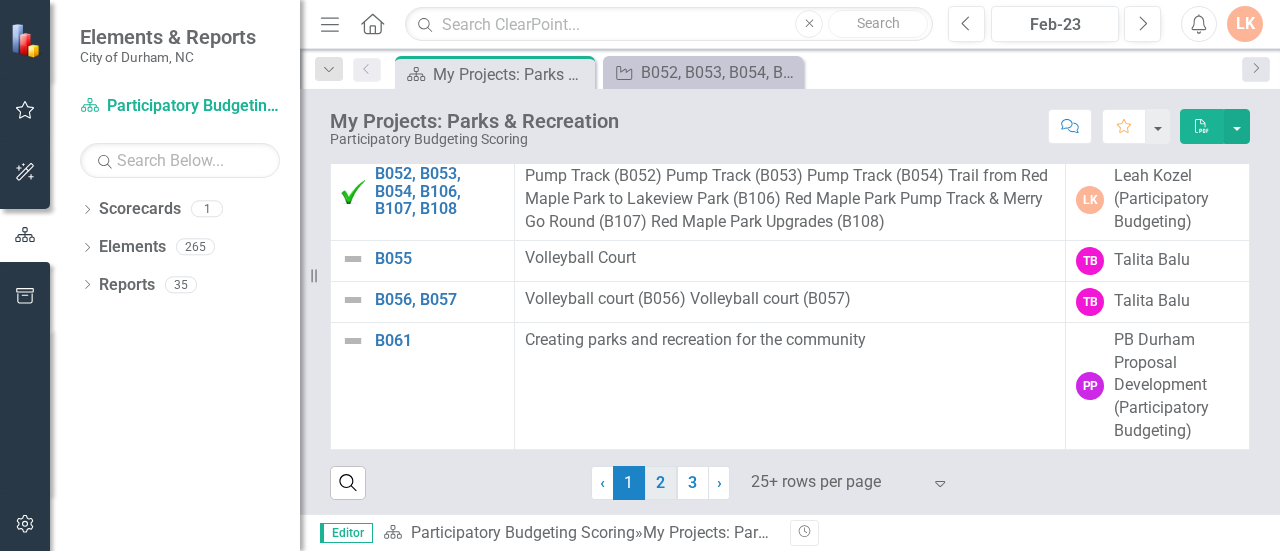 click on "2" at bounding box center [661, 483] 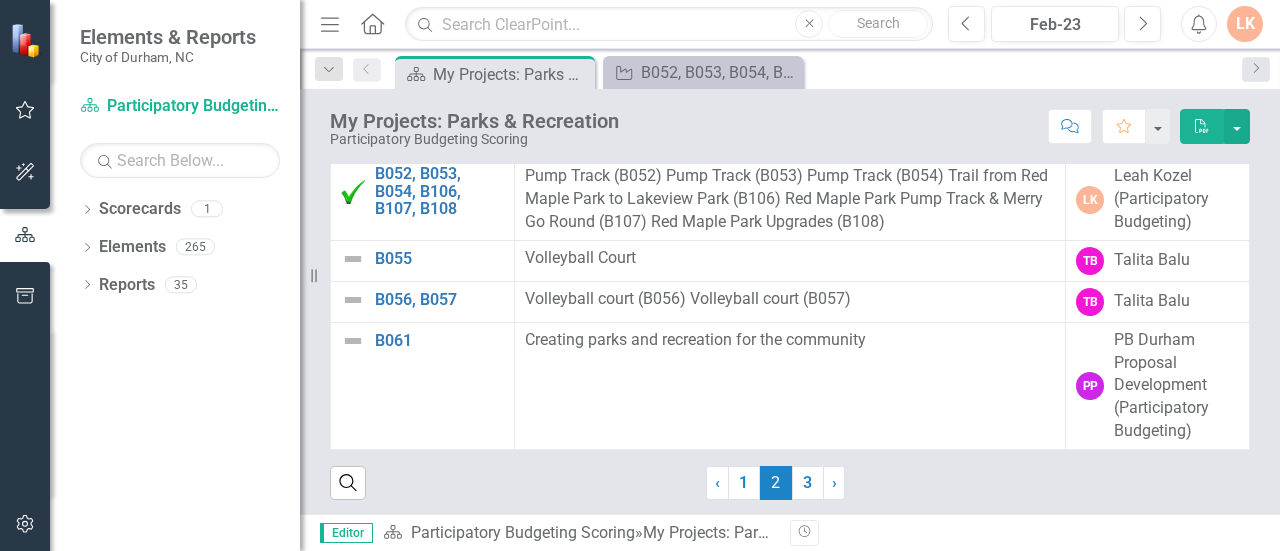 scroll, scrollTop: 0, scrollLeft: 0, axis: both 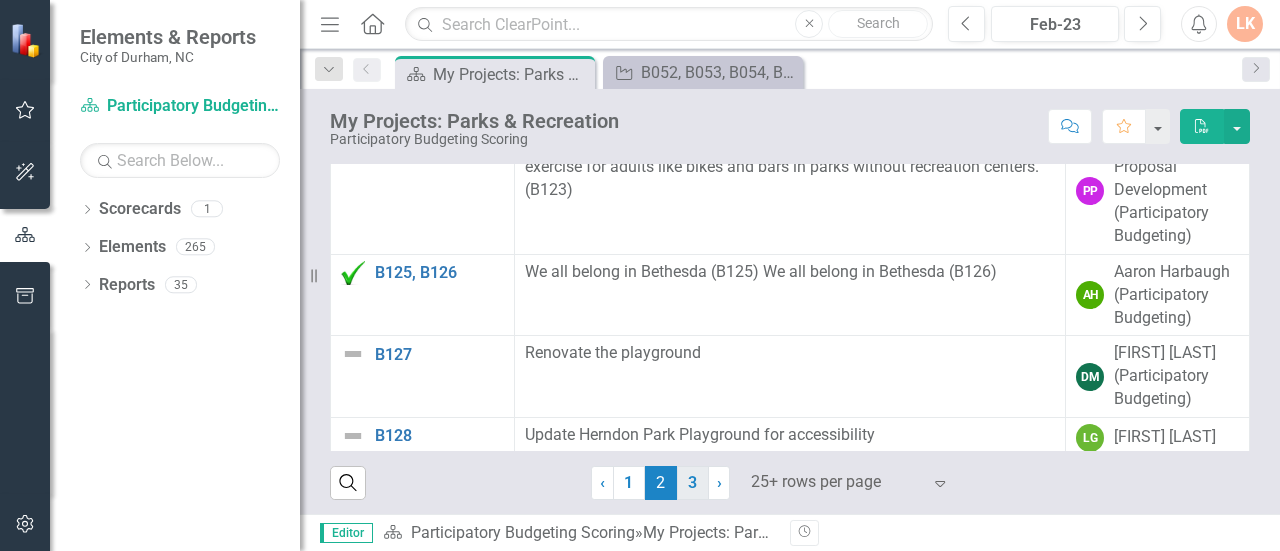 click on "3" at bounding box center (693, 483) 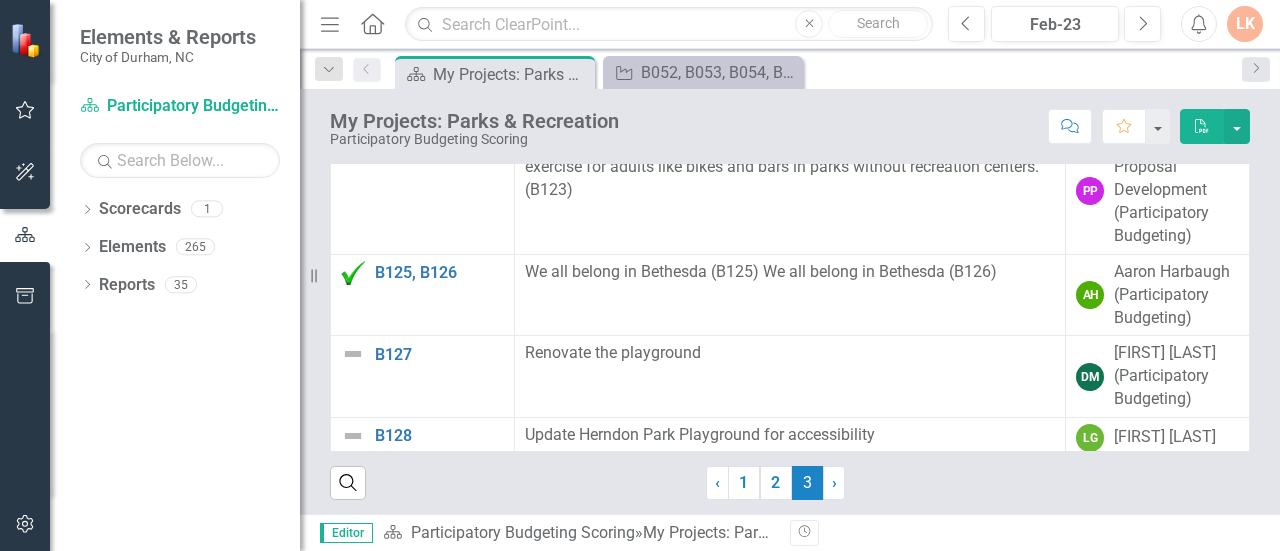 scroll, scrollTop: 0, scrollLeft: 0, axis: both 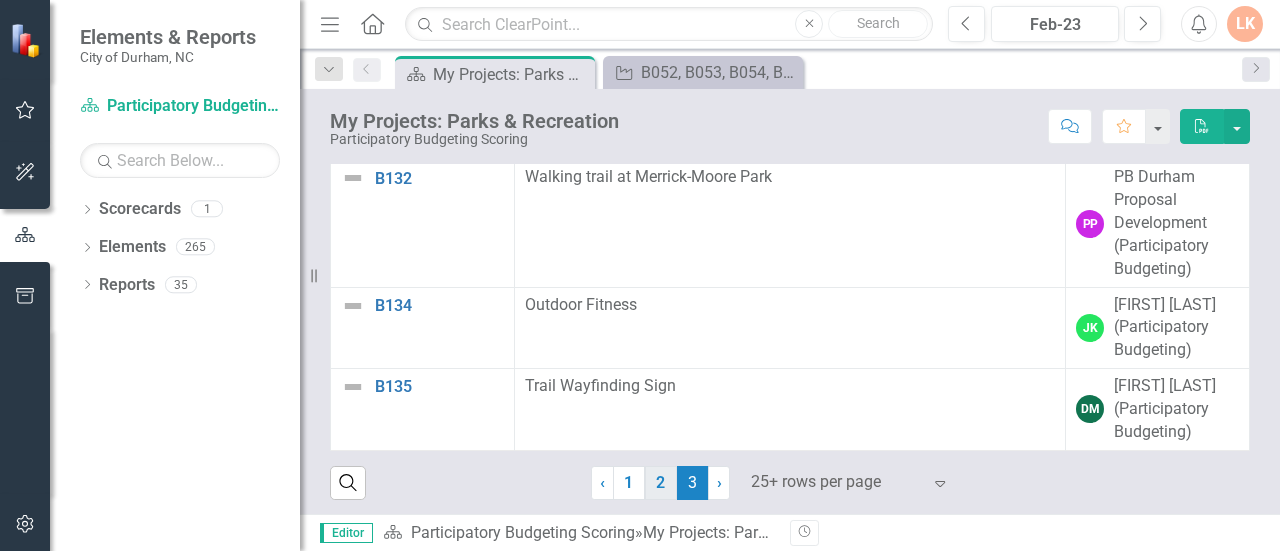 click on "2" at bounding box center (661, 483) 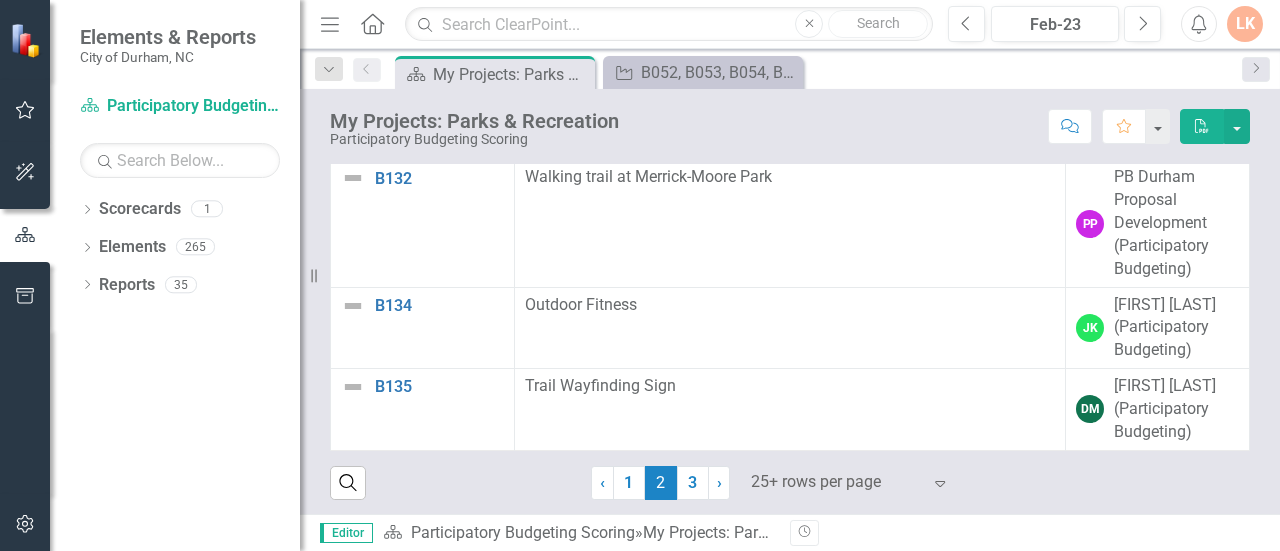 scroll, scrollTop: 0, scrollLeft: 0, axis: both 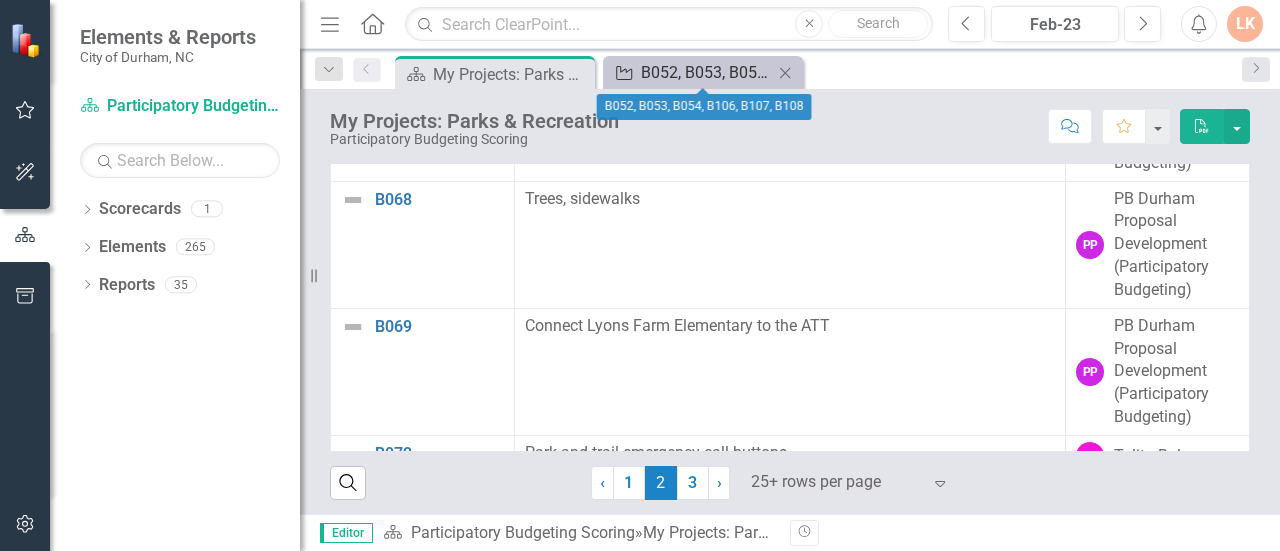 click on "B052, B053, B054, B106, B107, B108" at bounding box center [707, 72] 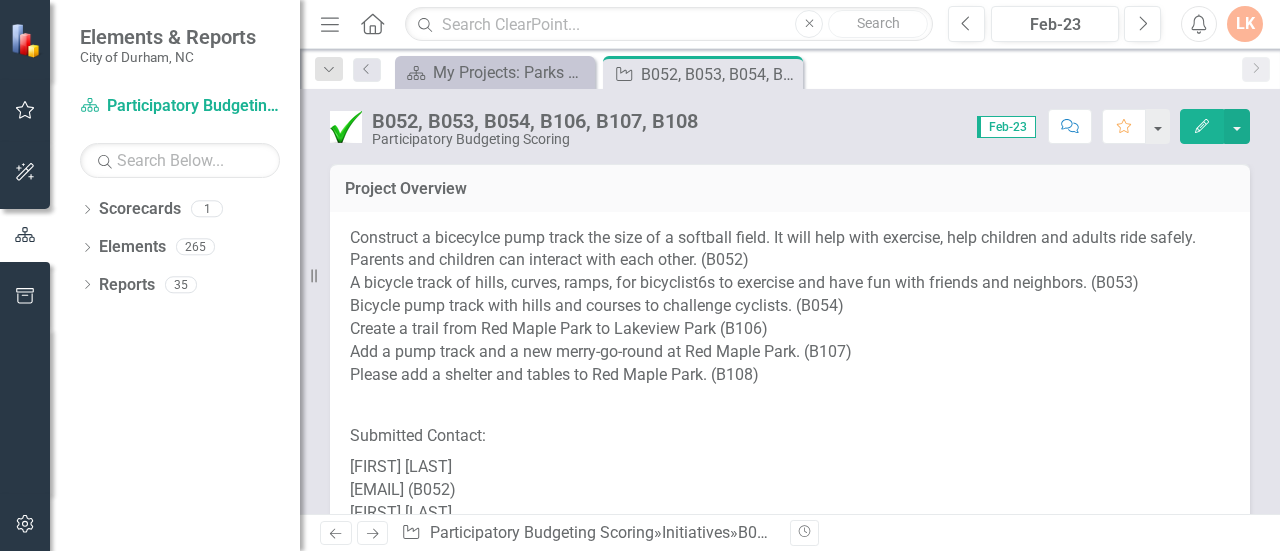 scroll, scrollTop: 2, scrollLeft: 0, axis: vertical 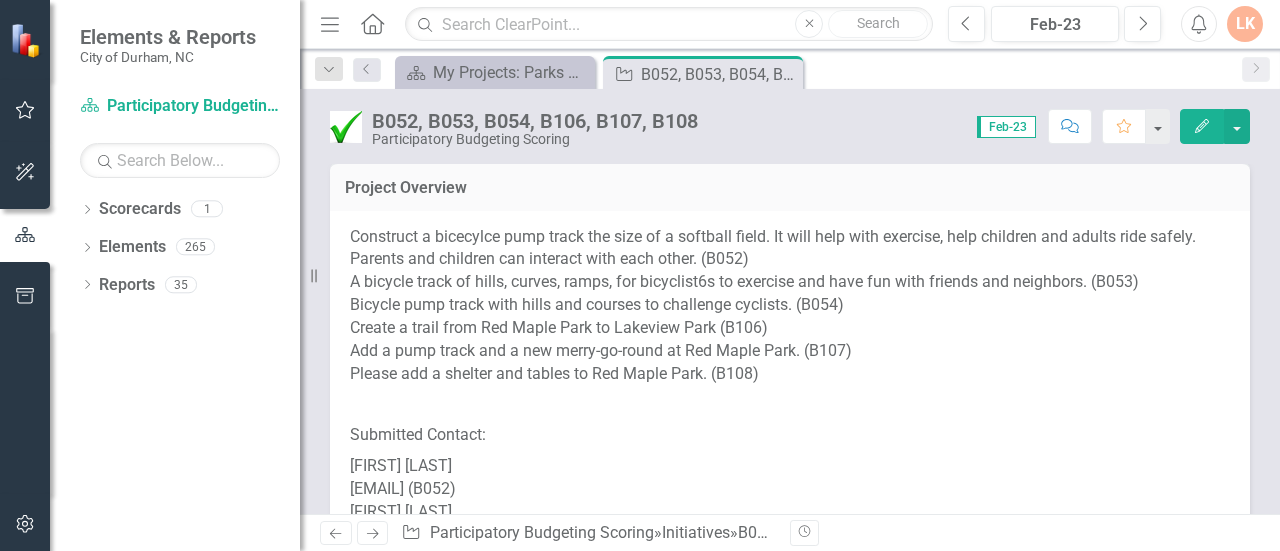 drag, startPoint x: 482, startPoint y: 325, endPoint x: 554, endPoint y: 323, distance: 72.02777 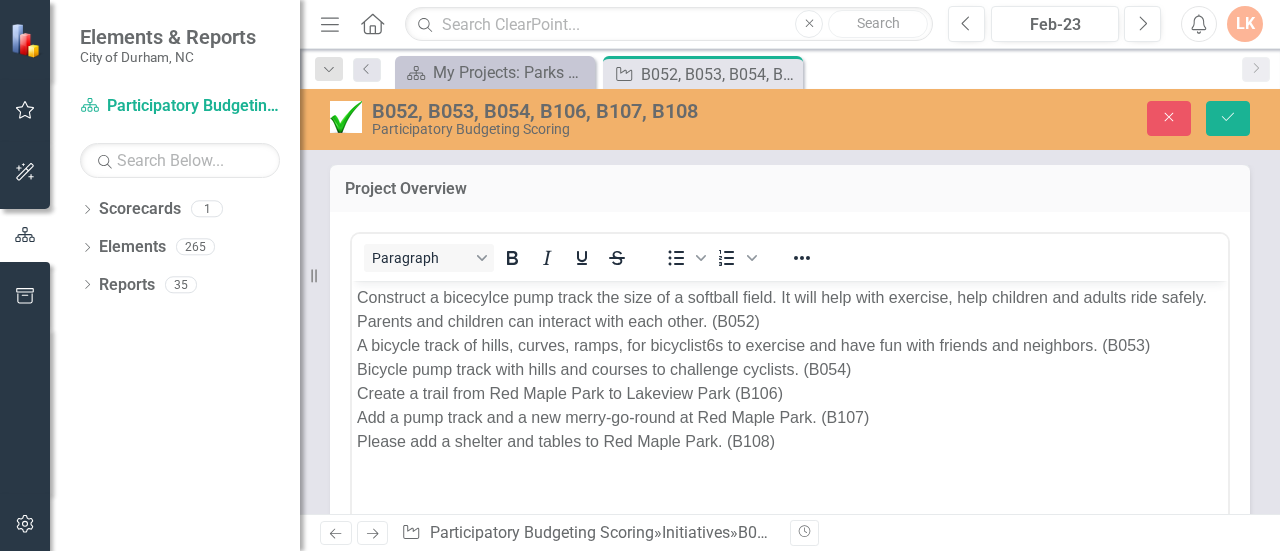 scroll, scrollTop: 0, scrollLeft: 0, axis: both 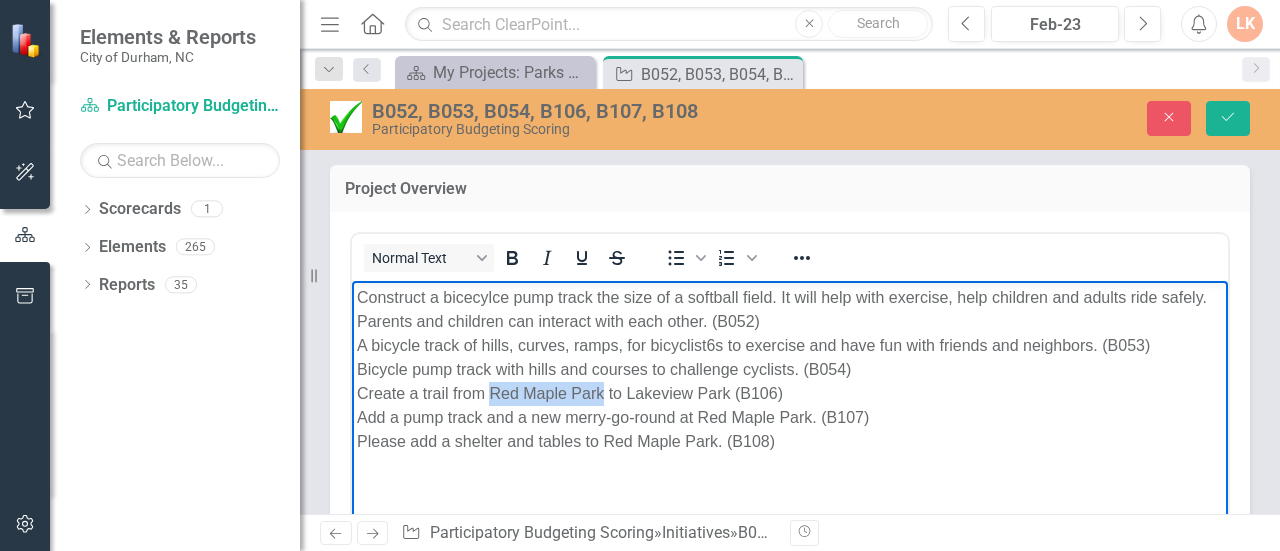 drag, startPoint x: 603, startPoint y: 396, endPoint x: 487, endPoint y: 394, distance: 116.01724 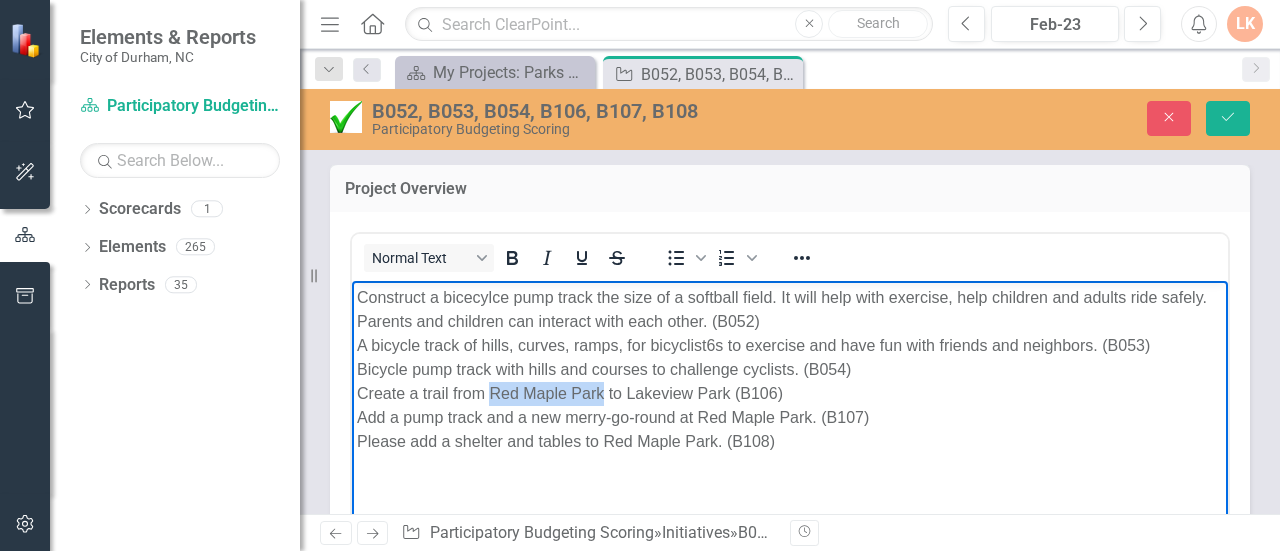 click on "Construct a bicecylce pump track the size of a softball field. It will help with exercise, help children and adults ride safely. Parents and children can interact with each other. (B052) A bicycle track of hills, curves, ramps, for bicyclist6s to exercise and have fun with friends and neighbors. (B053) Bicycle pump track with hills and courses to challenge cyclists. (B054) Create a trail from Red Maple Park to Lakeview Park (B106) Add a pump track and a new merry-go-round at Red Maple Park. (B107) Please add a shelter and tables to Red Maple Park. (B108)" at bounding box center (790, 369) 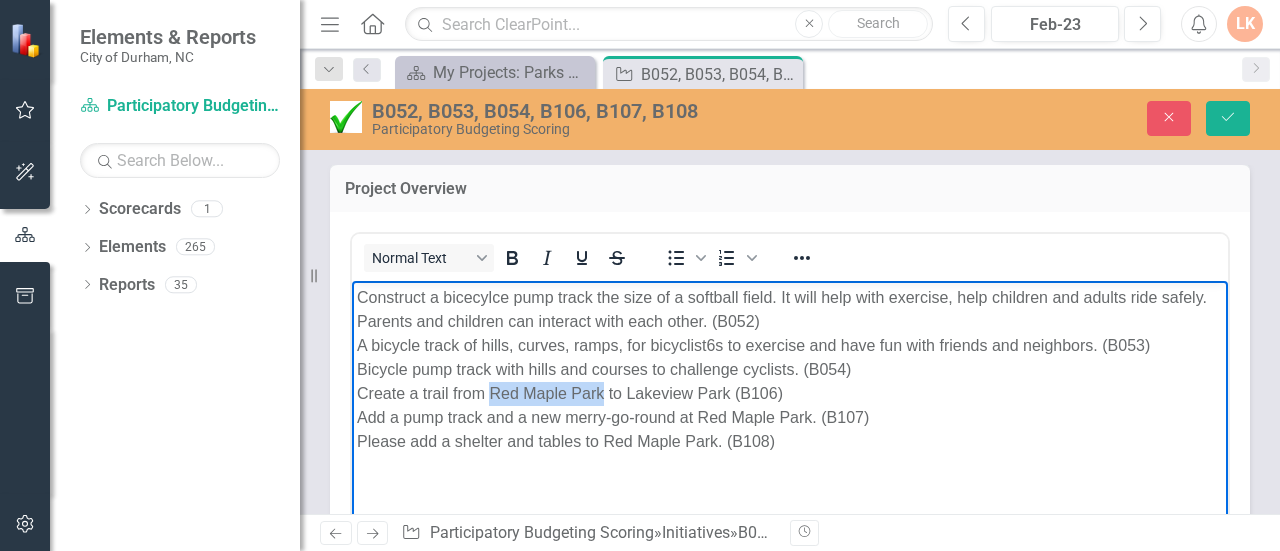 copy on "Red Maple Park" 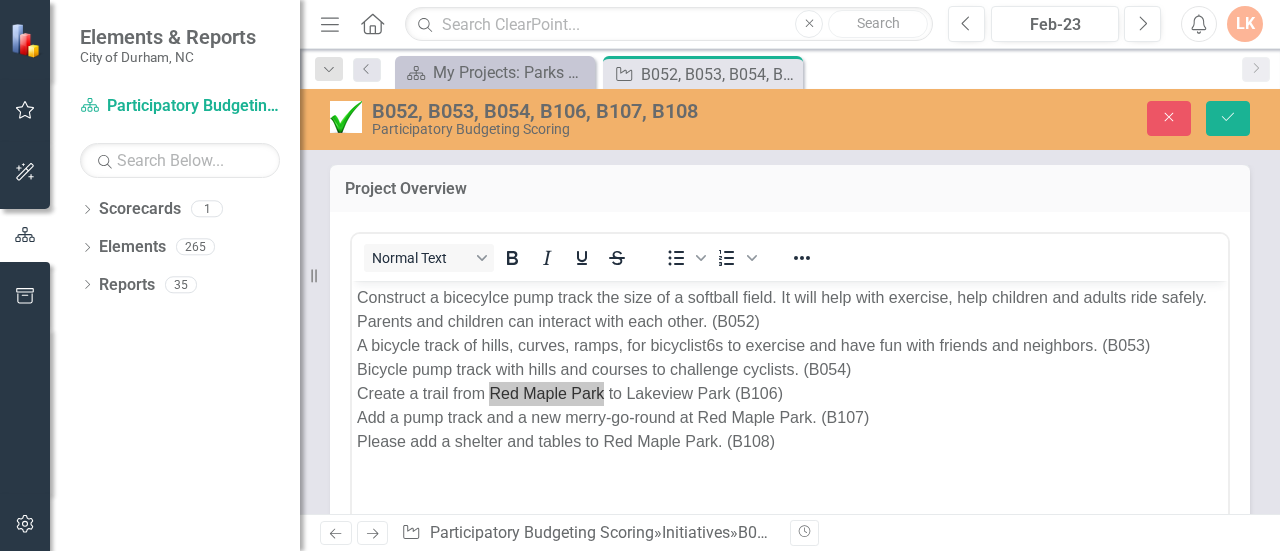click on "Project Overview" at bounding box center (790, 191) 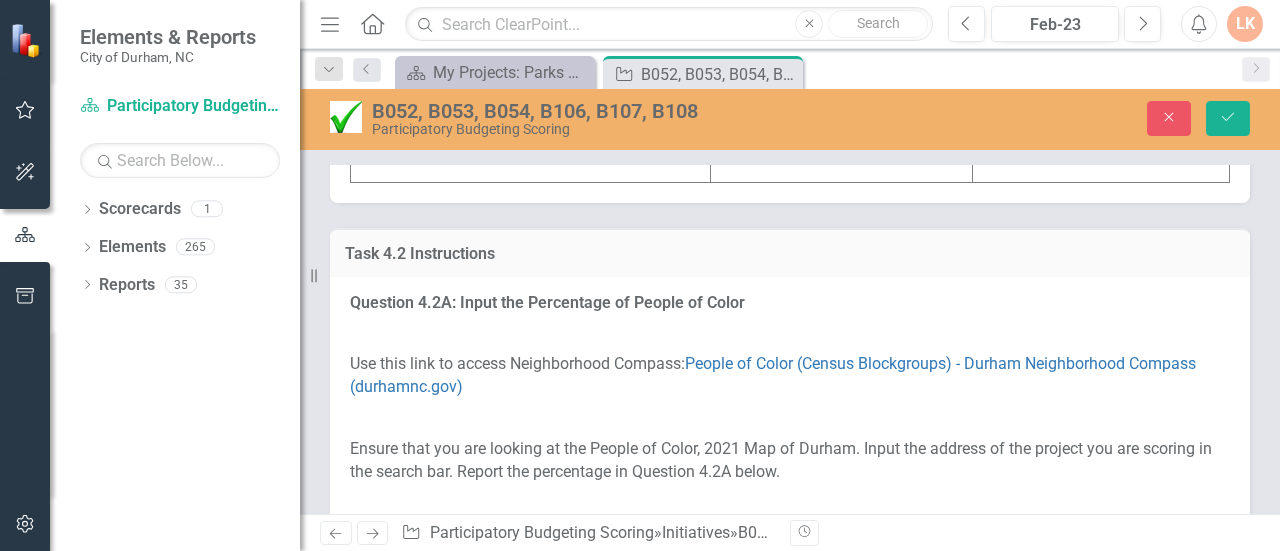 scroll, scrollTop: 3586, scrollLeft: 0, axis: vertical 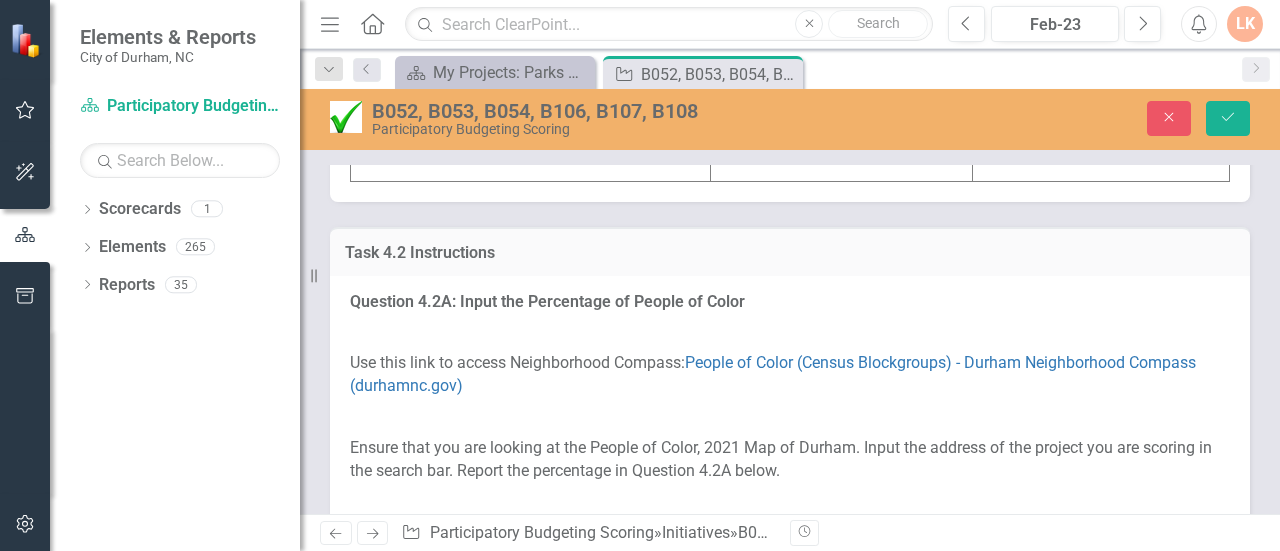 click at bounding box center [531, -106] 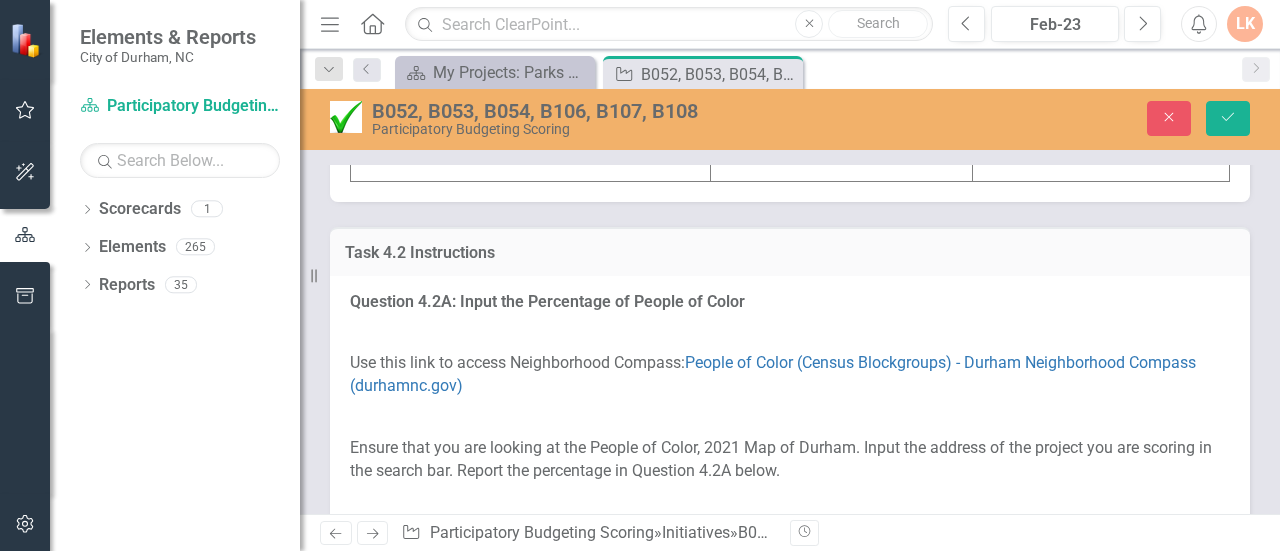 click at bounding box center [531, -106] 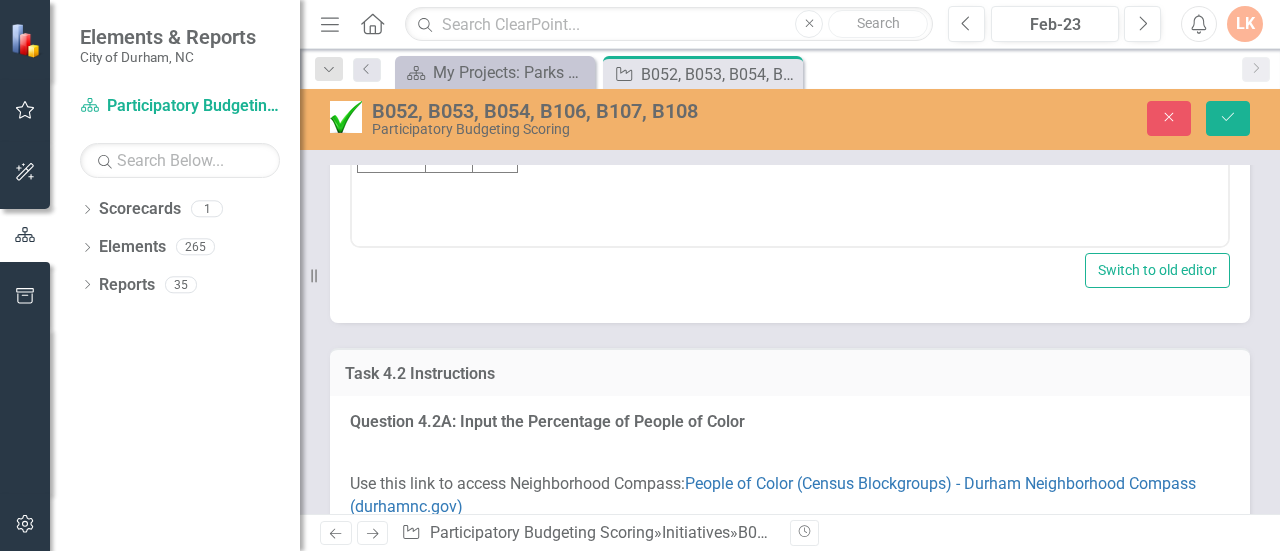 scroll, scrollTop: 0, scrollLeft: 0, axis: both 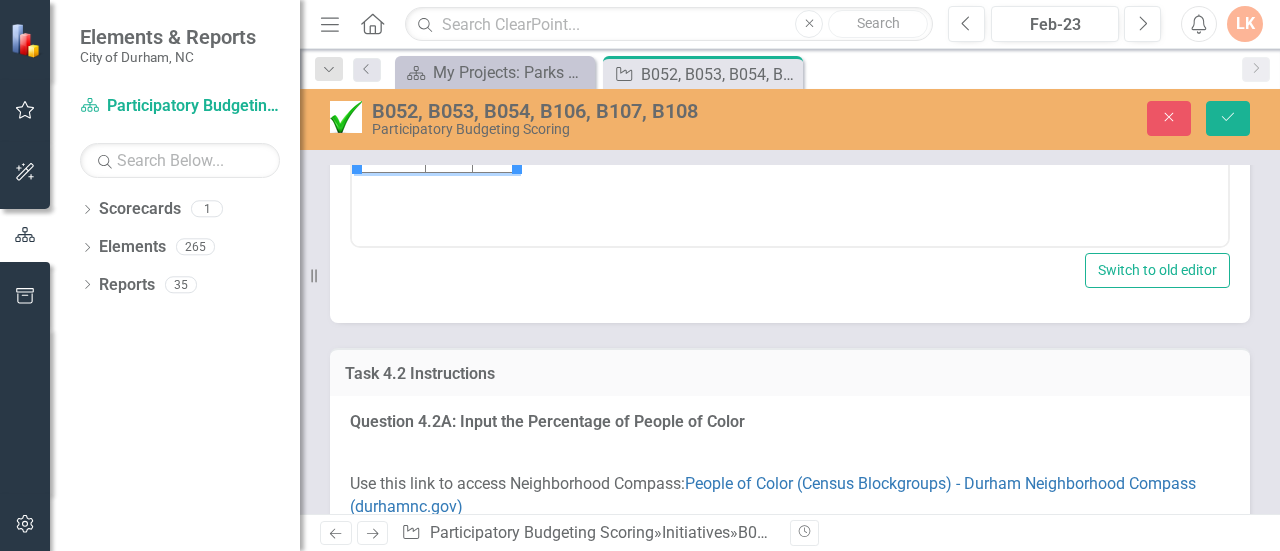 click at bounding box center (392, -57) 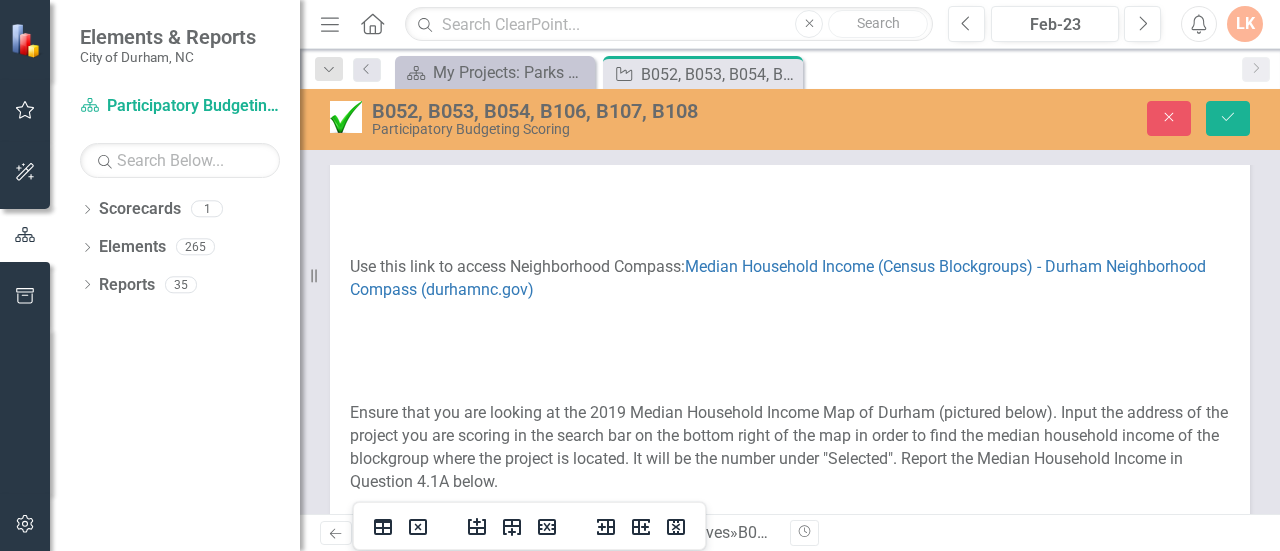 scroll, scrollTop: 1119, scrollLeft: 0, axis: vertical 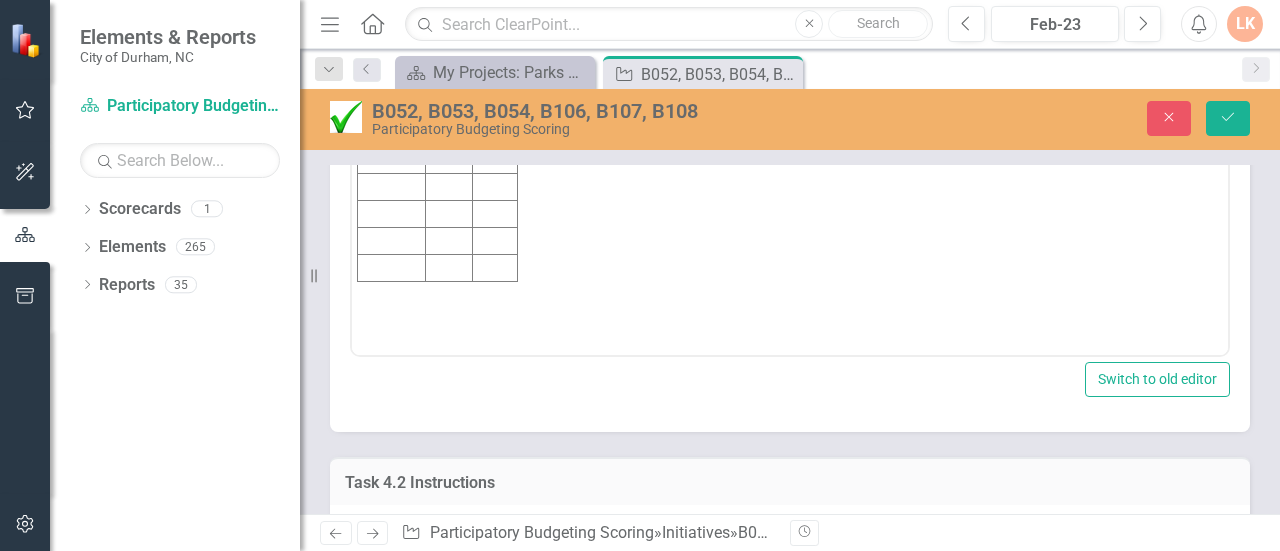 click at bounding box center [392, 51] 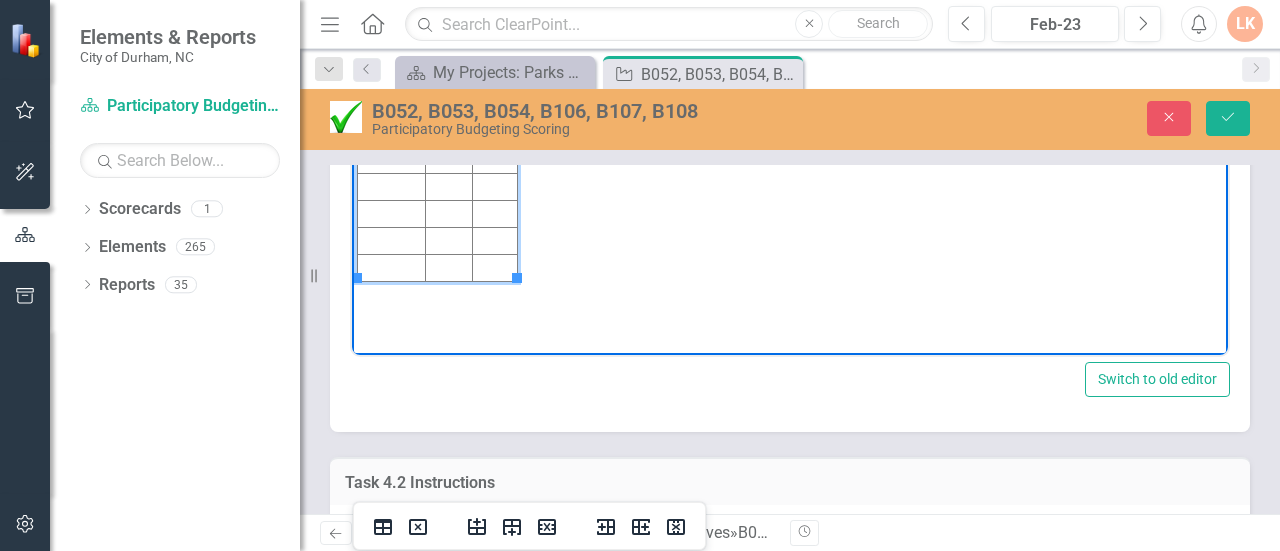 type 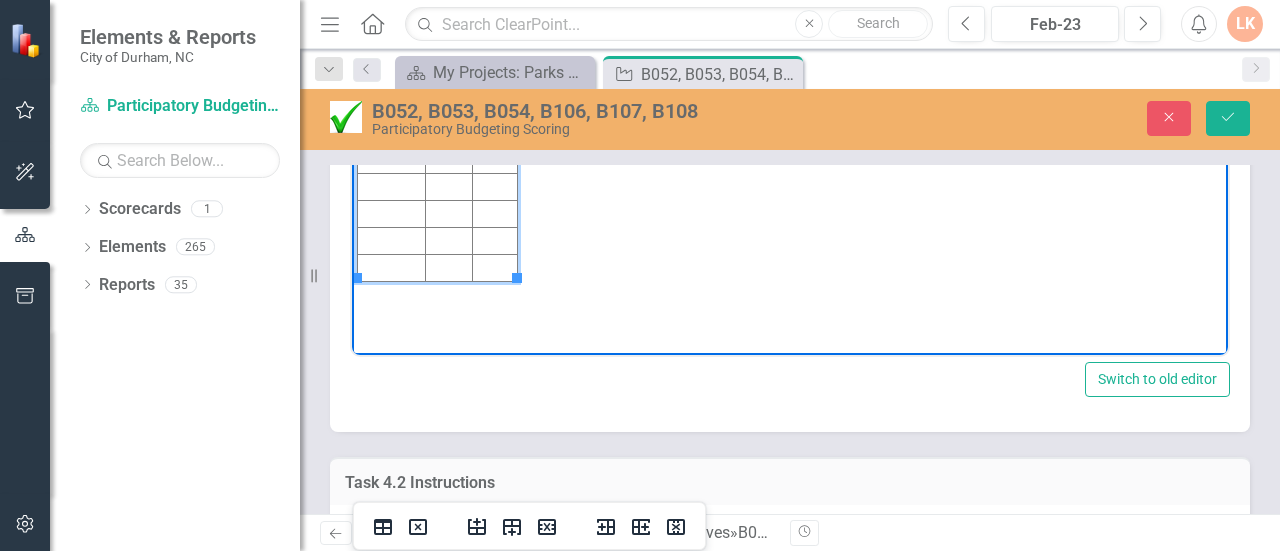 click at bounding box center (392, 78) 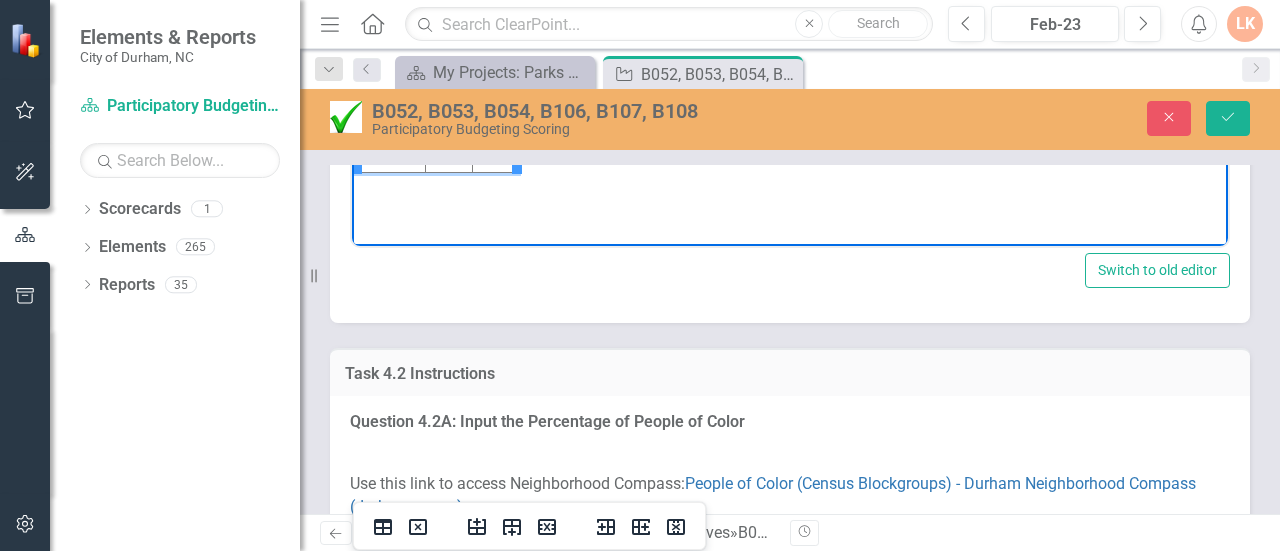 scroll, scrollTop: 3587, scrollLeft: 0, axis: vertical 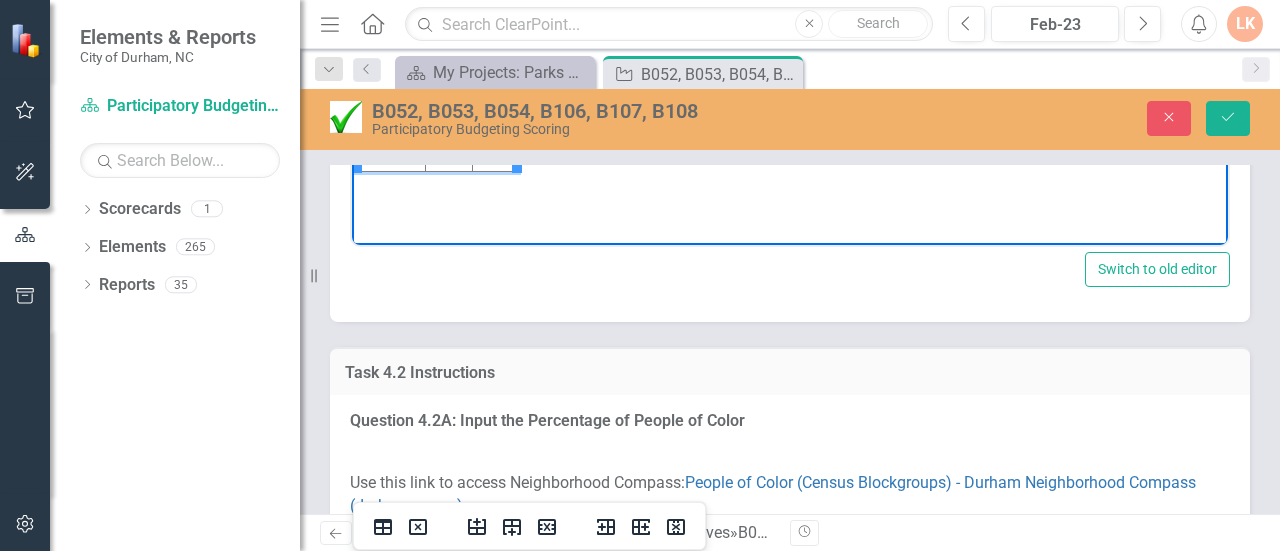 click at bounding box center (392, -4) 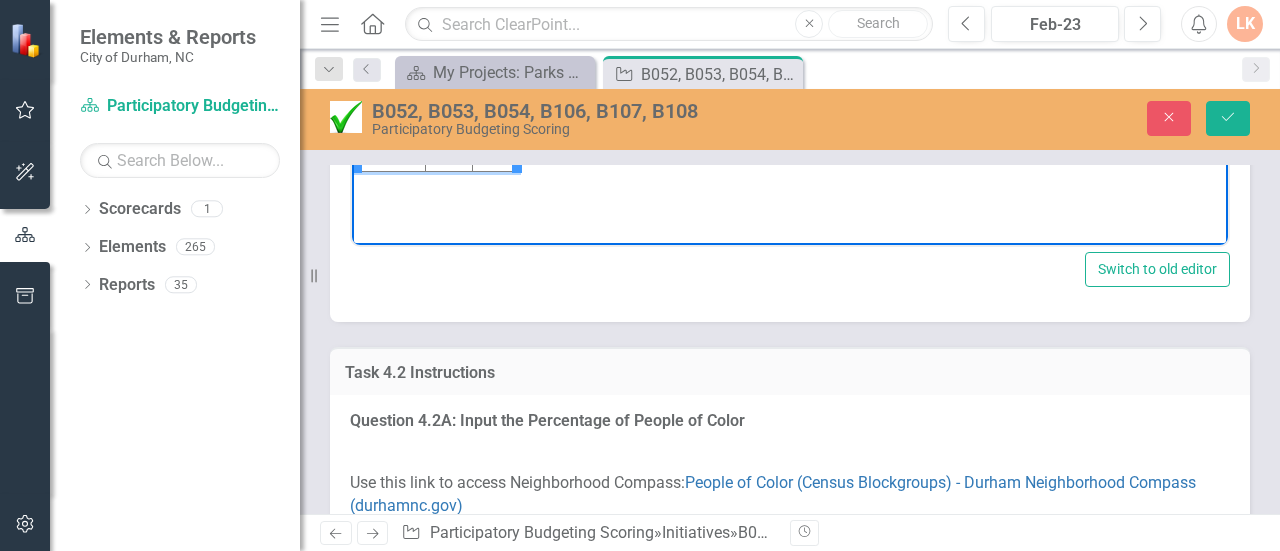 click at bounding box center (495, -58) 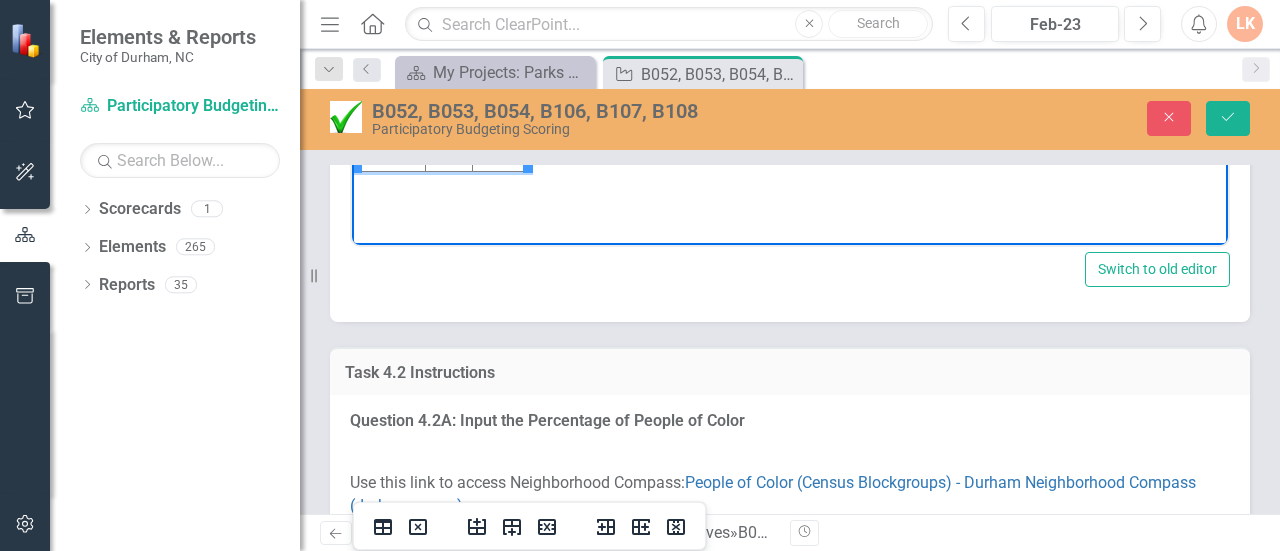 click on "$43065" at bounding box center [501, -58] 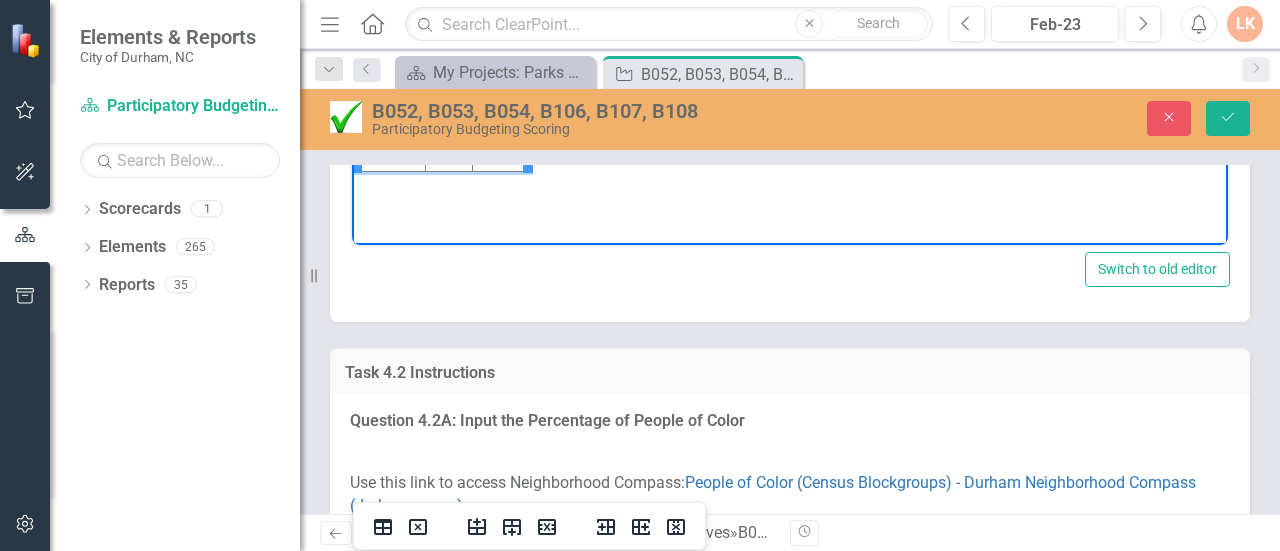 copy on "$43065" 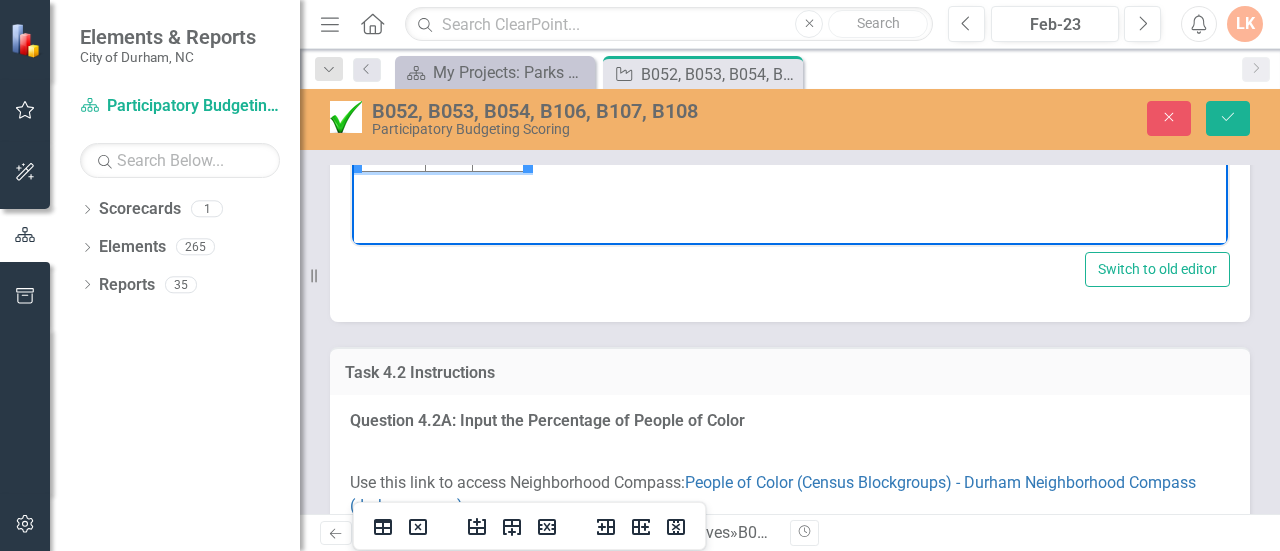 click at bounding box center [501, -31] 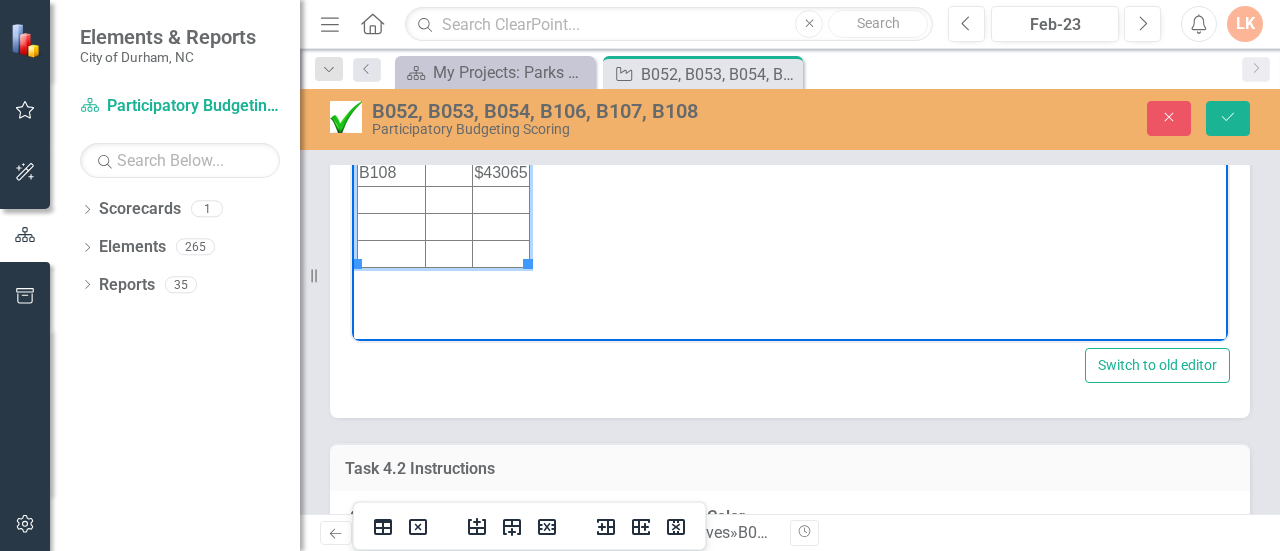 scroll, scrollTop: 3493, scrollLeft: 0, axis: vertical 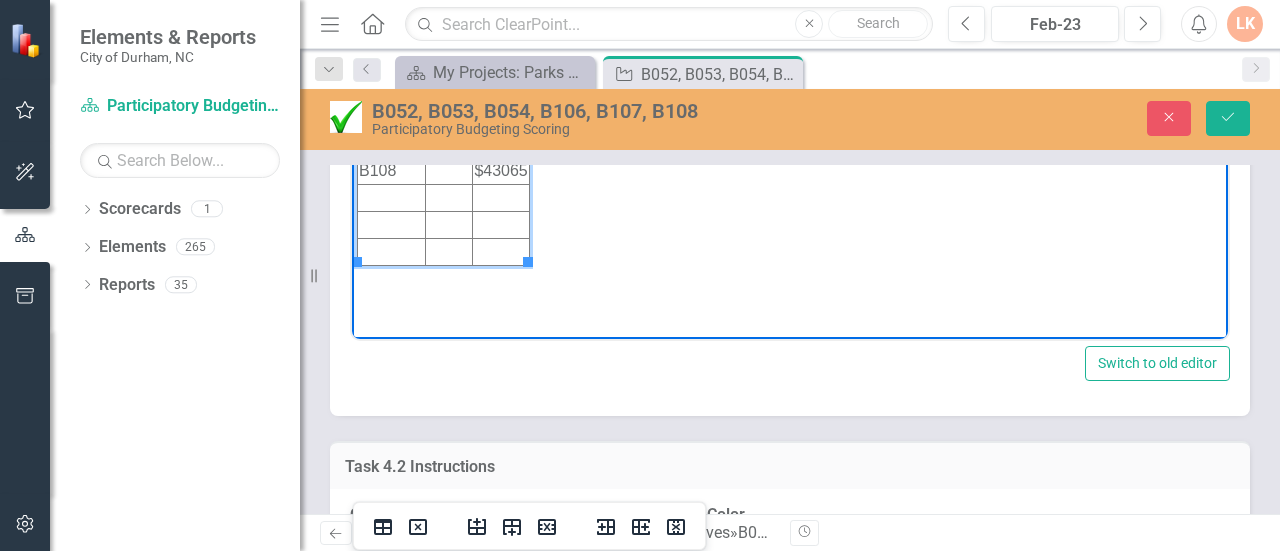 click at bounding box center (448, 36) 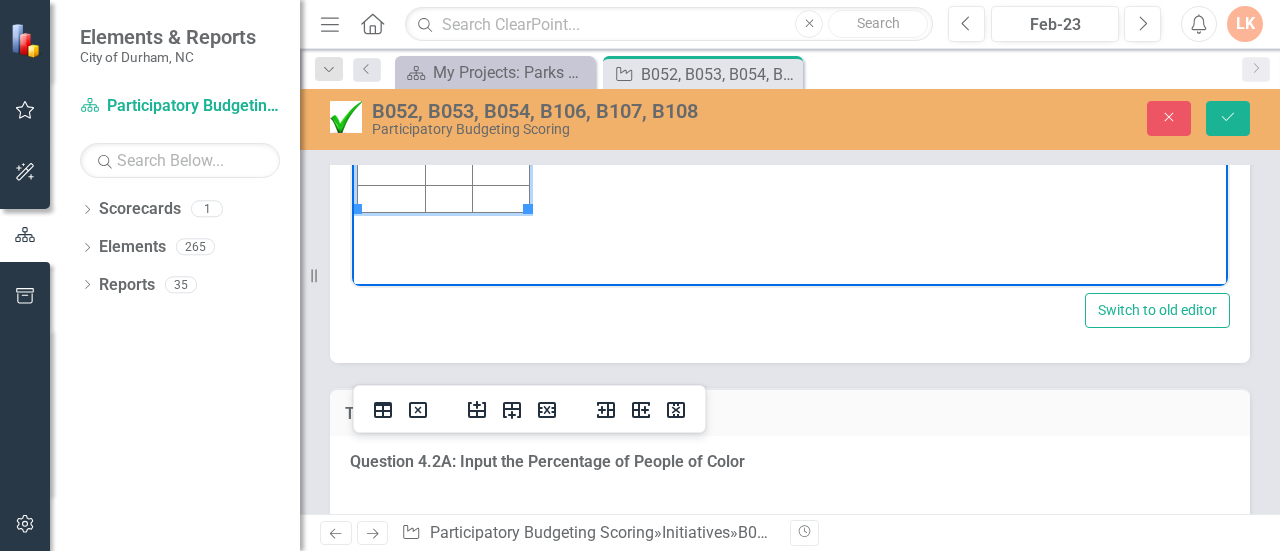 scroll, scrollTop: 3547, scrollLeft: 0, axis: vertical 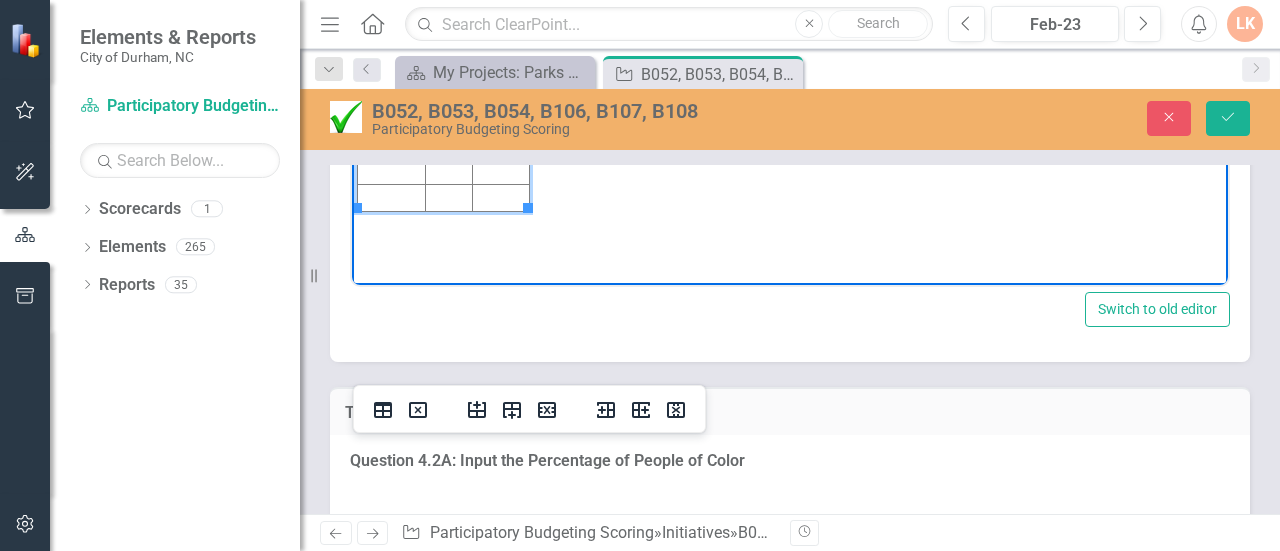 click at bounding box center [448, 63] 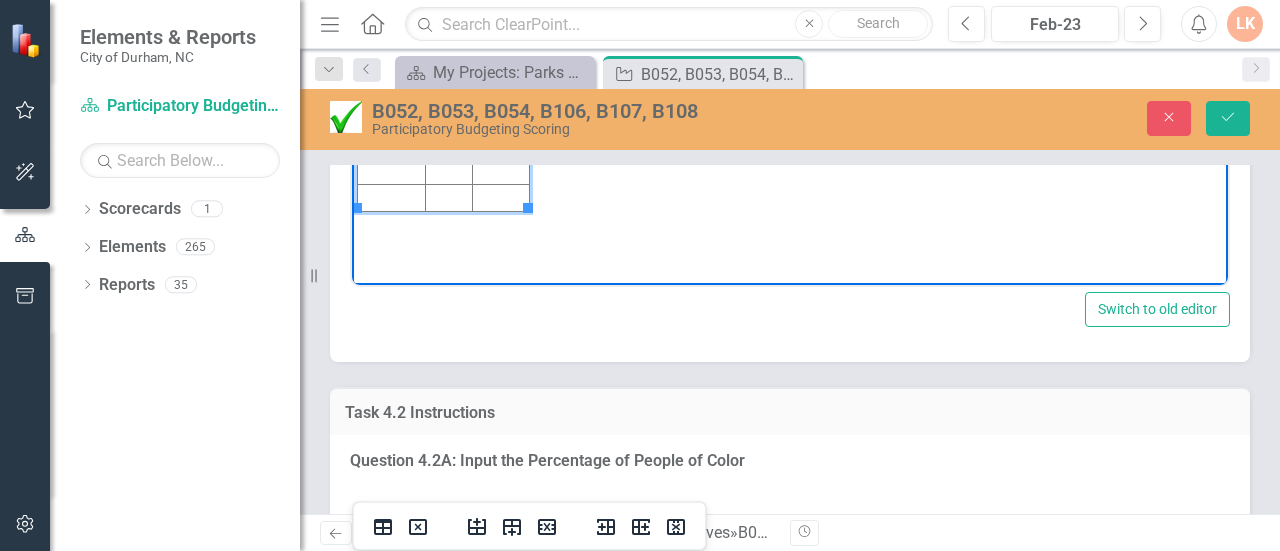 click at bounding box center (448, 90) 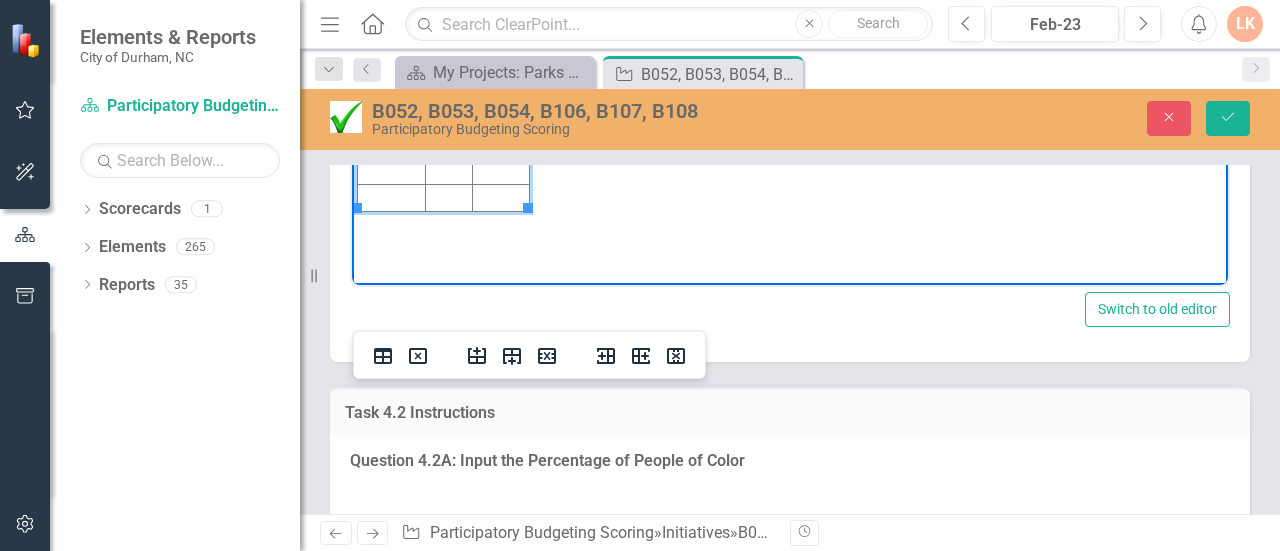 scroll, scrollTop: 3667, scrollLeft: 0, axis: vertical 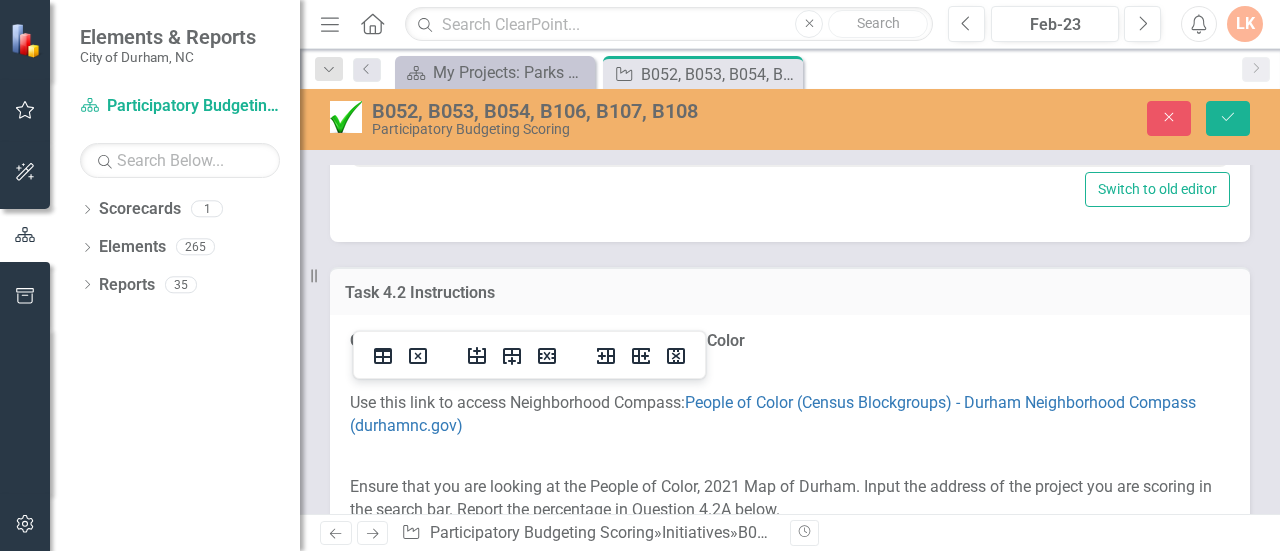 click at bounding box center [448, -3] 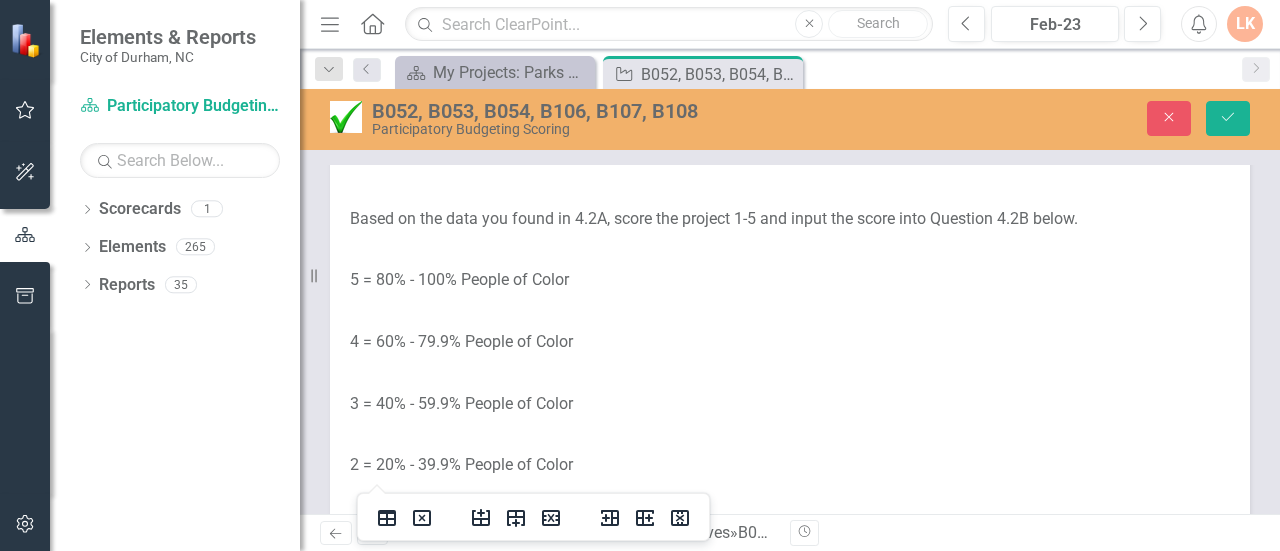 scroll, scrollTop: 4095, scrollLeft: 0, axis: vertical 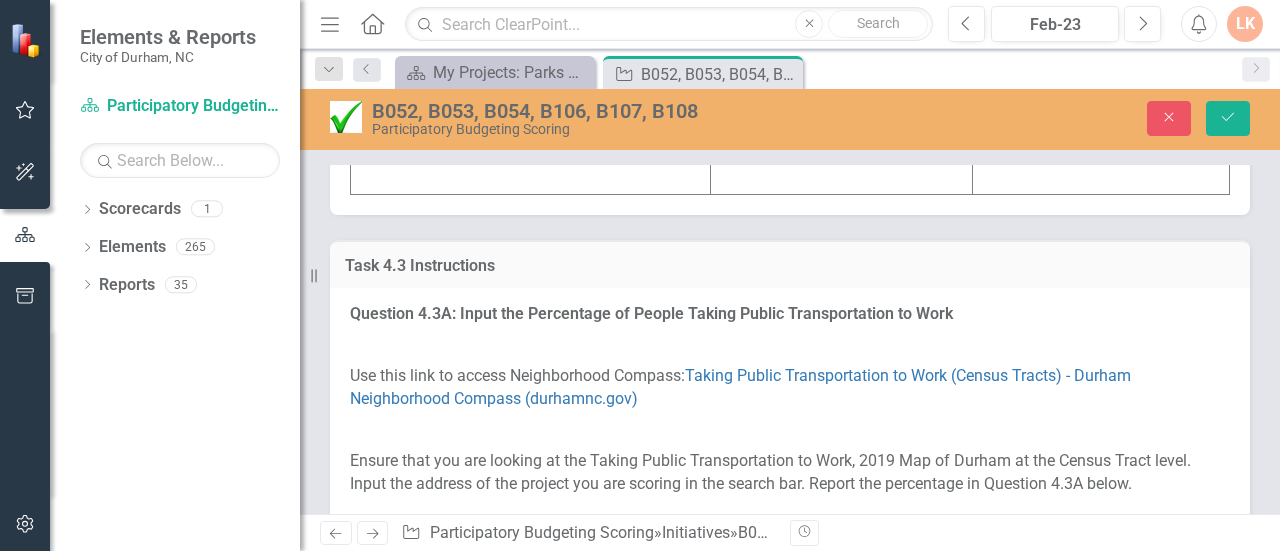 click at bounding box center (531, -93) 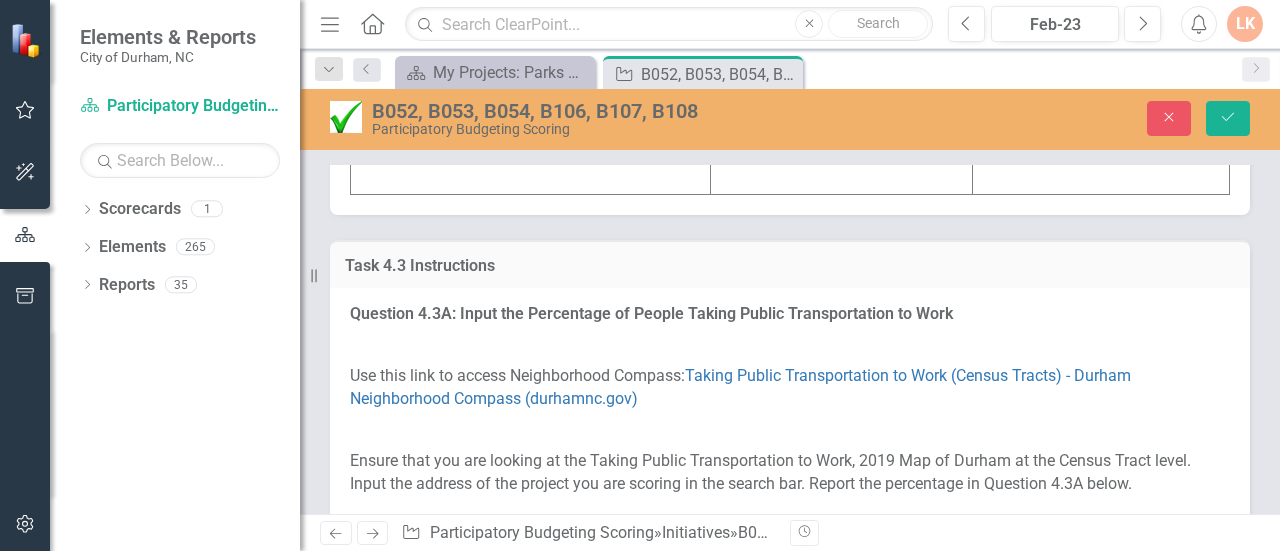 click at bounding box center [531, -93] 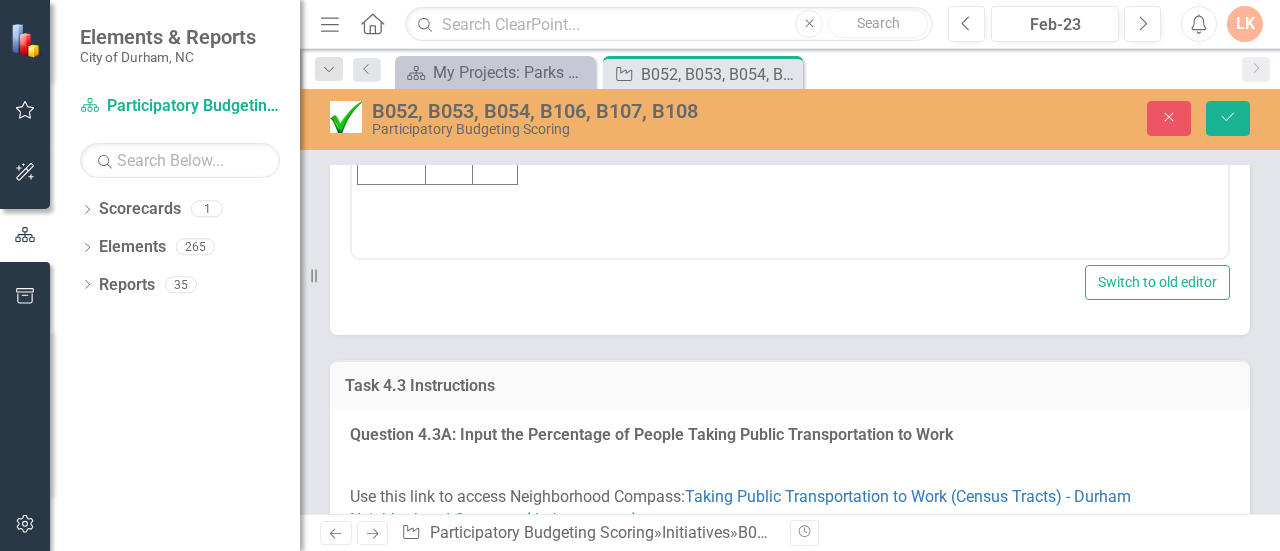 scroll, scrollTop: 0, scrollLeft: 0, axis: both 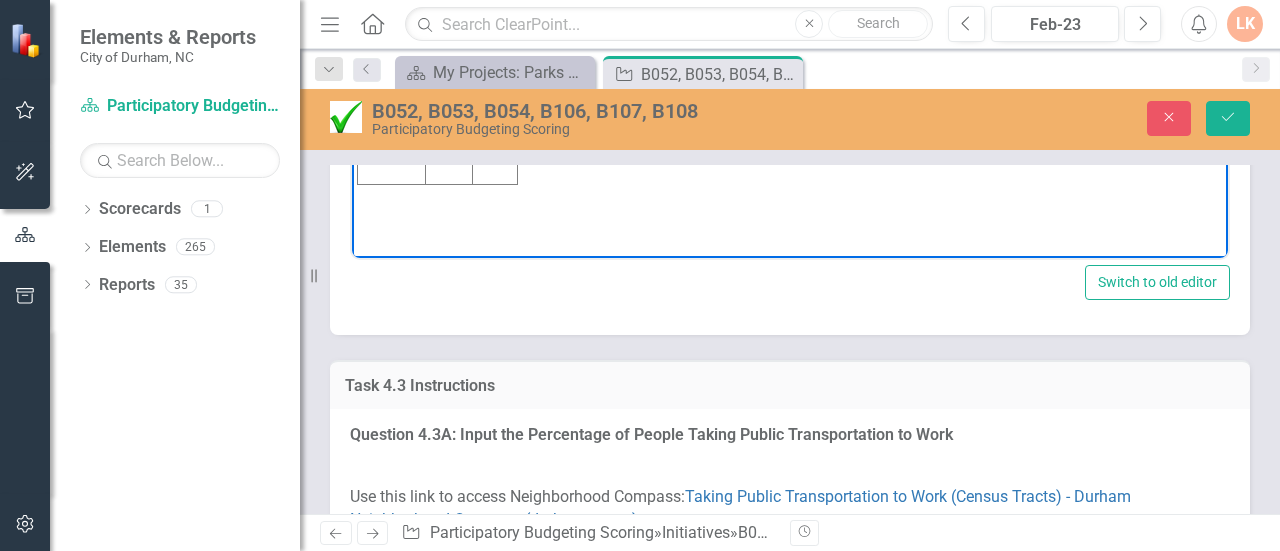 click at bounding box center [392, -44] 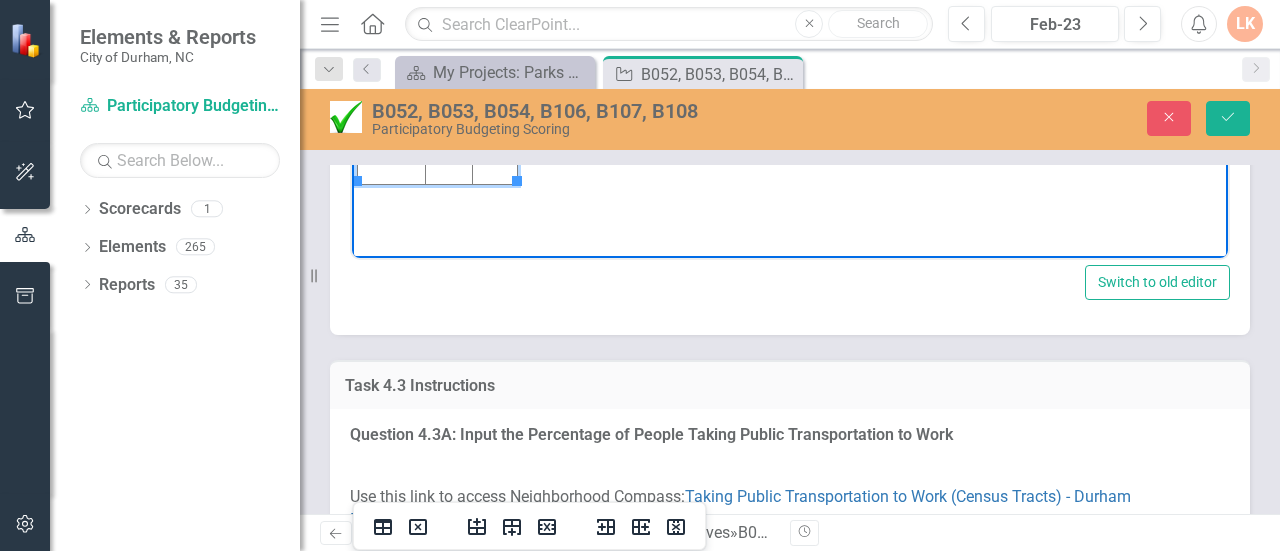 type 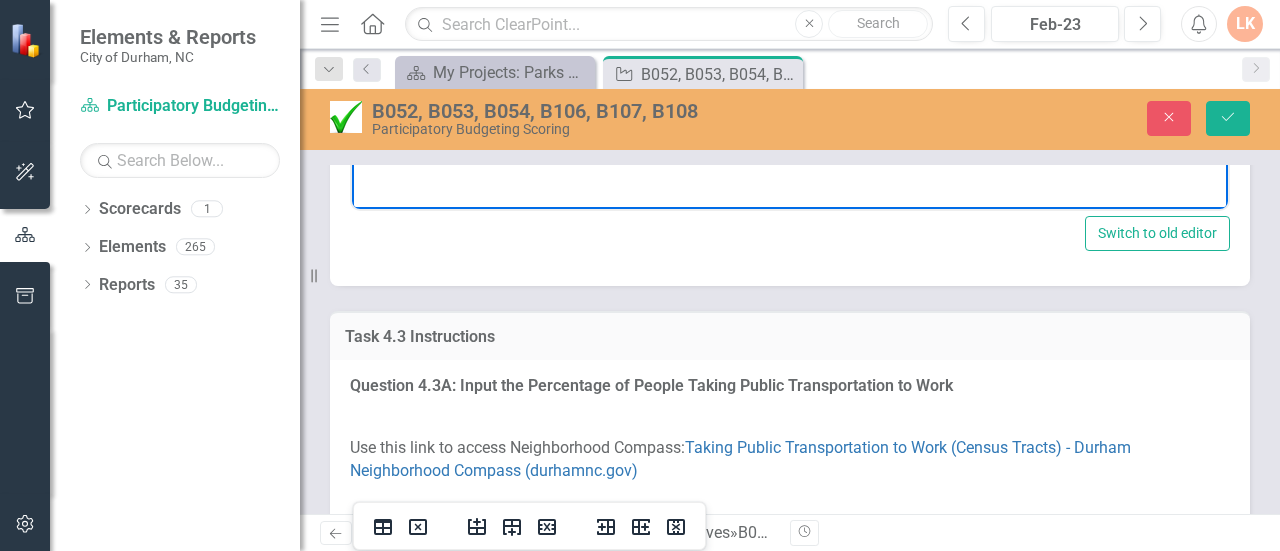 click at bounding box center (392, 42) 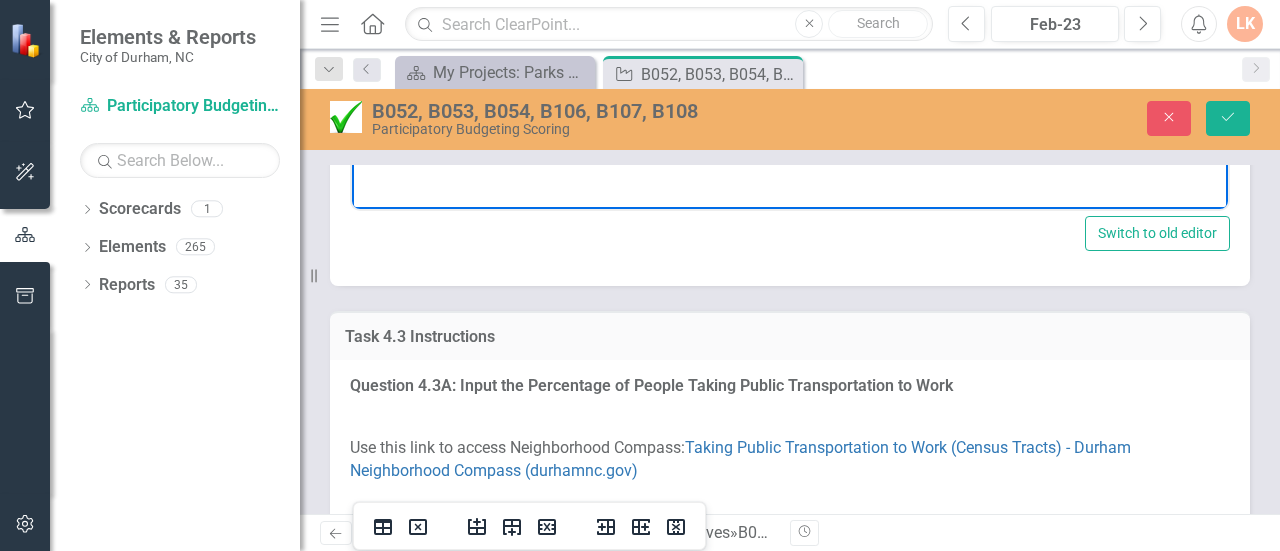click at bounding box center (448, -93) 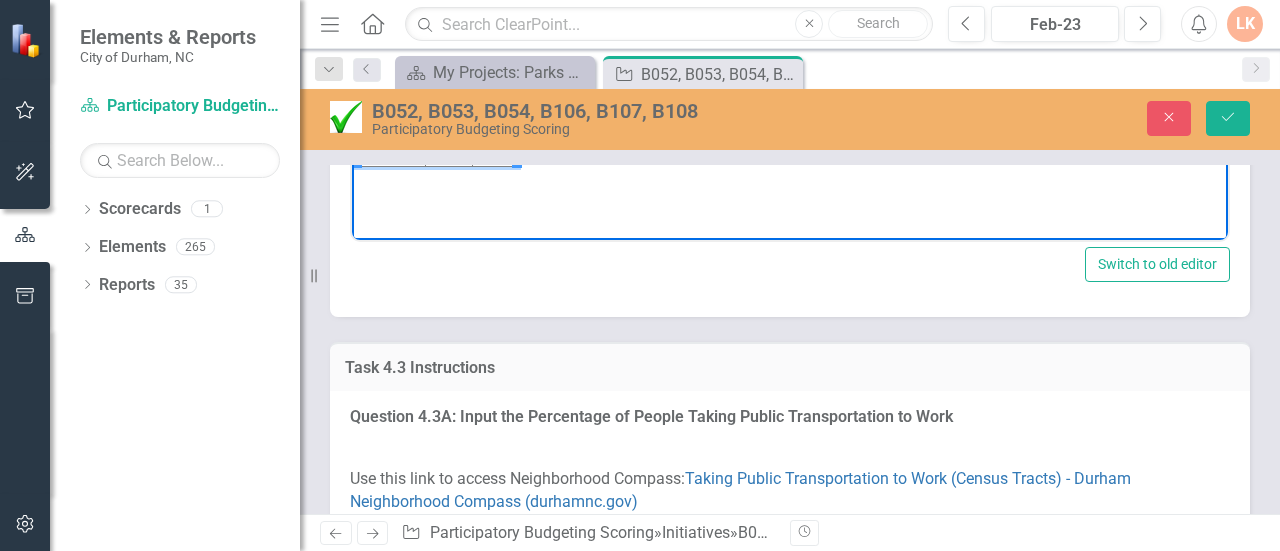 scroll, scrollTop: 4893, scrollLeft: 0, axis: vertical 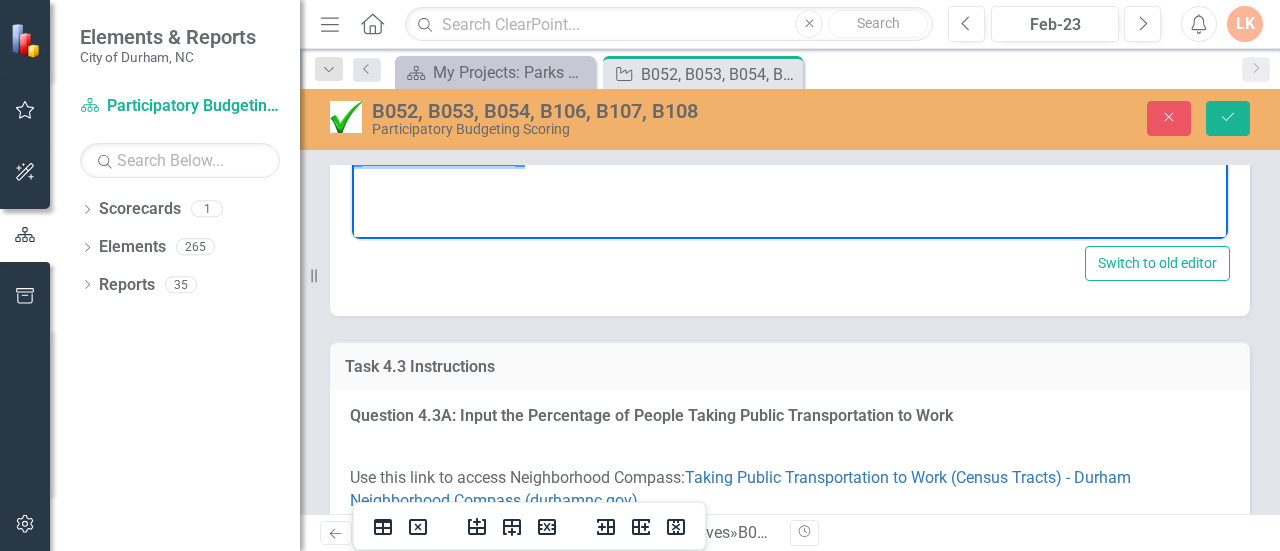 click on "96.4%" at bounding box center (497, -63) 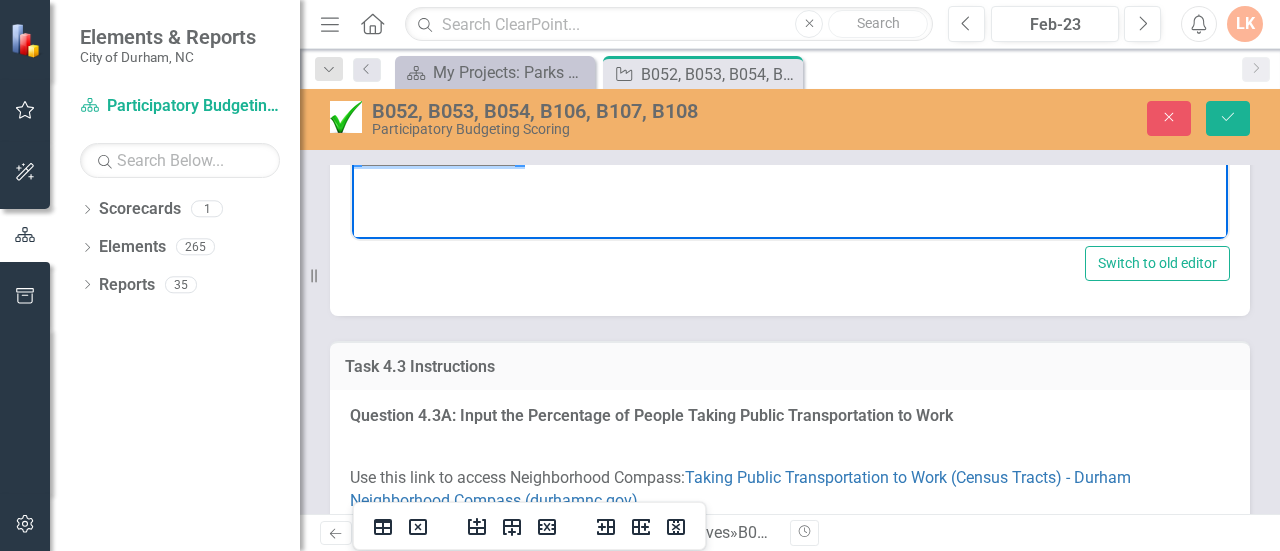 copy on "96.4%" 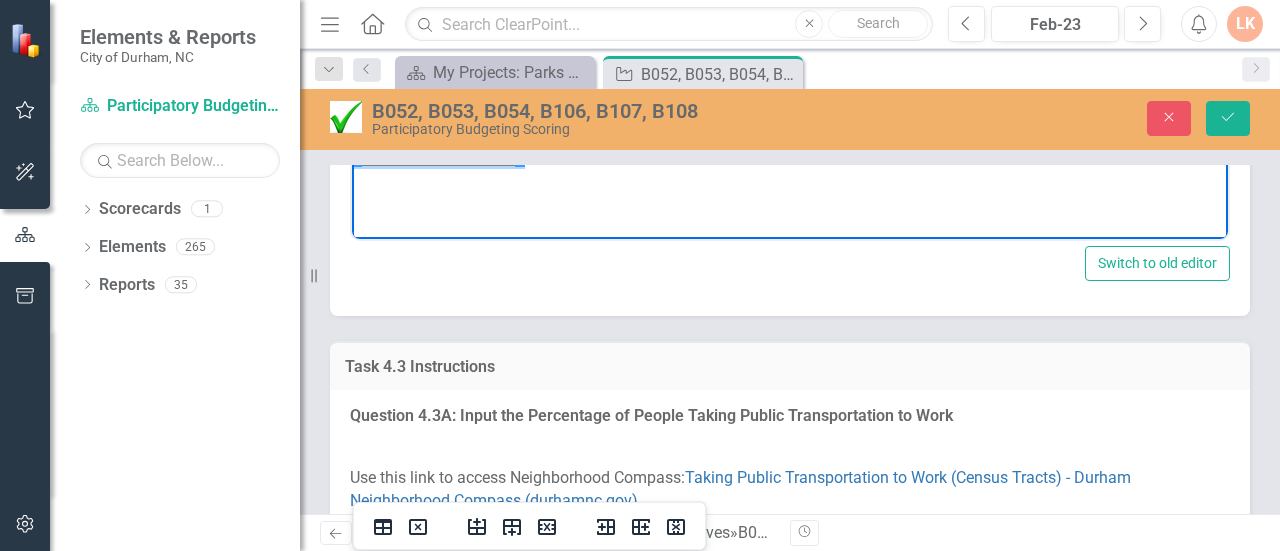 click at bounding box center (497, 72) 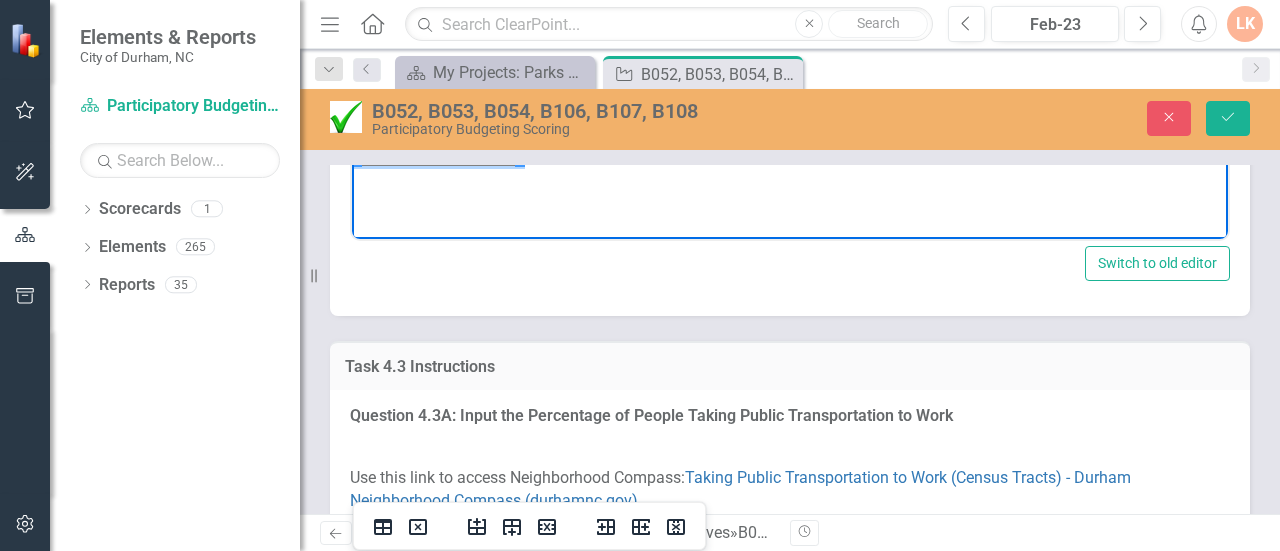 click at bounding box center (497, -9) 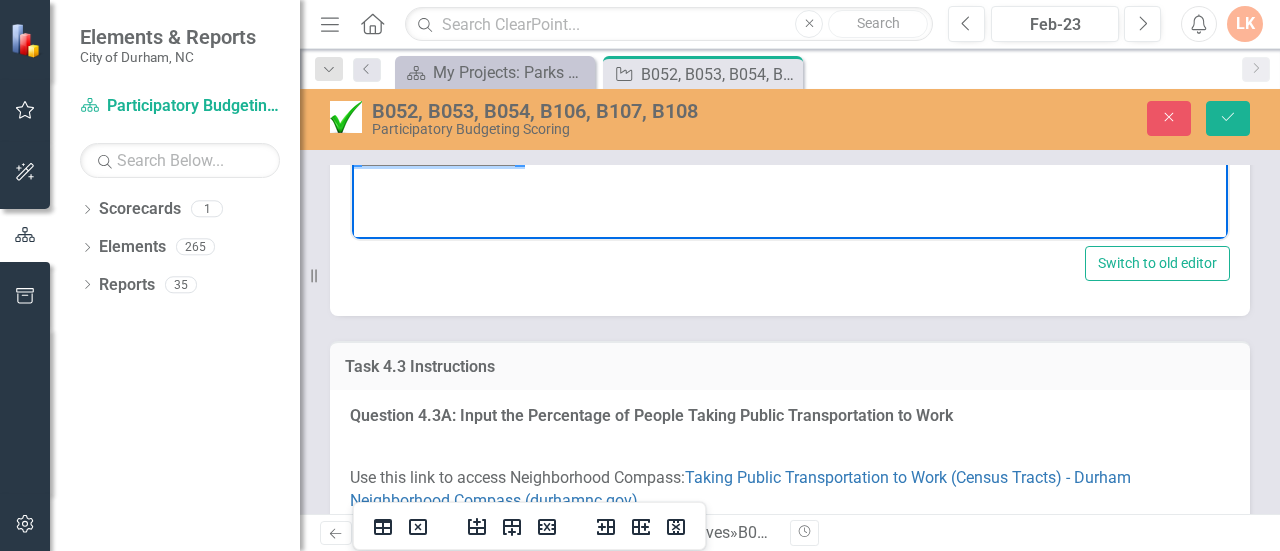 click at bounding box center (497, -36) 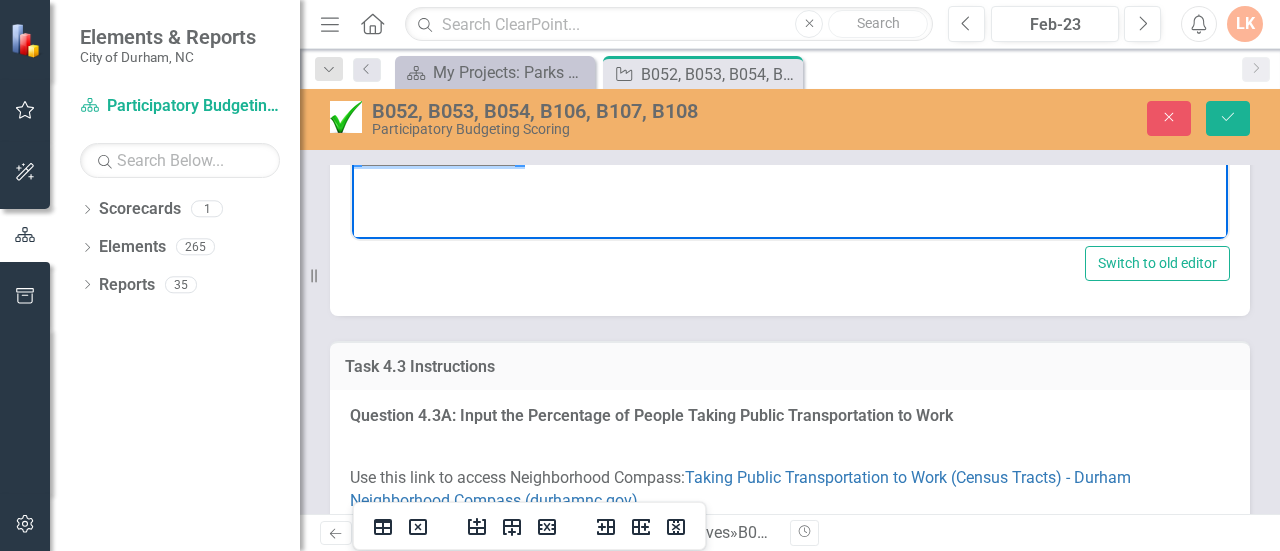 click at bounding box center [448, 18] 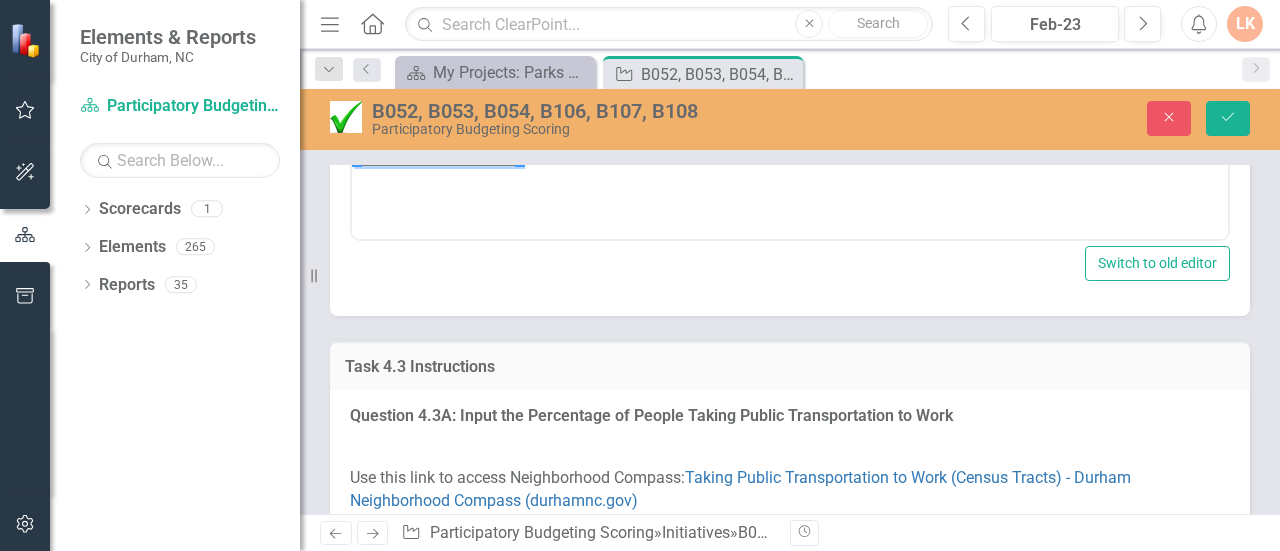 click on "Paragraph To open the popup, press Shift+Enter To open the popup, press Shift+Enter" at bounding box center [790, -134] 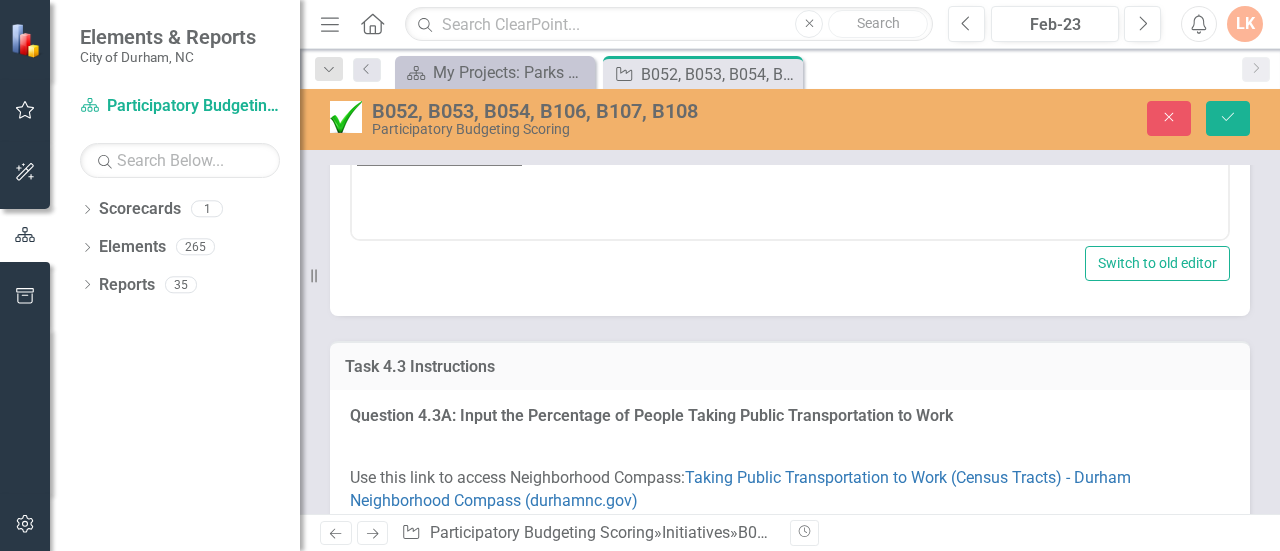 click on "Task 4.2B Answer" at bounding box center [790, -203] 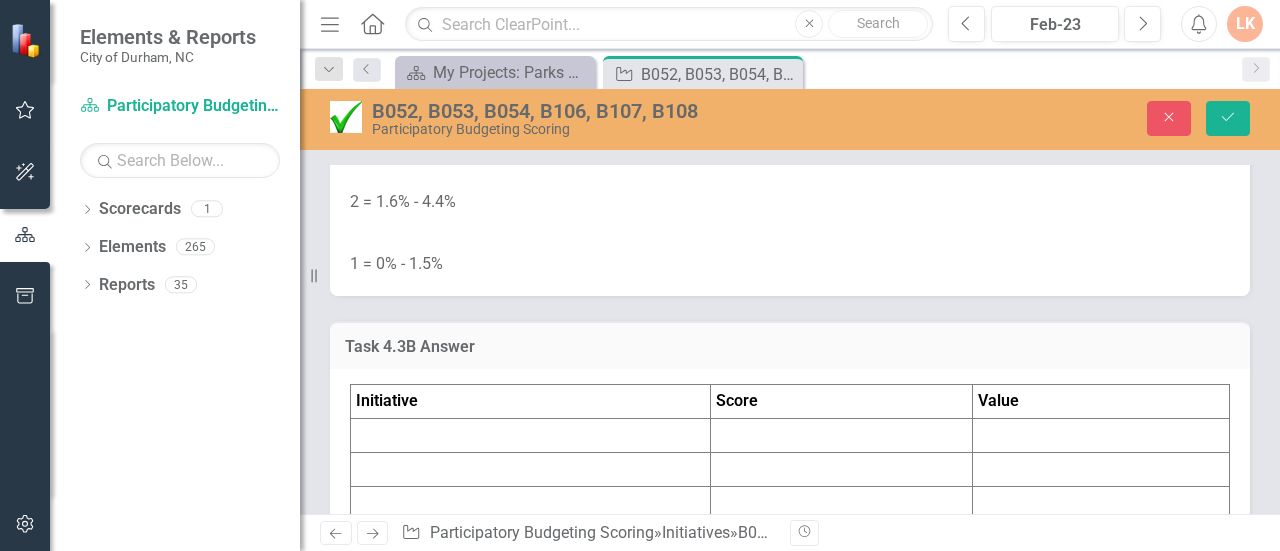 scroll, scrollTop: 5498, scrollLeft: 0, axis: vertical 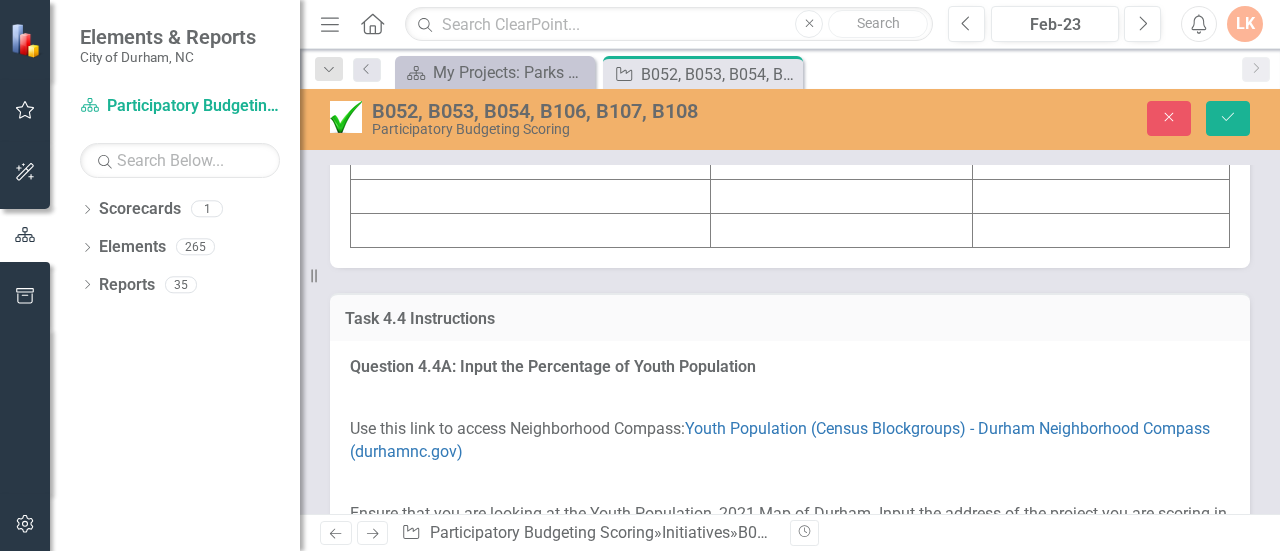 click on "Initiative" at bounding box center [531, -74] 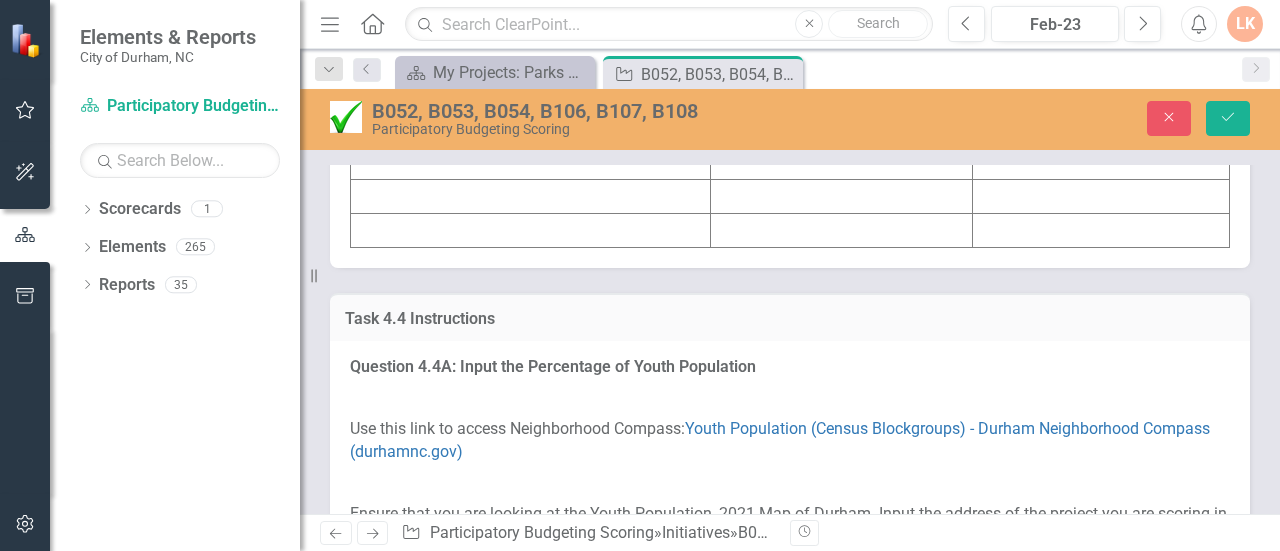 click on "Initiative" at bounding box center (531, -74) 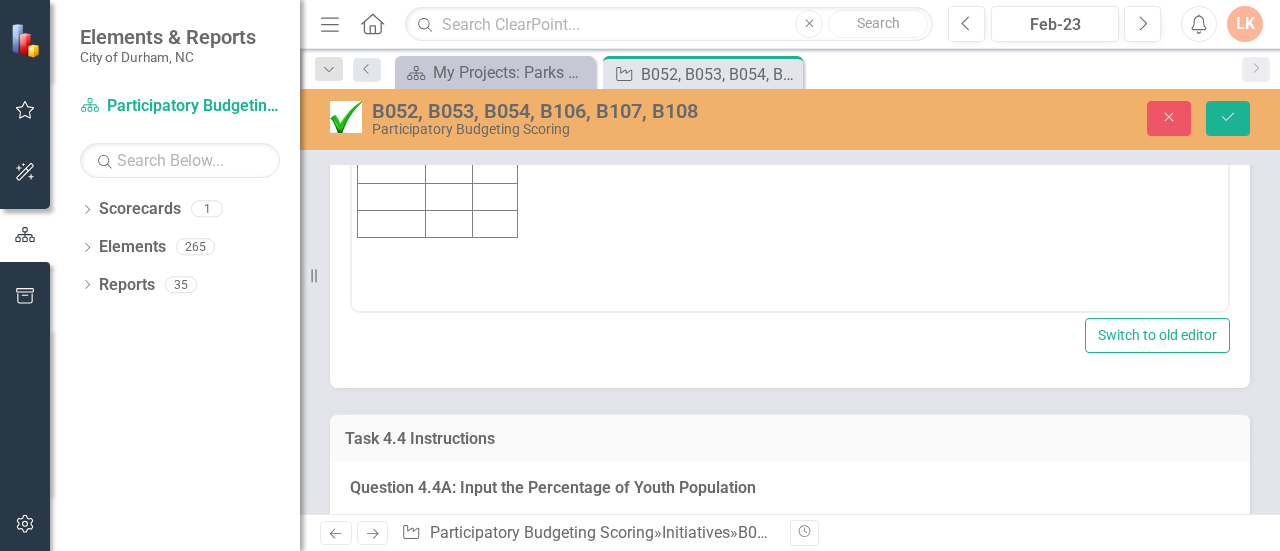 scroll, scrollTop: 0, scrollLeft: 0, axis: both 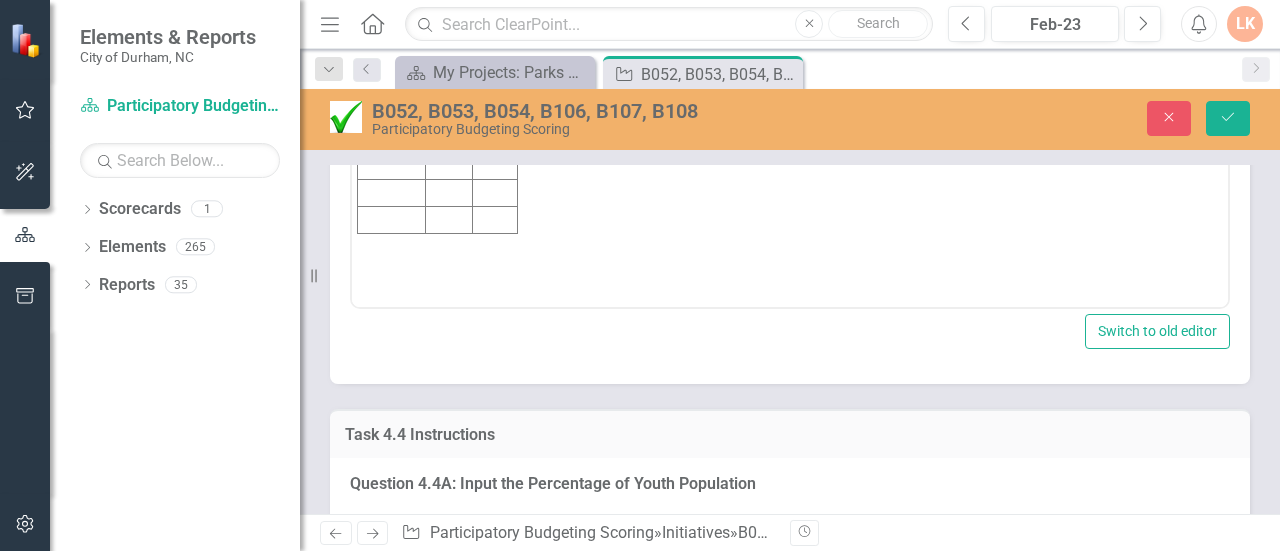 click at bounding box center [392, 5] 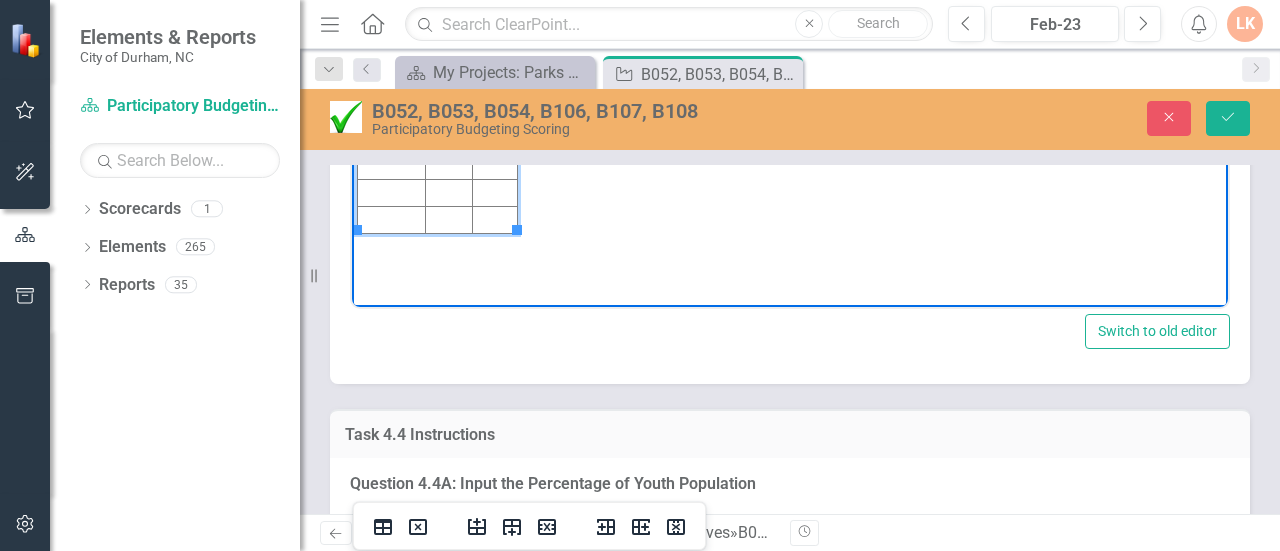 type 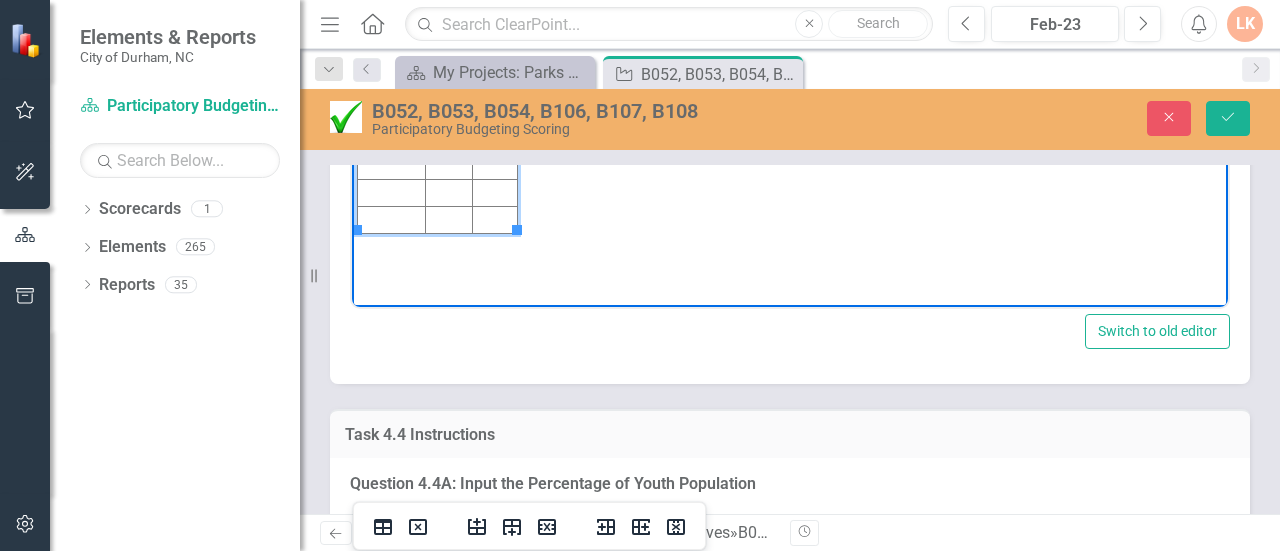 click at bounding box center (392, 32) 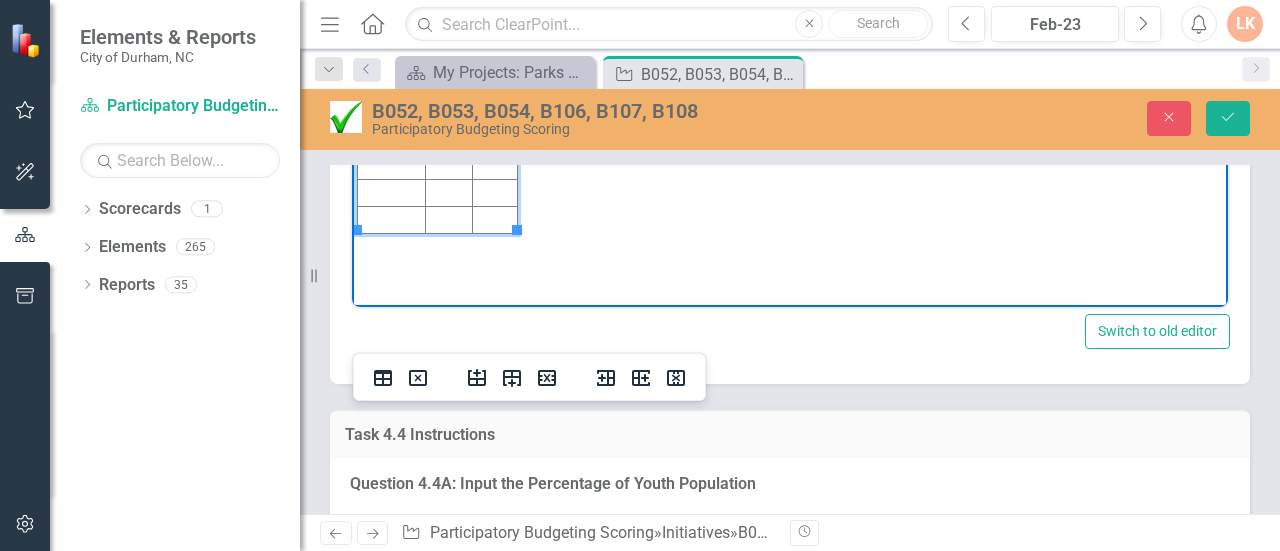 click at bounding box center (392, 86) 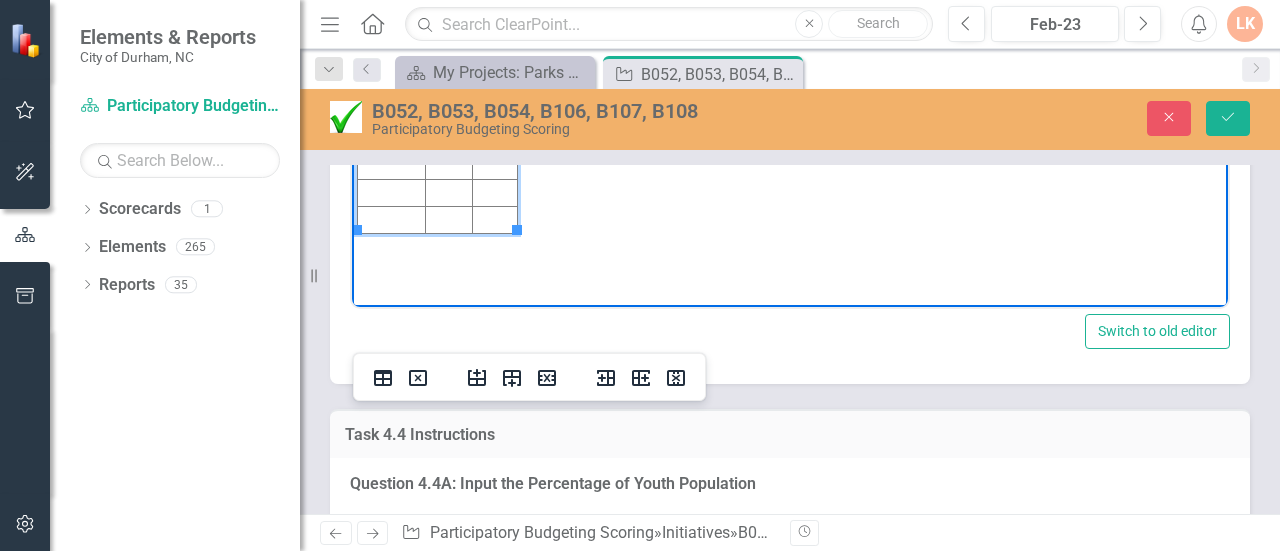 scroll, scrollTop: 6188, scrollLeft: 0, axis: vertical 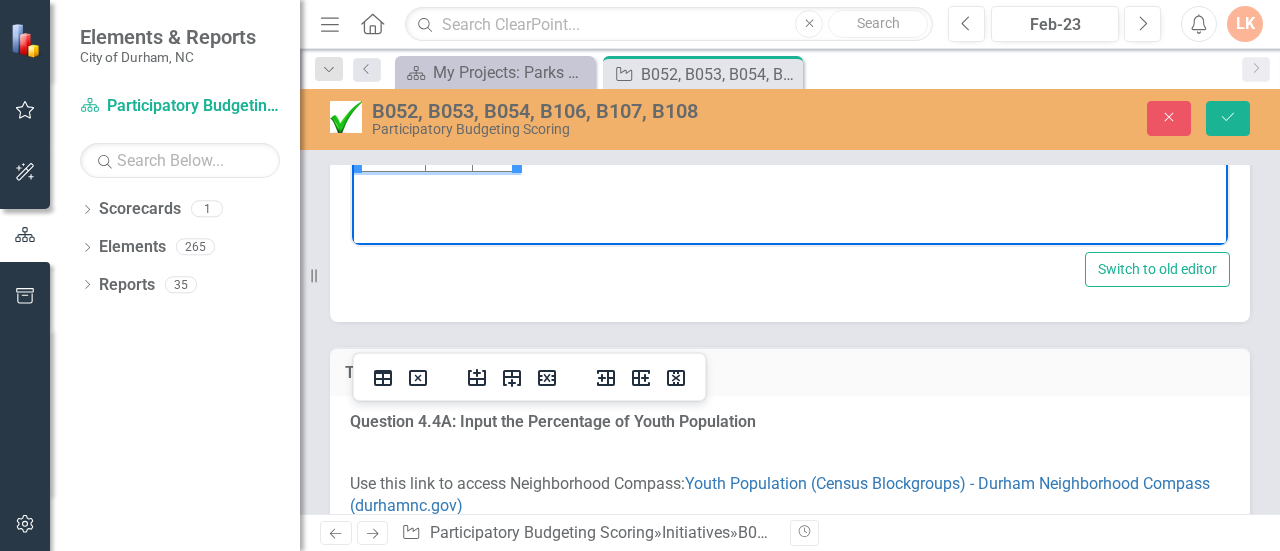 click at bounding box center (392, 51) 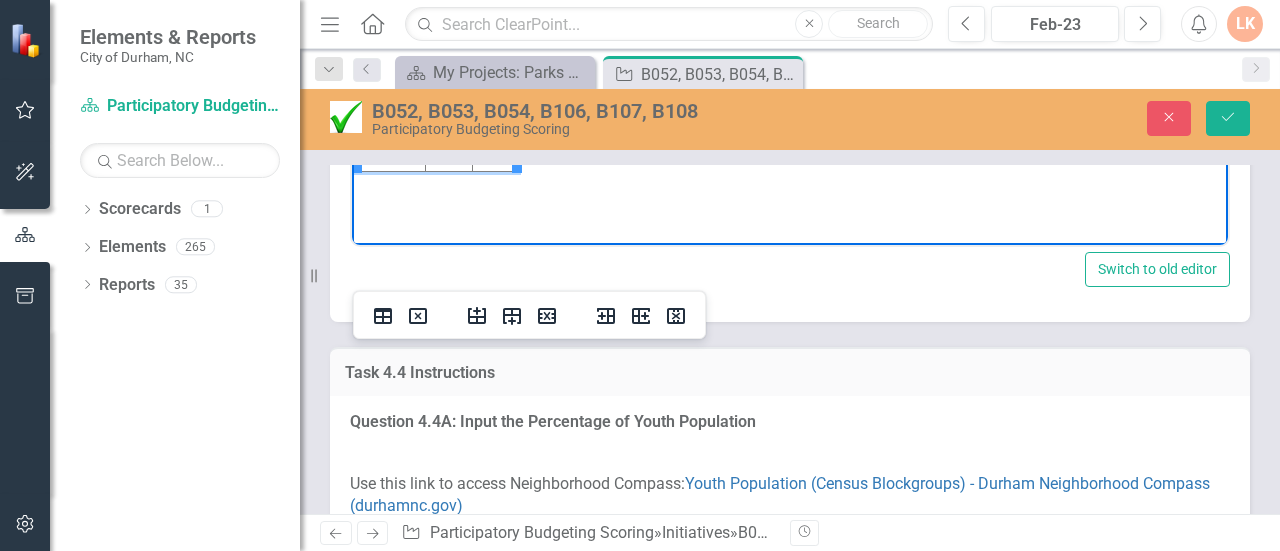 click at bounding box center (392, 78) 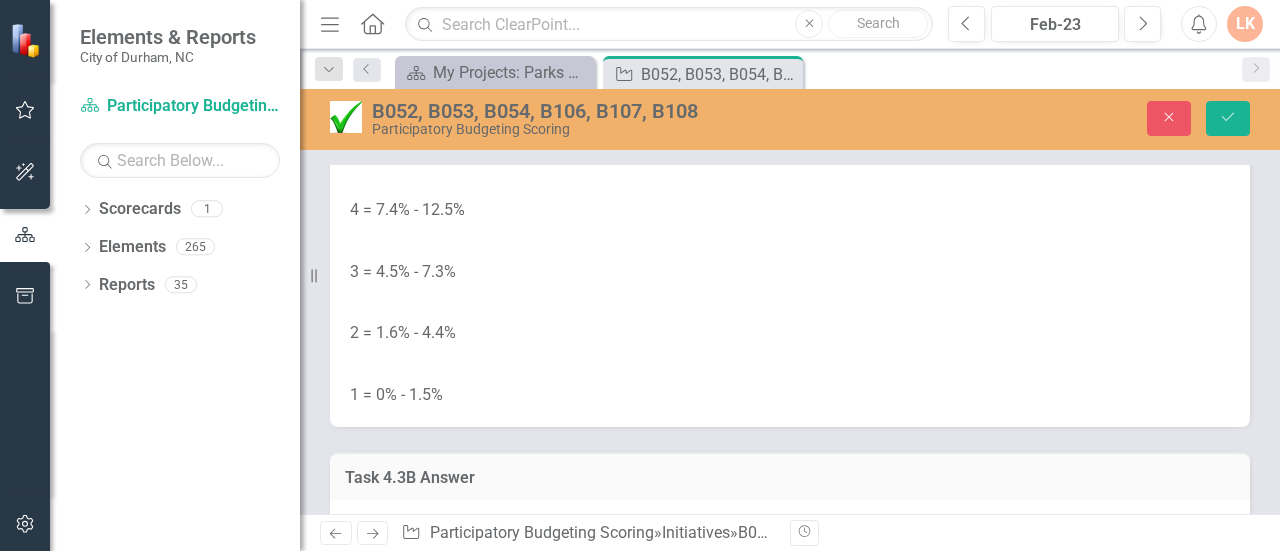 scroll, scrollTop: 5514, scrollLeft: 0, axis: vertical 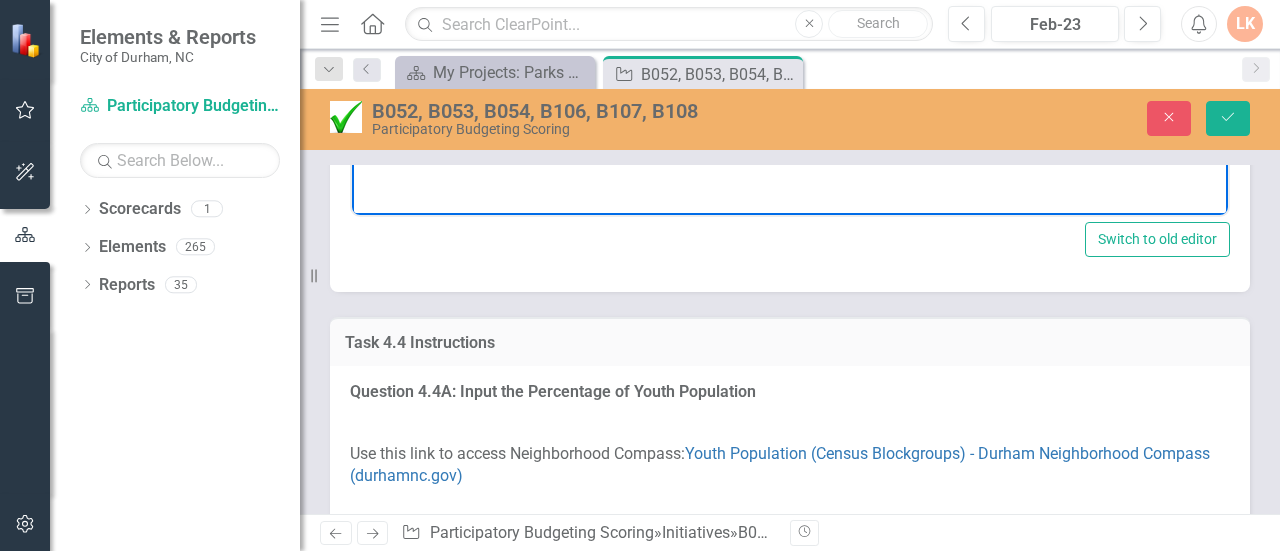 click at bounding box center (495, -87) 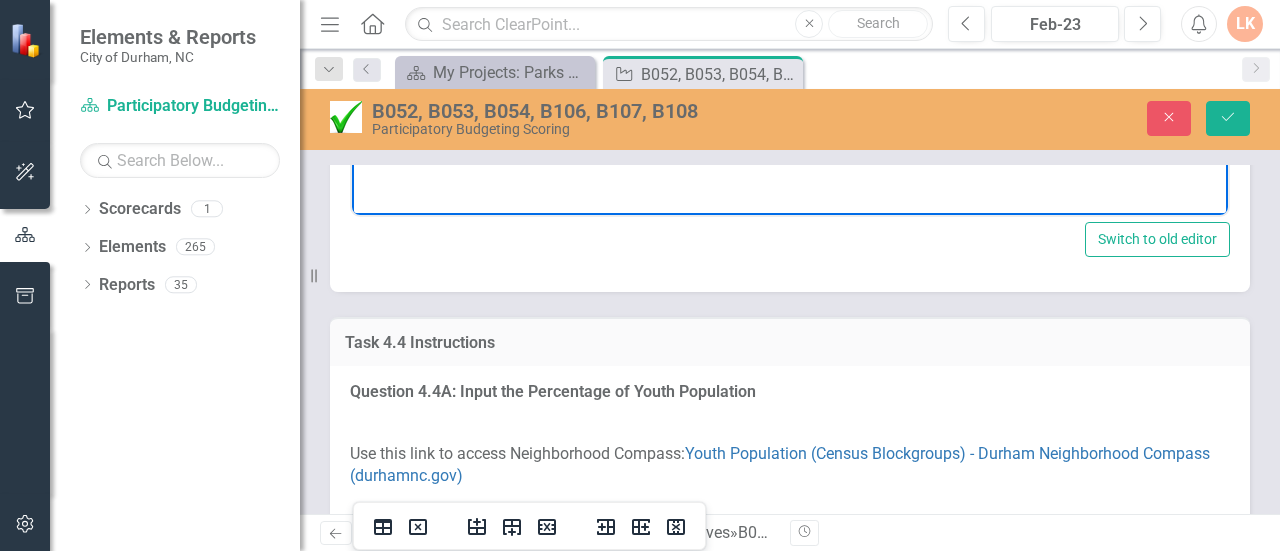click on "4.8%" at bounding box center [495, -87] 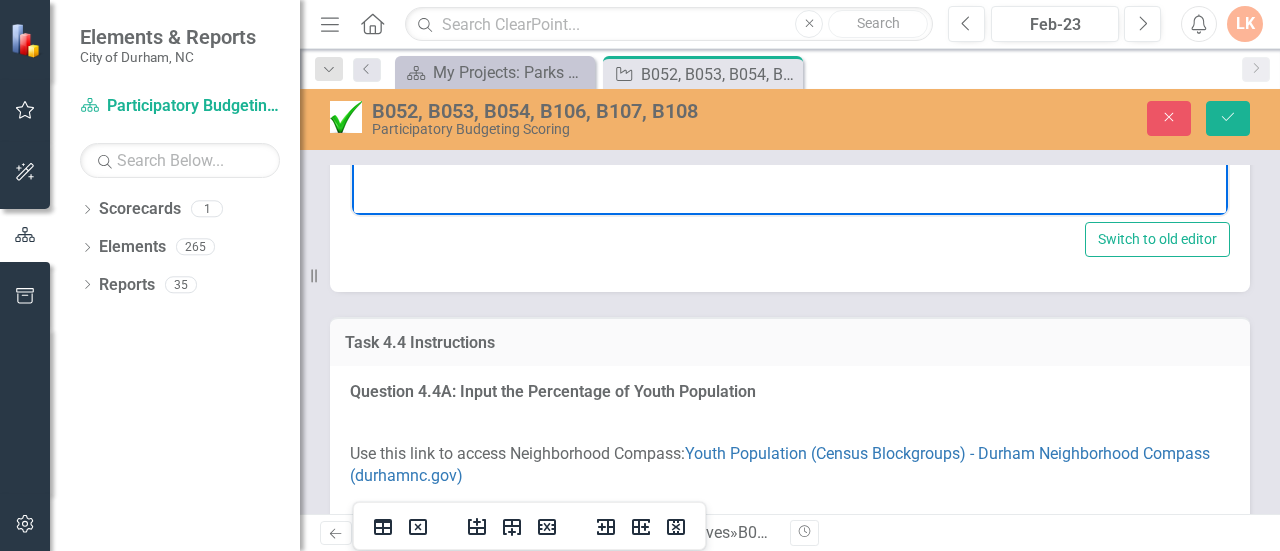 copy on "4.8%" 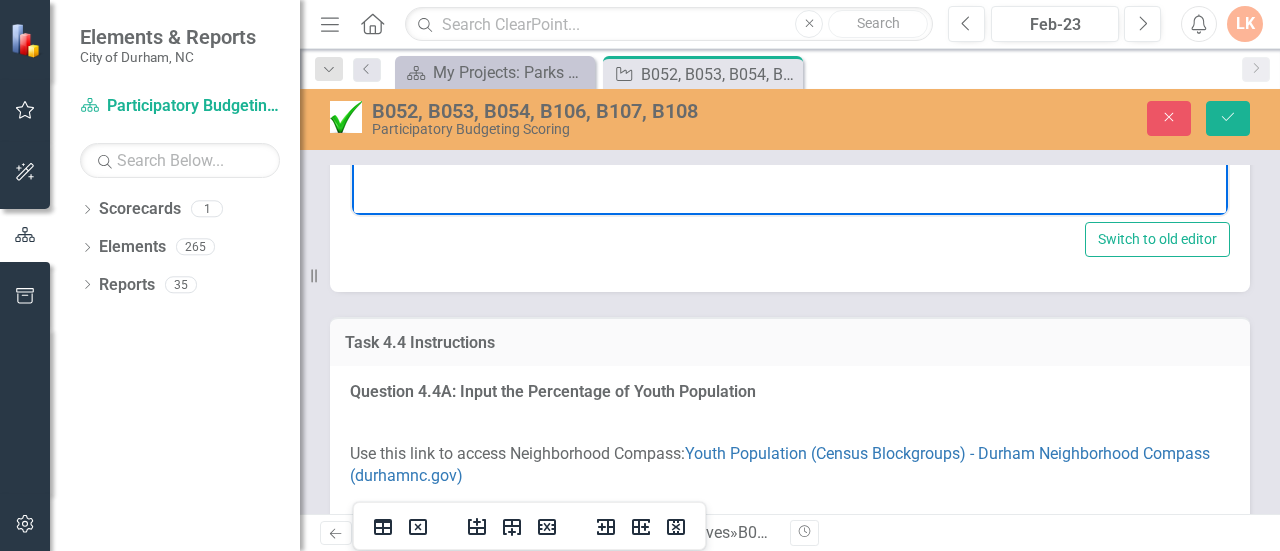 click at bounding box center (495, 48) 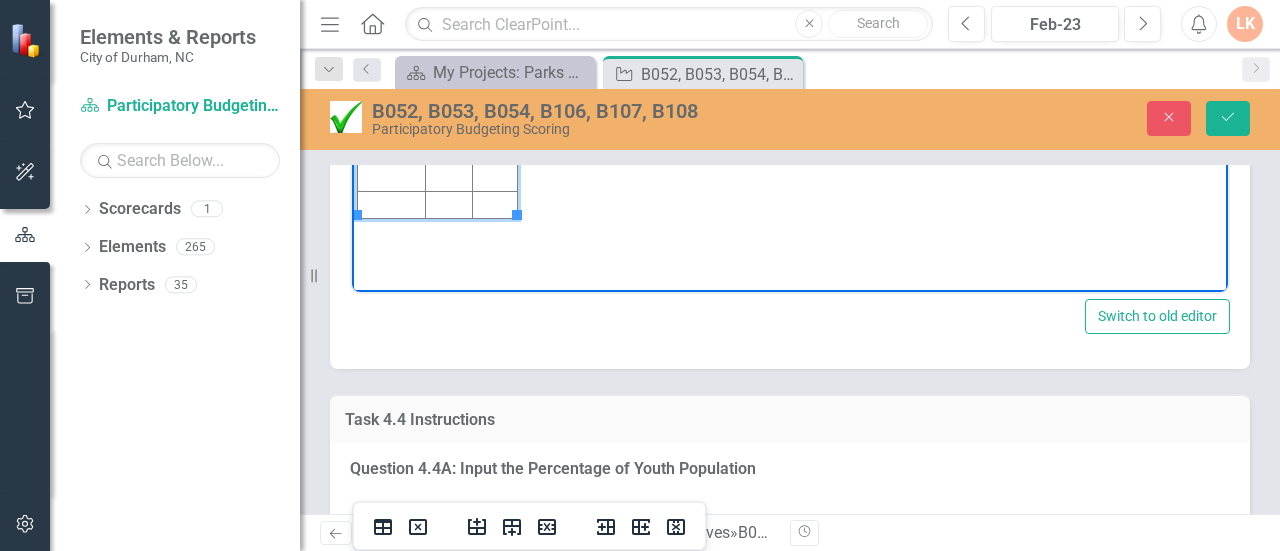 scroll, scrollTop: 6162, scrollLeft: 0, axis: vertical 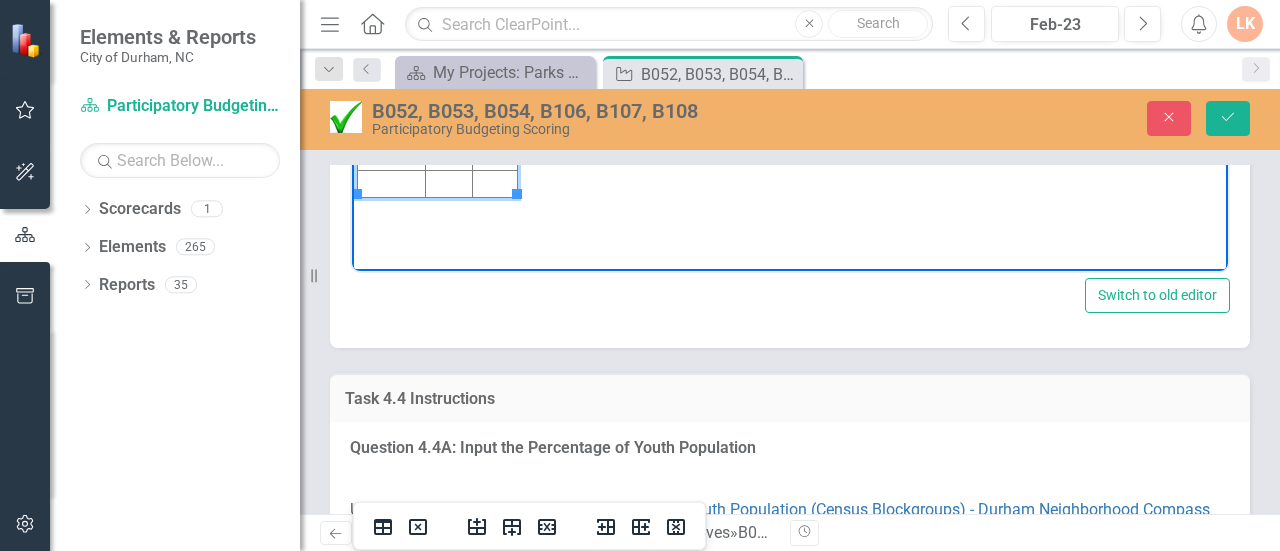 click at bounding box center [448, -31] 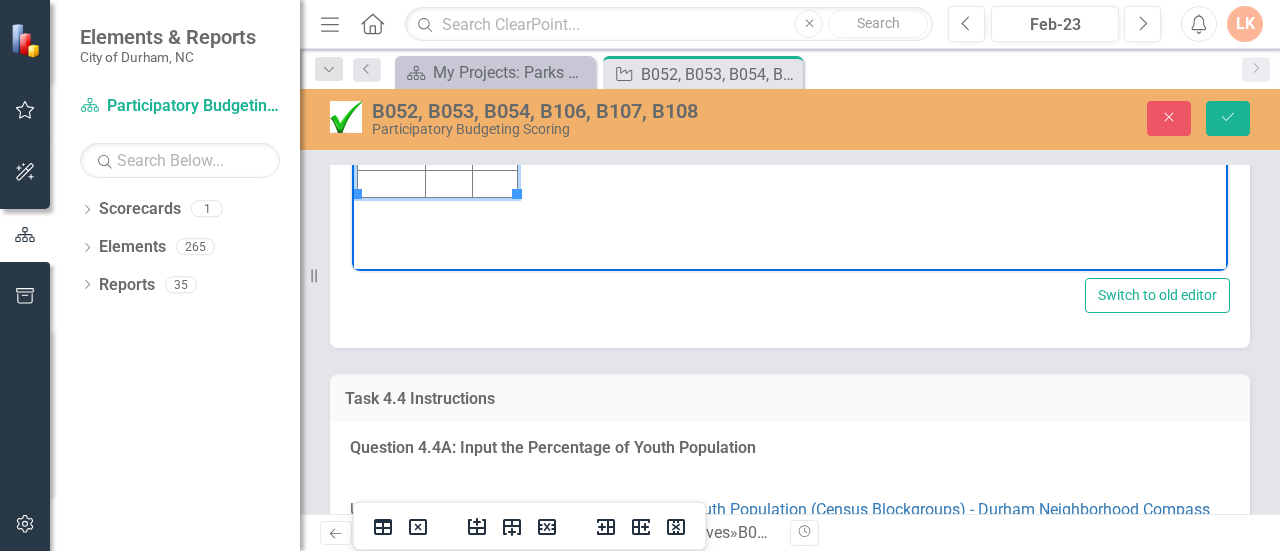 click at bounding box center (448, 50) 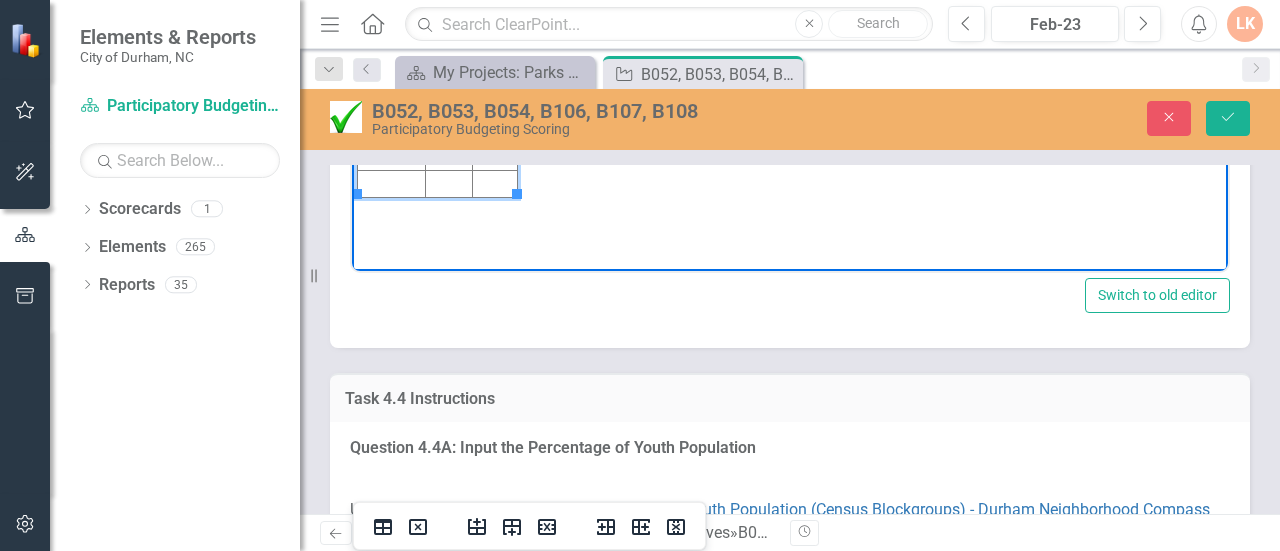 scroll, scrollTop: 6245, scrollLeft: 0, axis: vertical 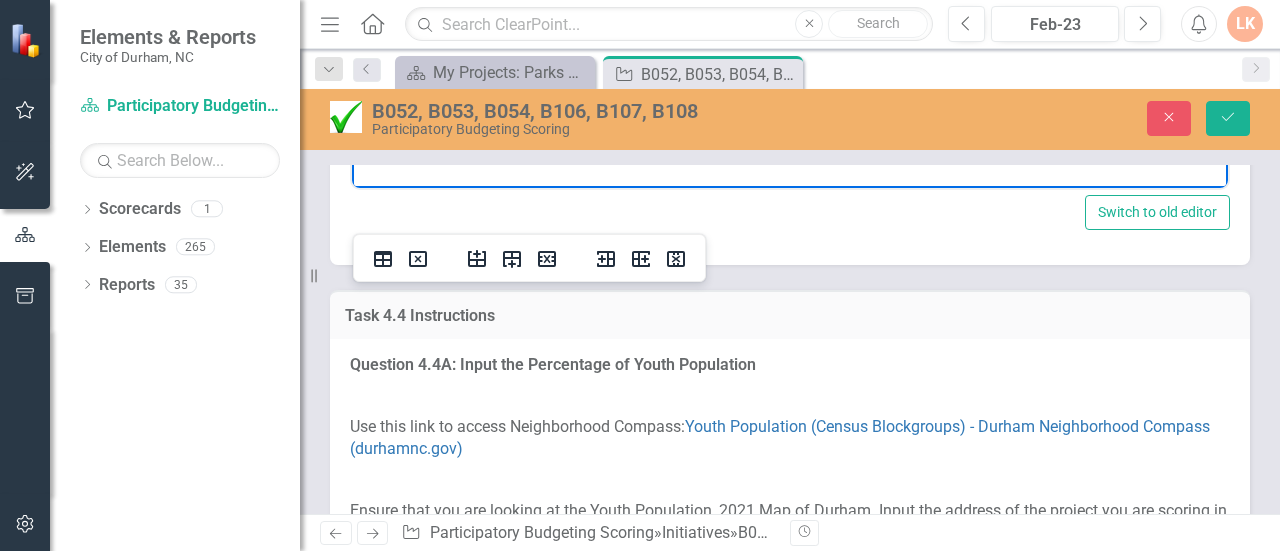 click at bounding box center (451, 21) 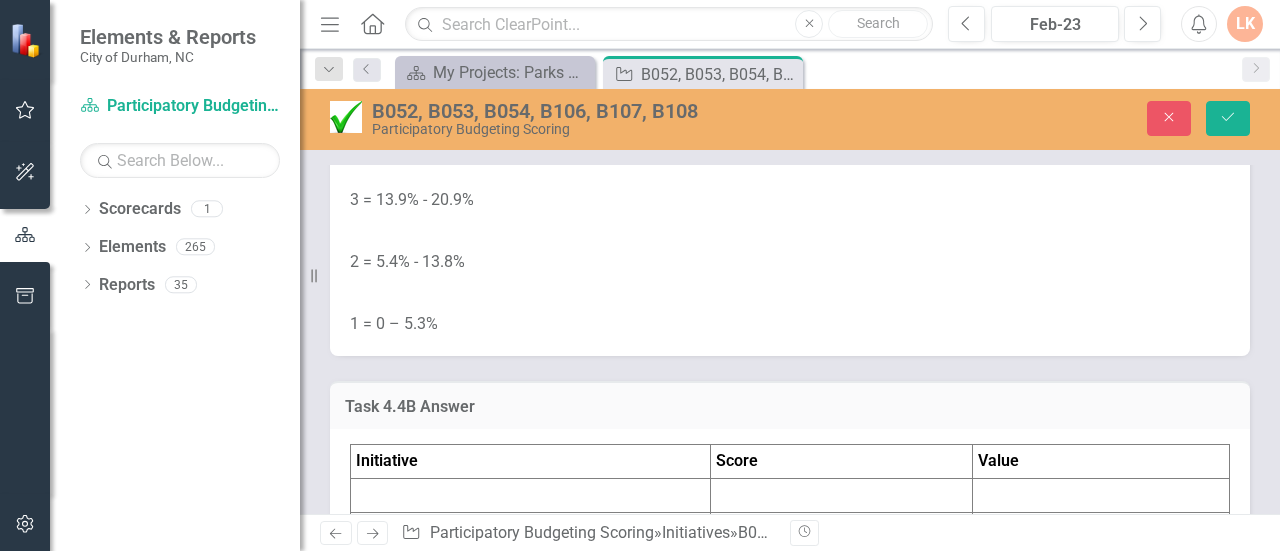 click at bounding box center (790, -15) 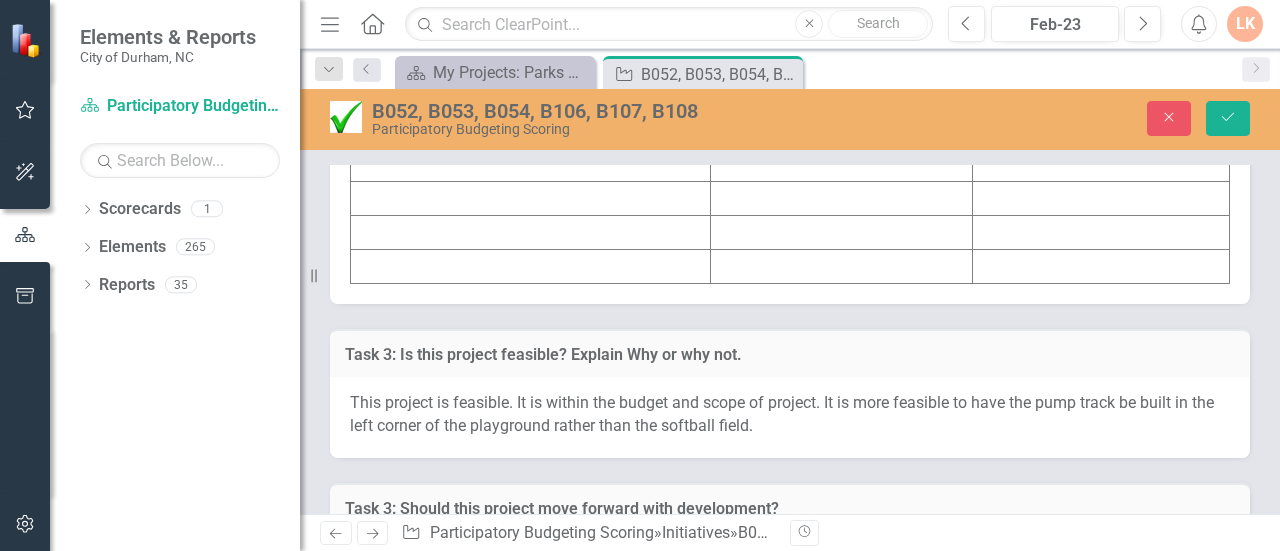 scroll, scrollTop: 7388, scrollLeft: 0, axis: vertical 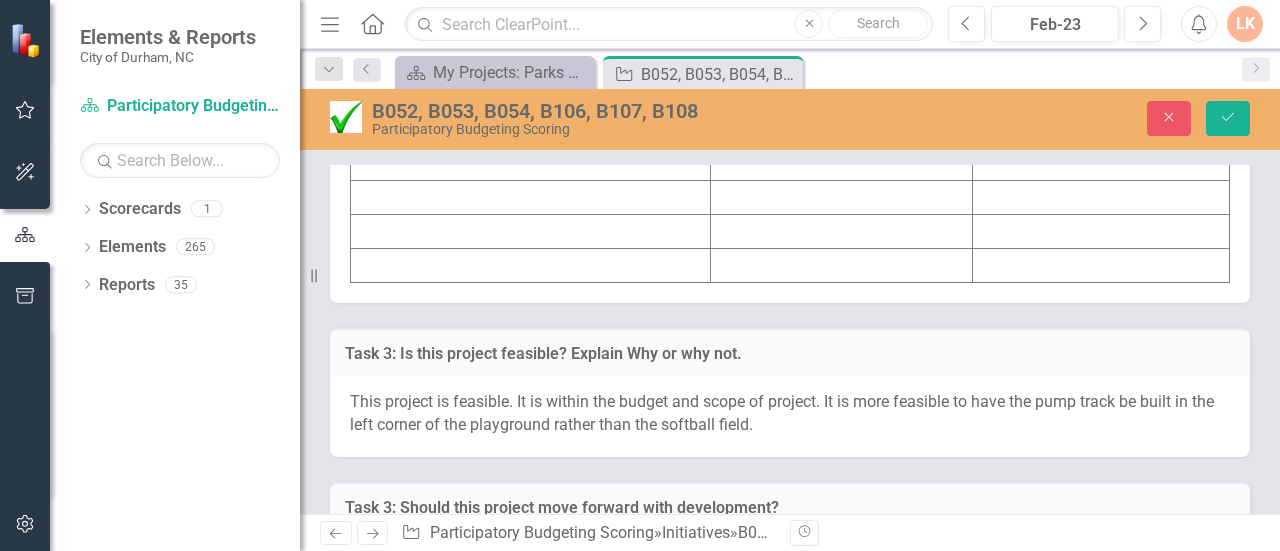 click at bounding box center (531, -5) 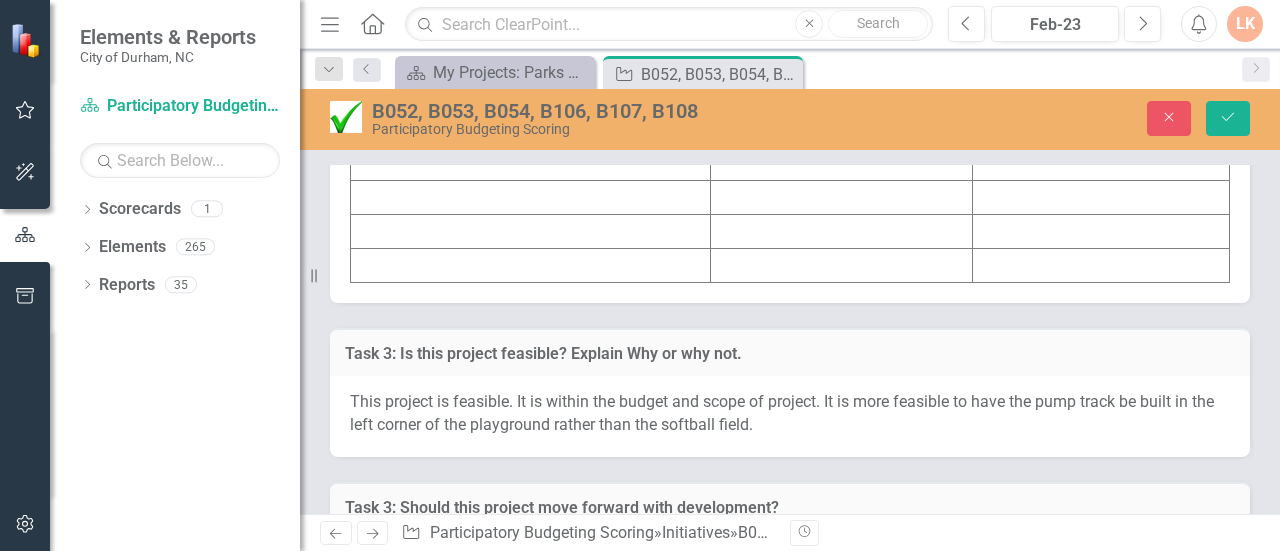 click at bounding box center [531, -5] 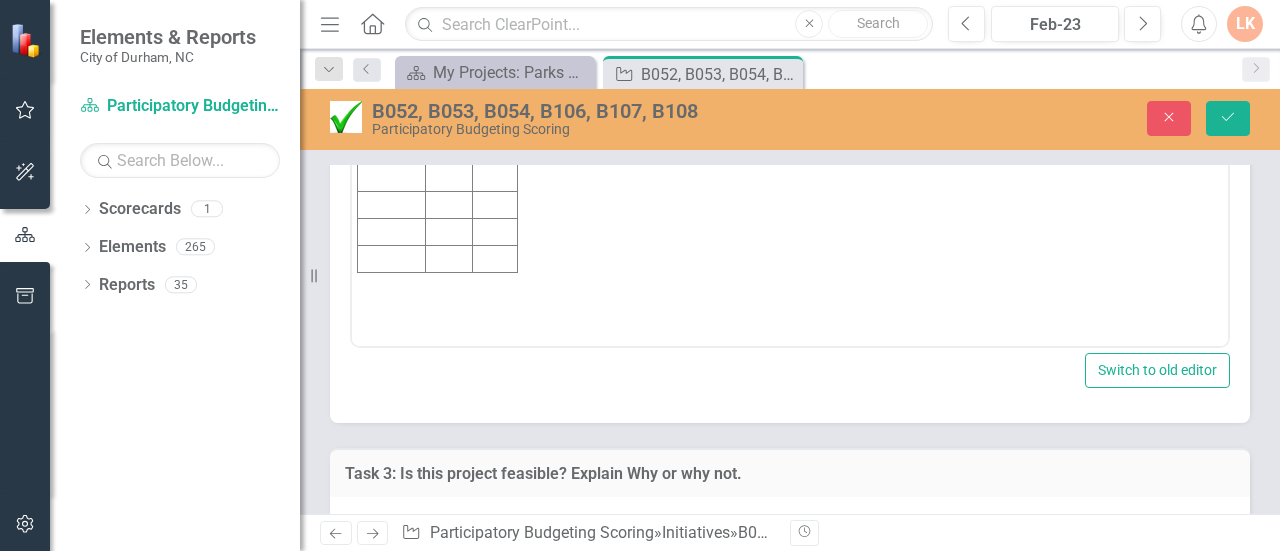 scroll, scrollTop: 0, scrollLeft: 0, axis: both 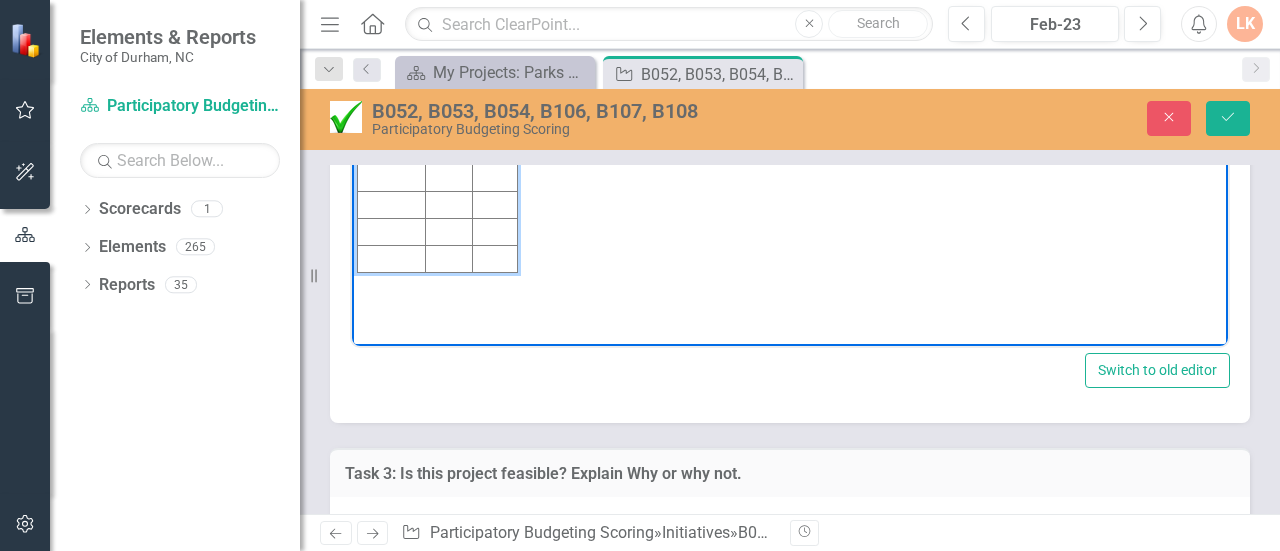click at bounding box center (392, 44) 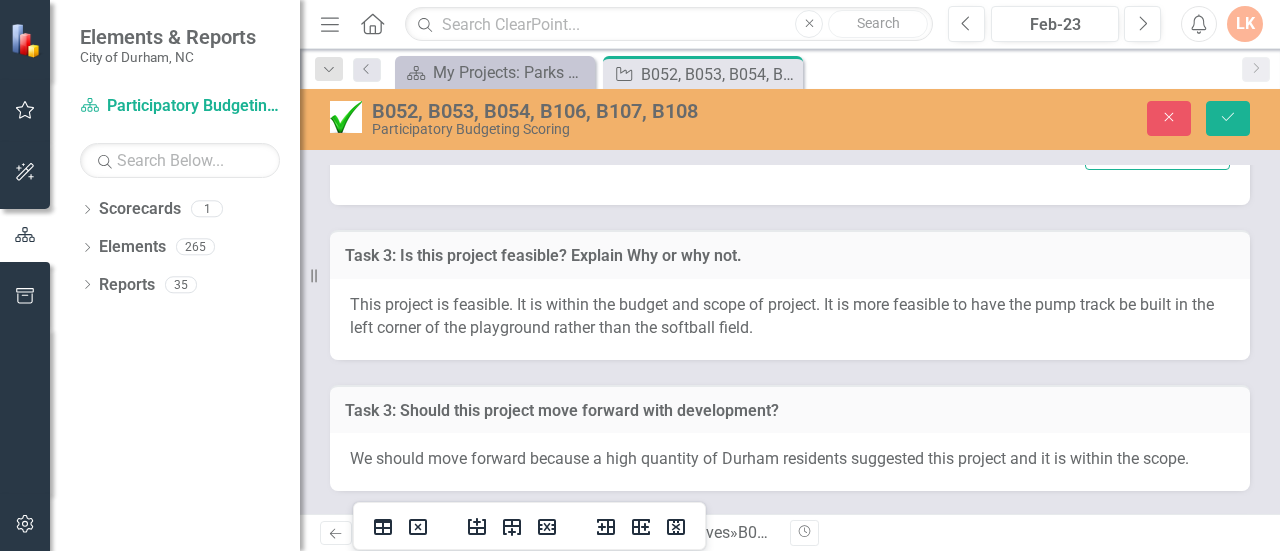 scroll, scrollTop: 7599, scrollLeft: 0, axis: vertical 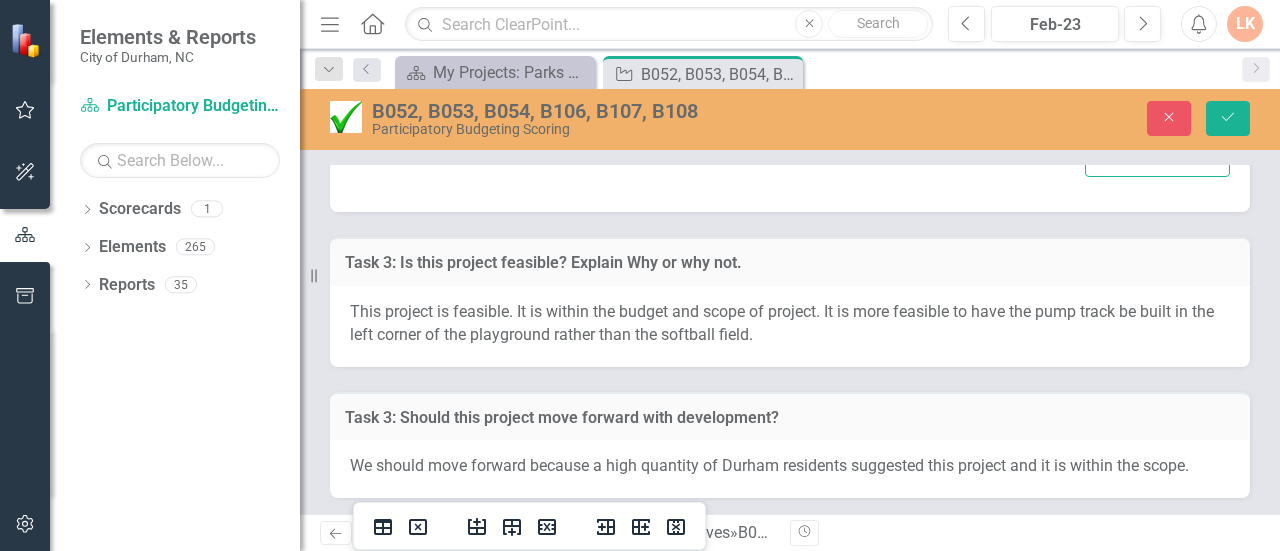 type 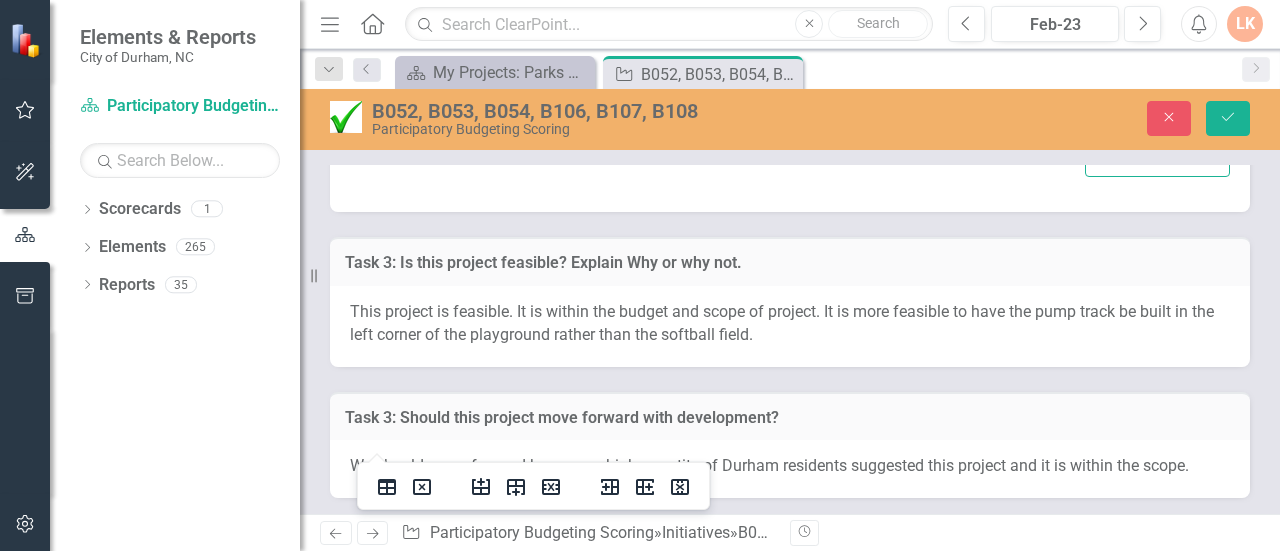 click at bounding box center (392, -140) 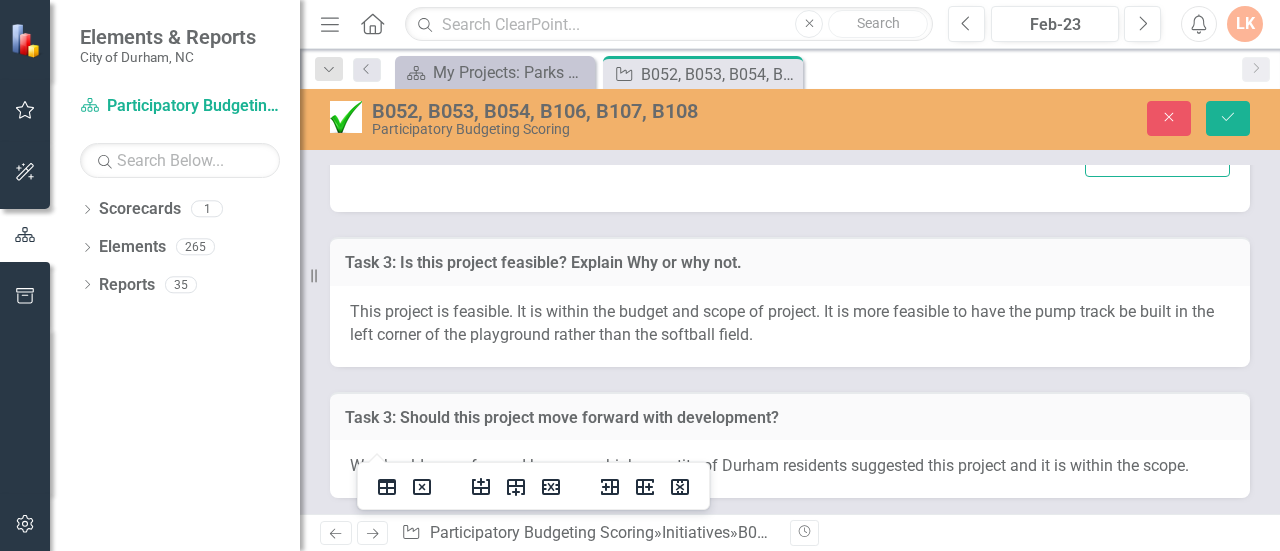 click at bounding box center [392, -86] 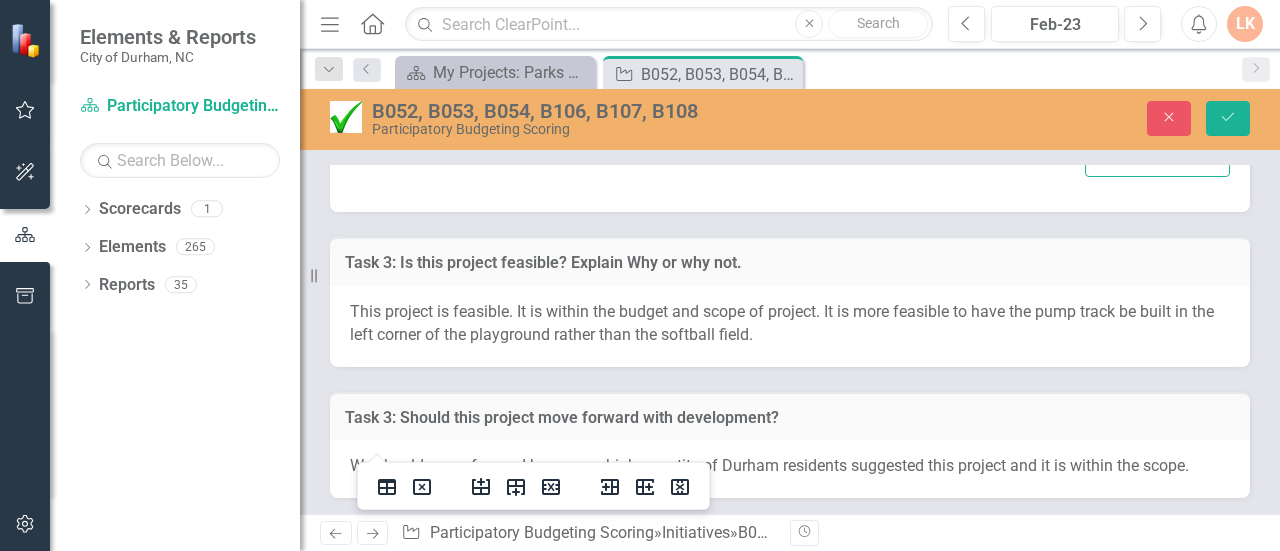 click at bounding box center (392, -59) 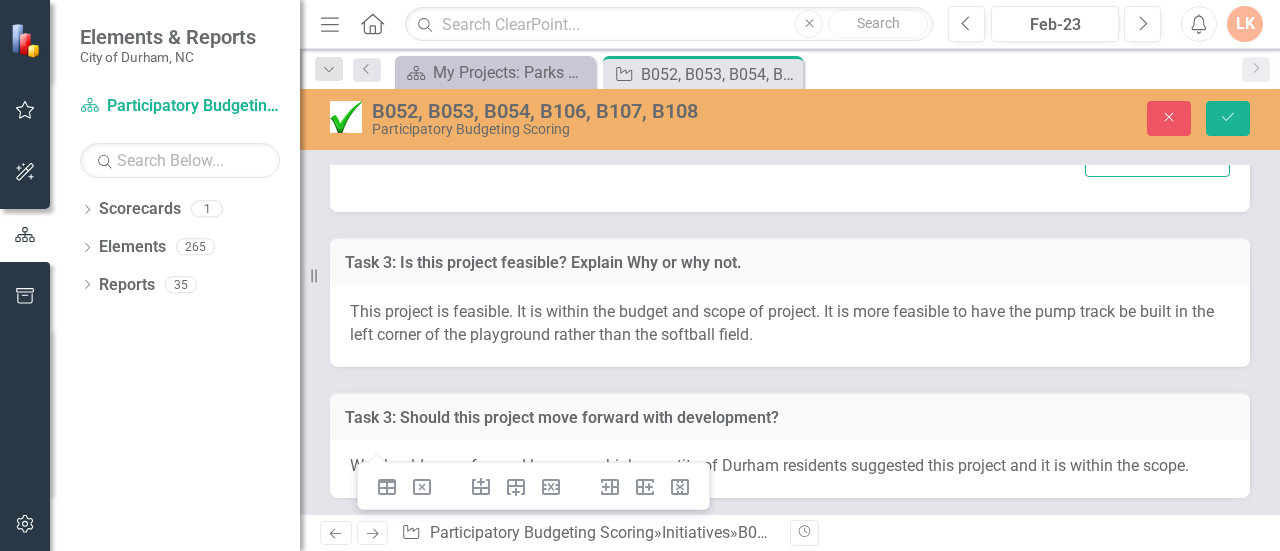 click on "Initiative Score Value B052 B053 B054 B106 B107 B108" at bounding box center (790, -63) 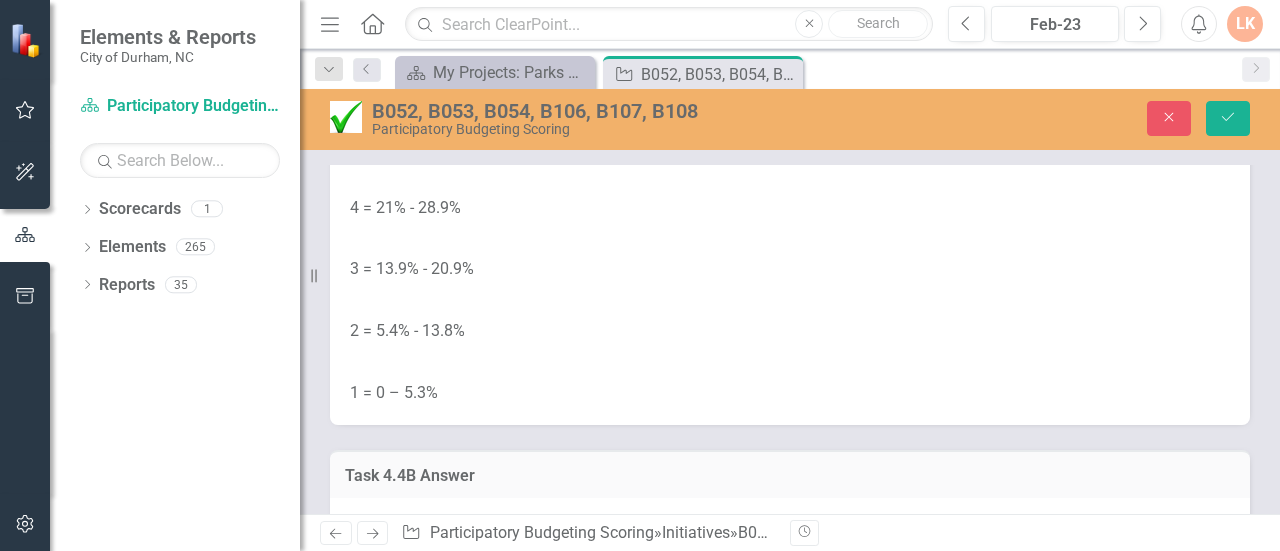 scroll, scrollTop: 6817, scrollLeft: 0, axis: vertical 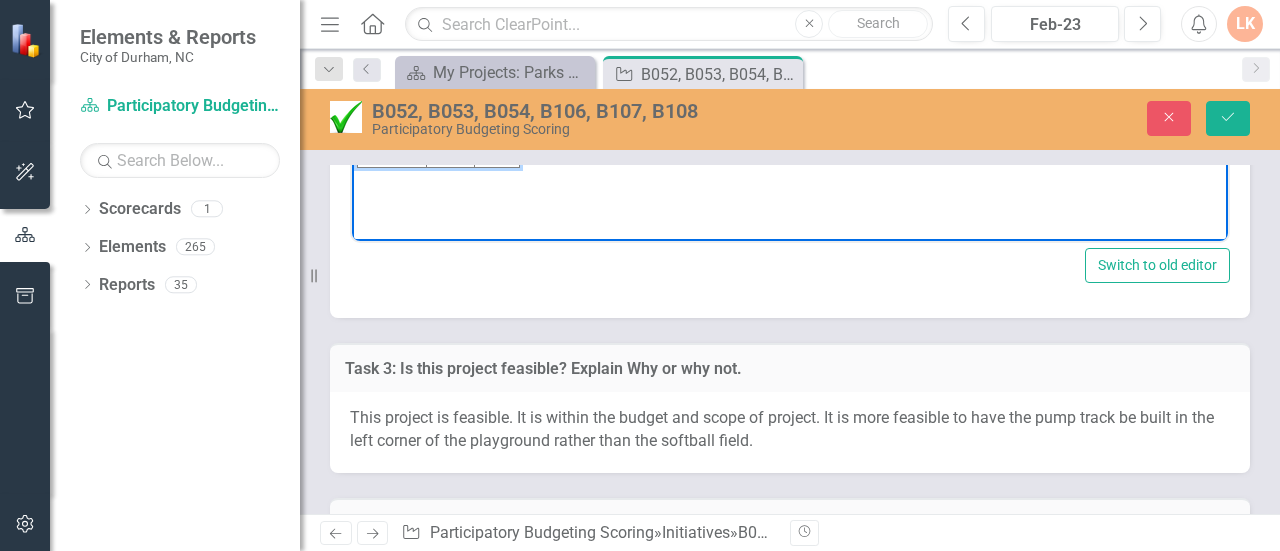 click at bounding box center (451, -61) 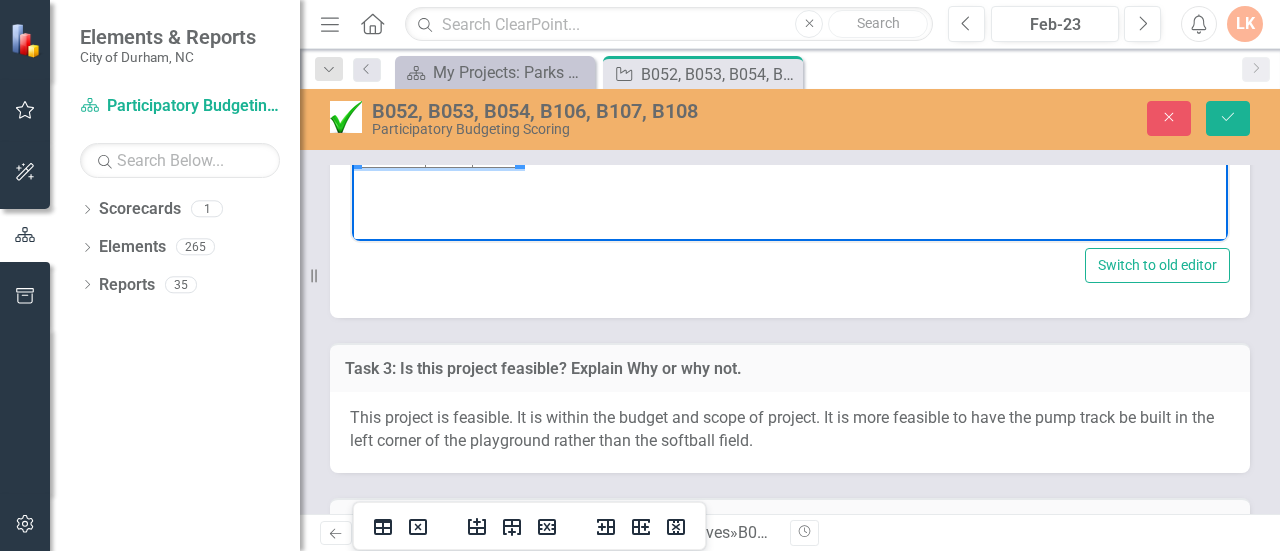 click on "23.6%" at bounding box center (497, -61) 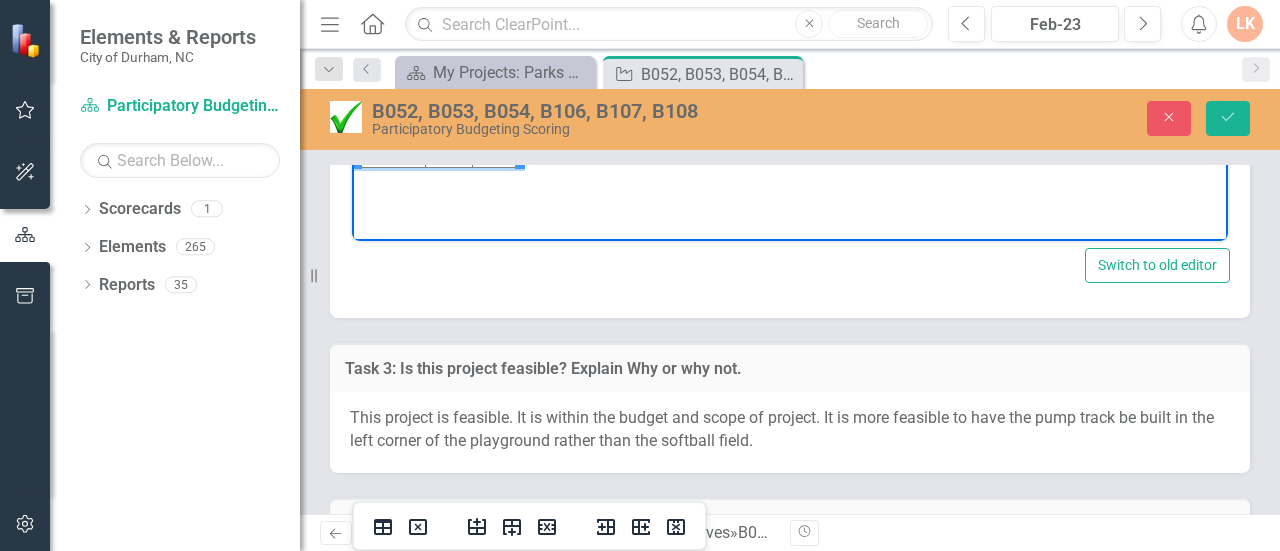 copy on "23.6%" 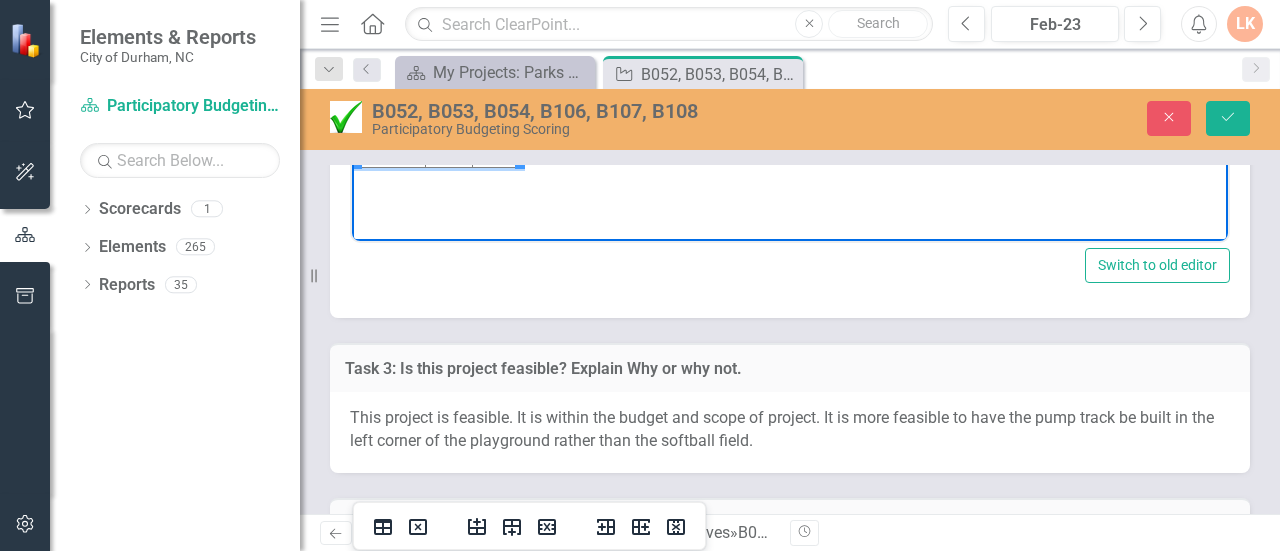 click at bounding box center (497, 74) 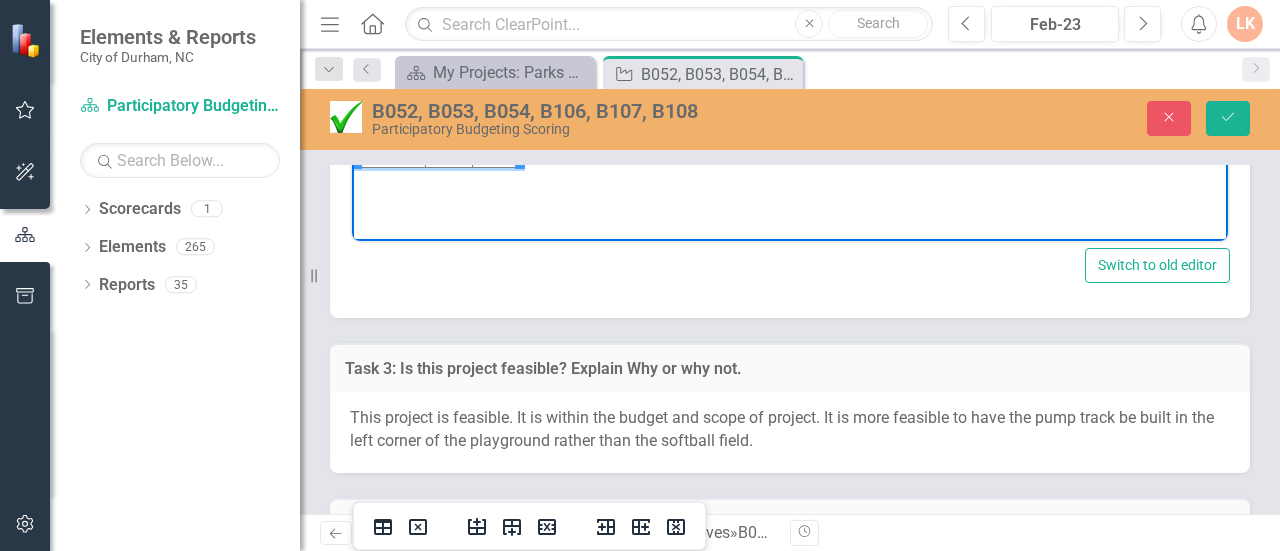 click at bounding box center [448, -34] 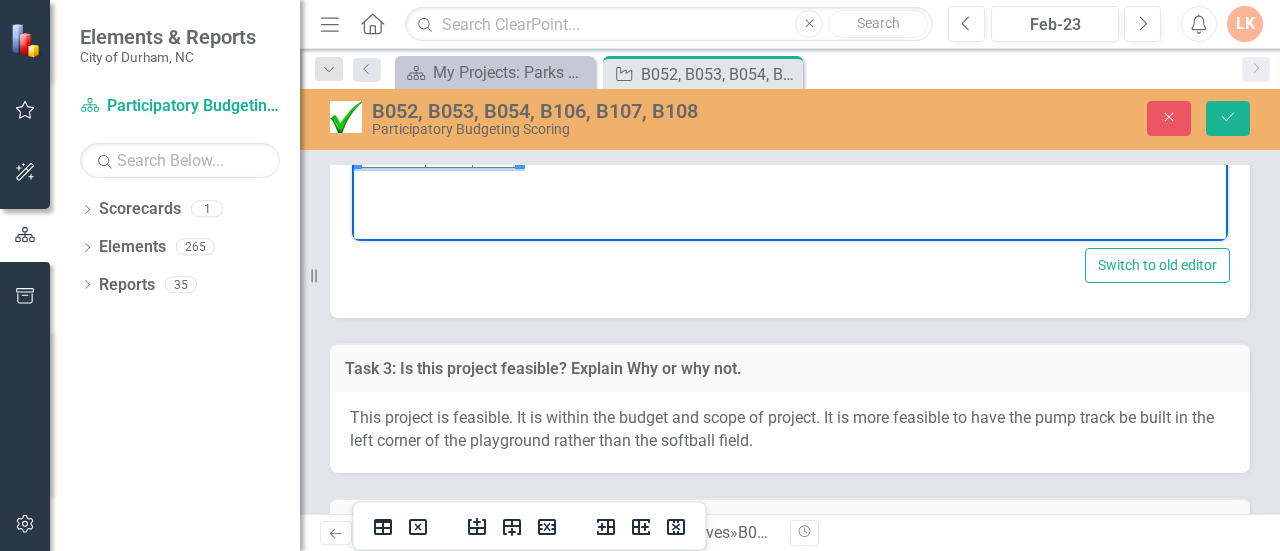 click at bounding box center (448, -7) 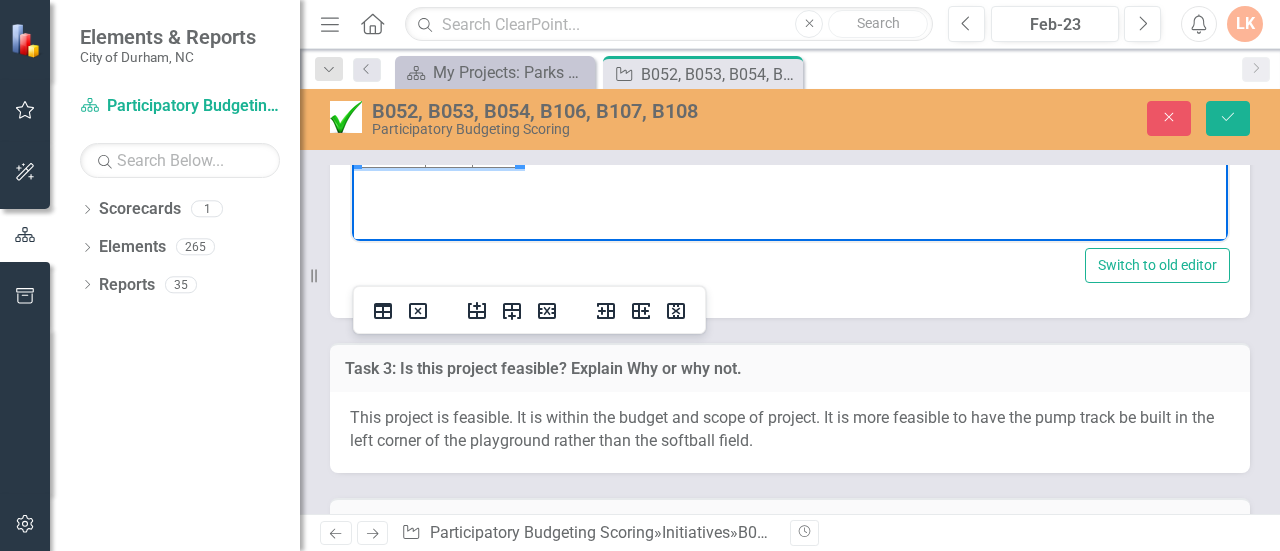 click at bounding box center [448, 74] 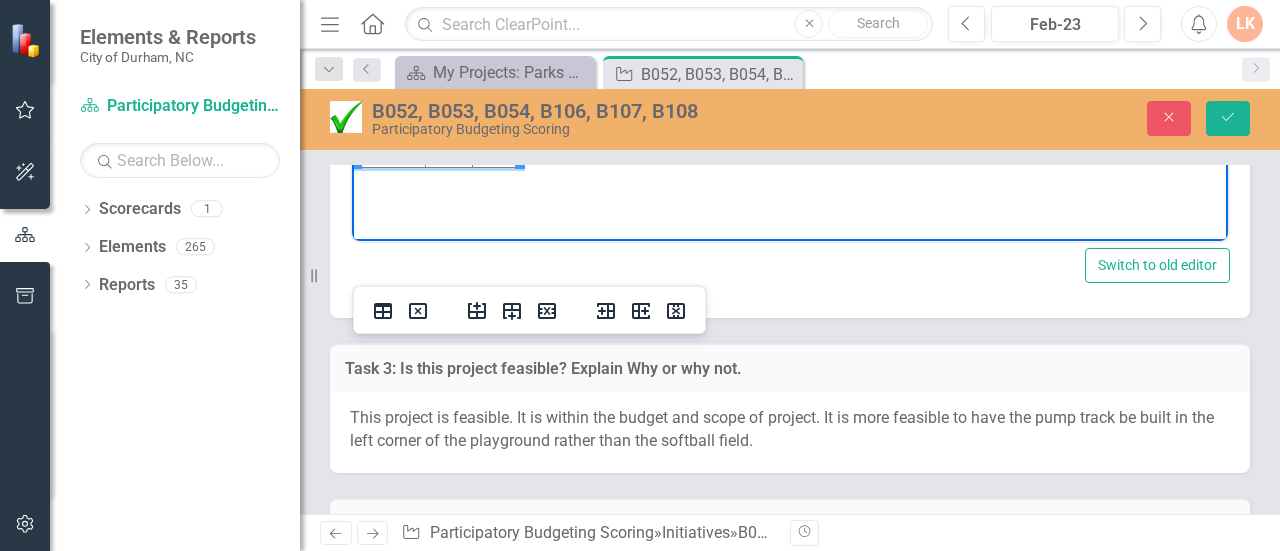 click on "Paragraph To open the popup, press Shift+Enter To open the popup, press Shift+Enter" at bounding box center (790, -132) 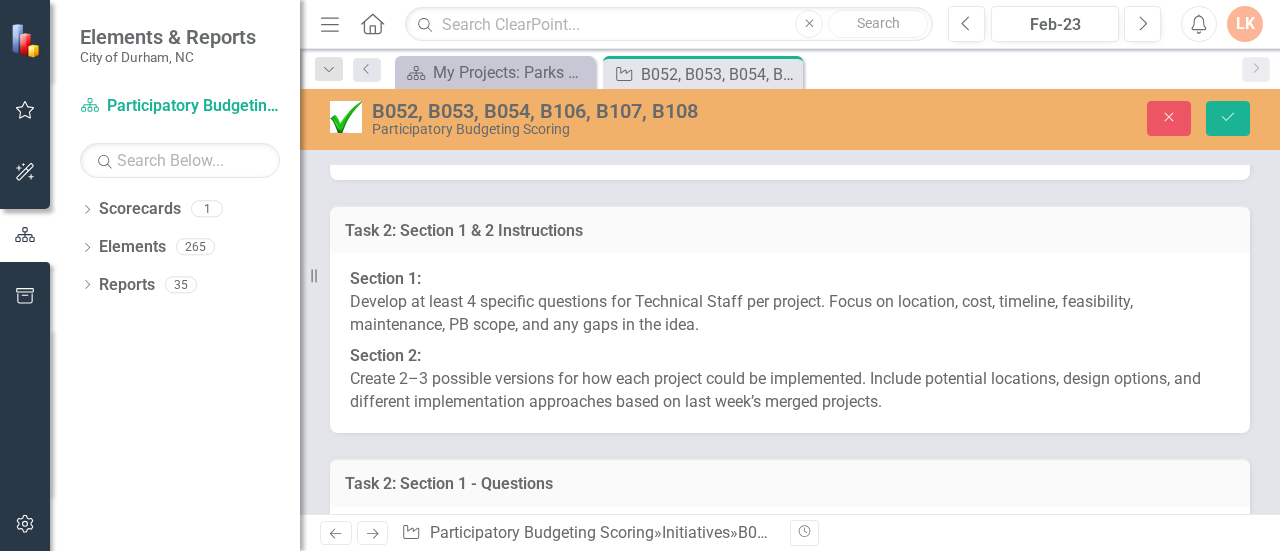 scroll, scrollTop: 8091, scrollLeft: 0, axis: vertical 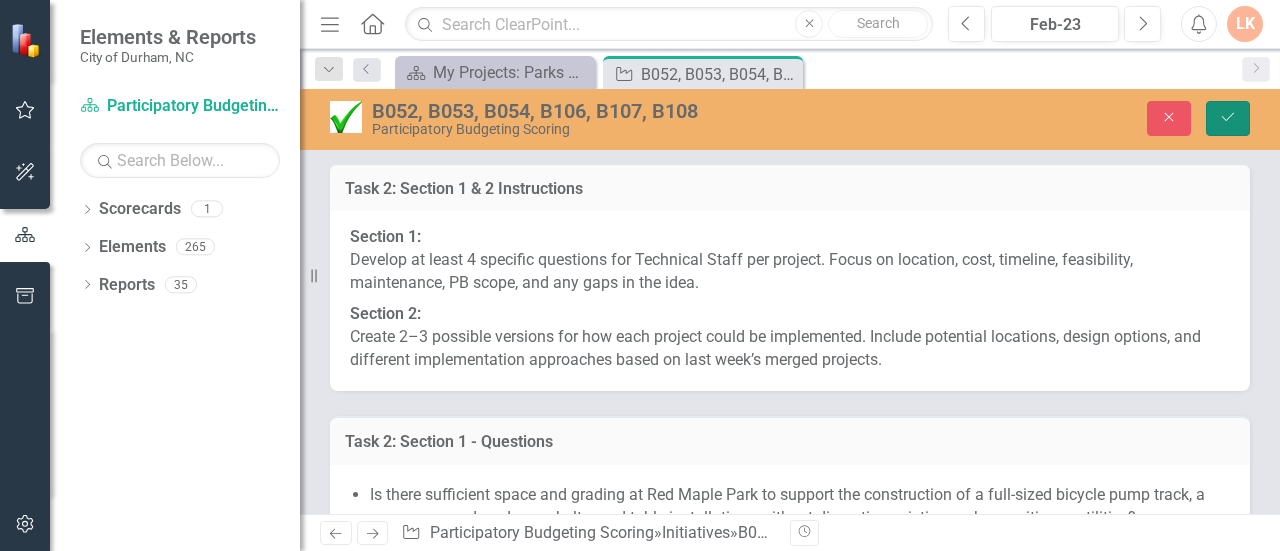 click on "Save" 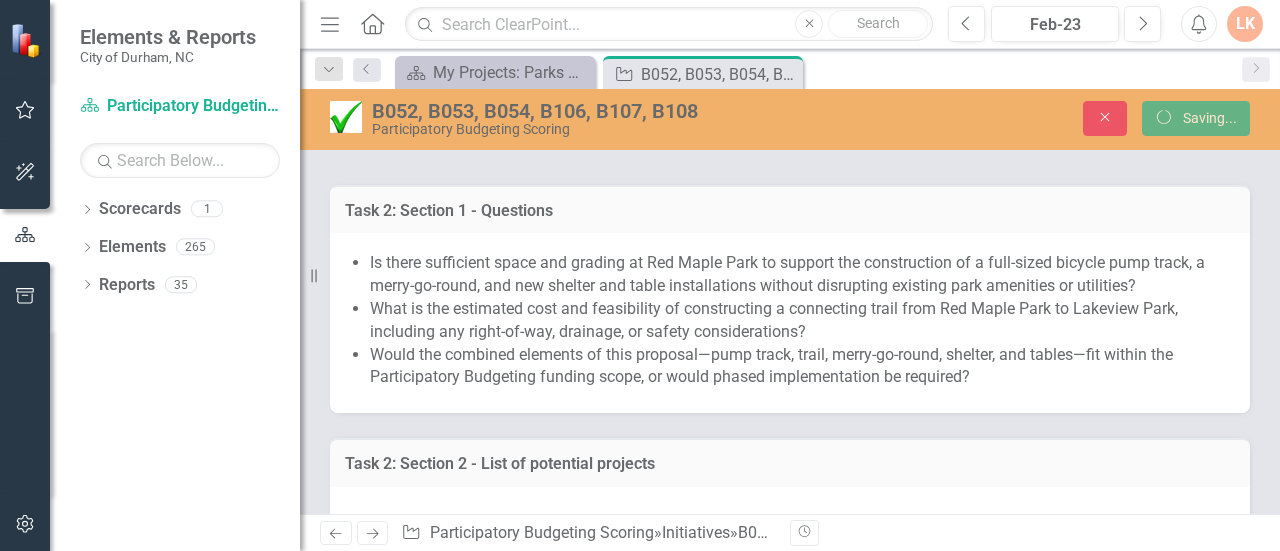 scroll, scrollTop: 7848, scrollLeft: 0, axis: vertical 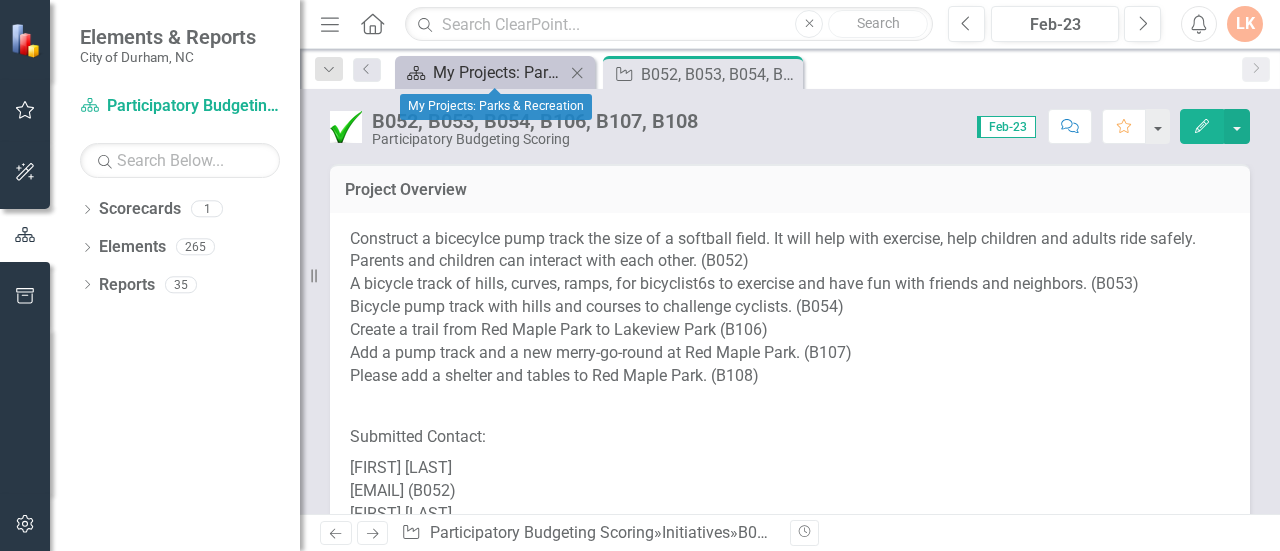click on "My Projects: Parks & Recreation" at bounding box center [499, 72] 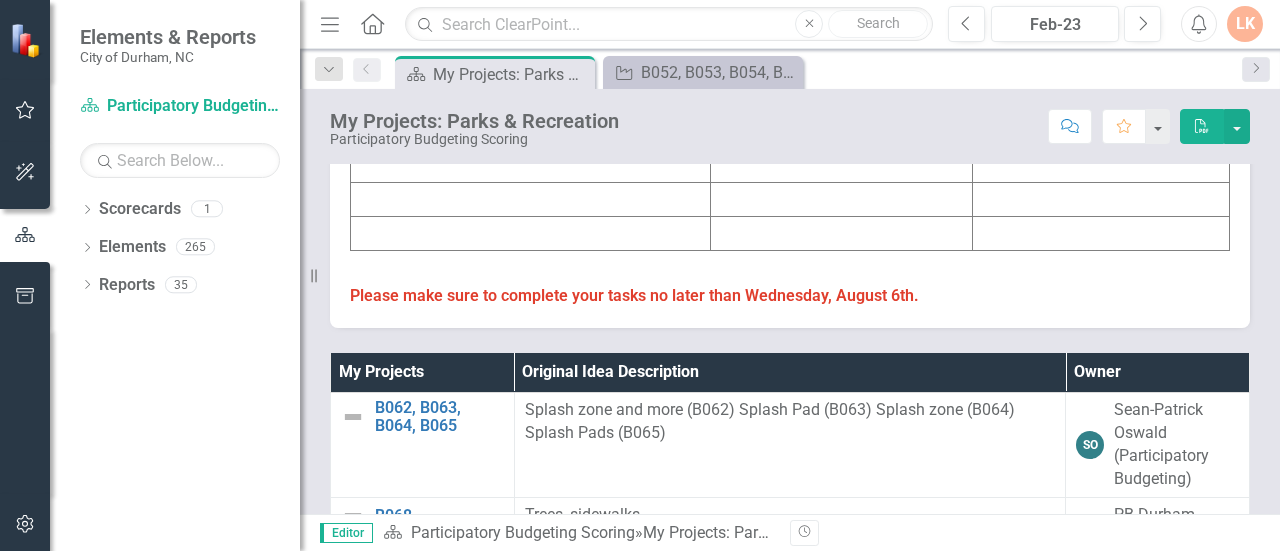 scroll, scrollTop: 970, scrollLeft: 0, axis: vertical 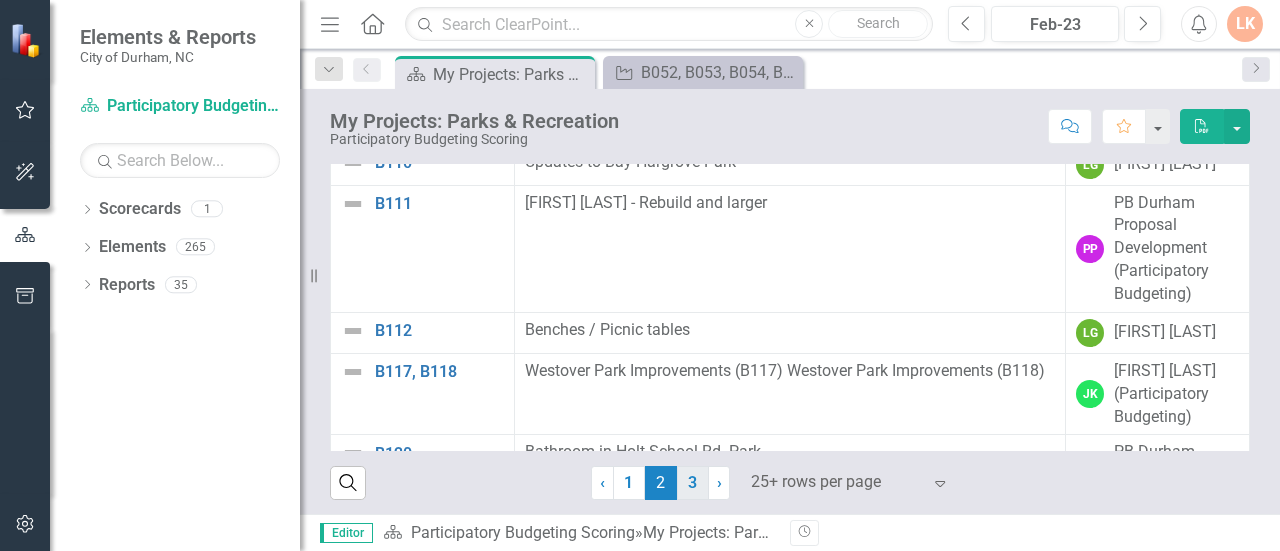 click on "3" at bounding box center [693, 483] 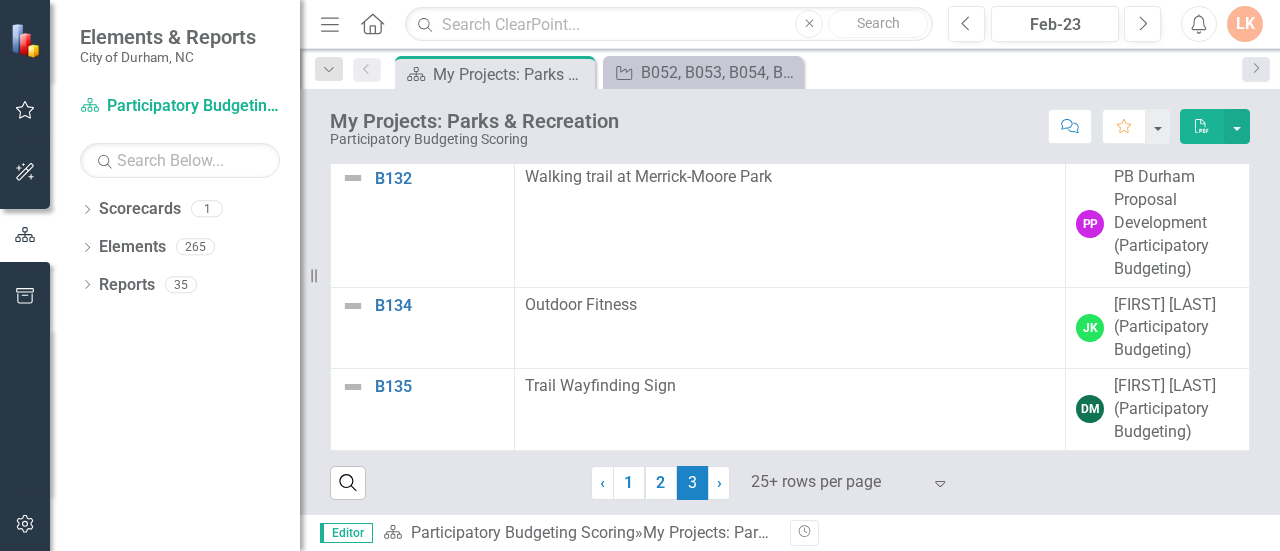 scroll, scrollTop: 0, scrollLeft: 0, axis: both 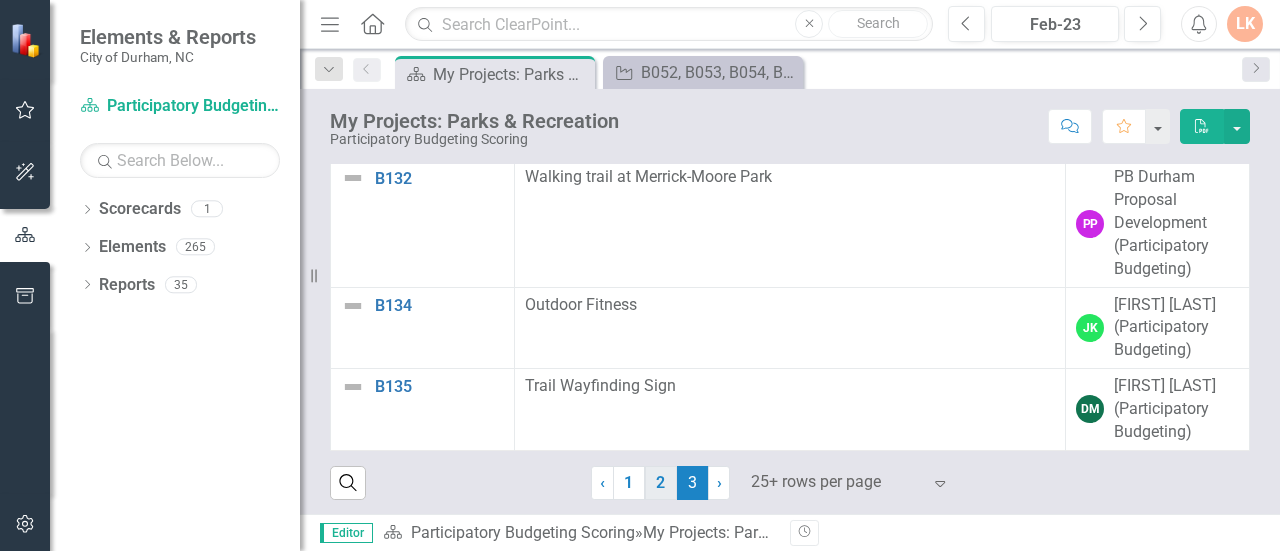 click on "2" at bounding box center (661, 483) 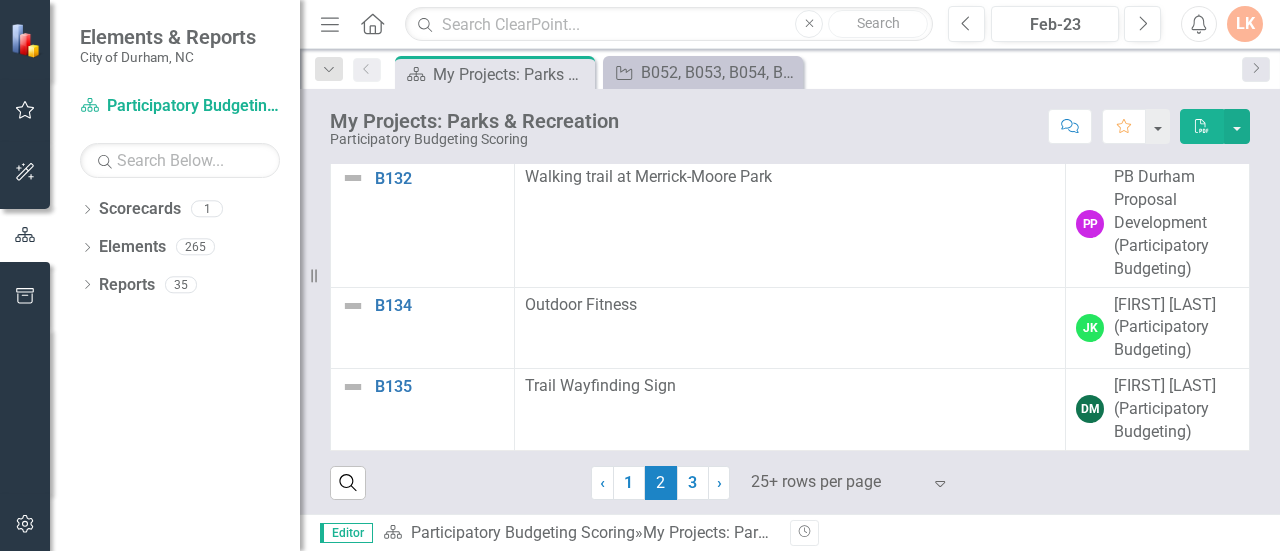 scroll, scrollTop: 0, scrollLeft: 0, axis: both 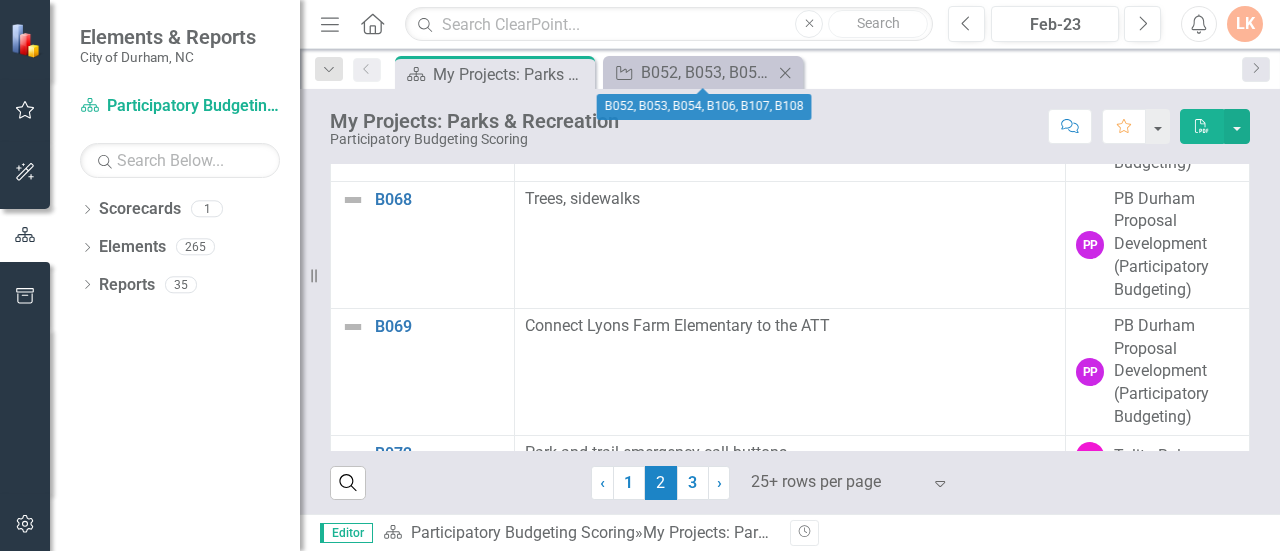 click on "Close" 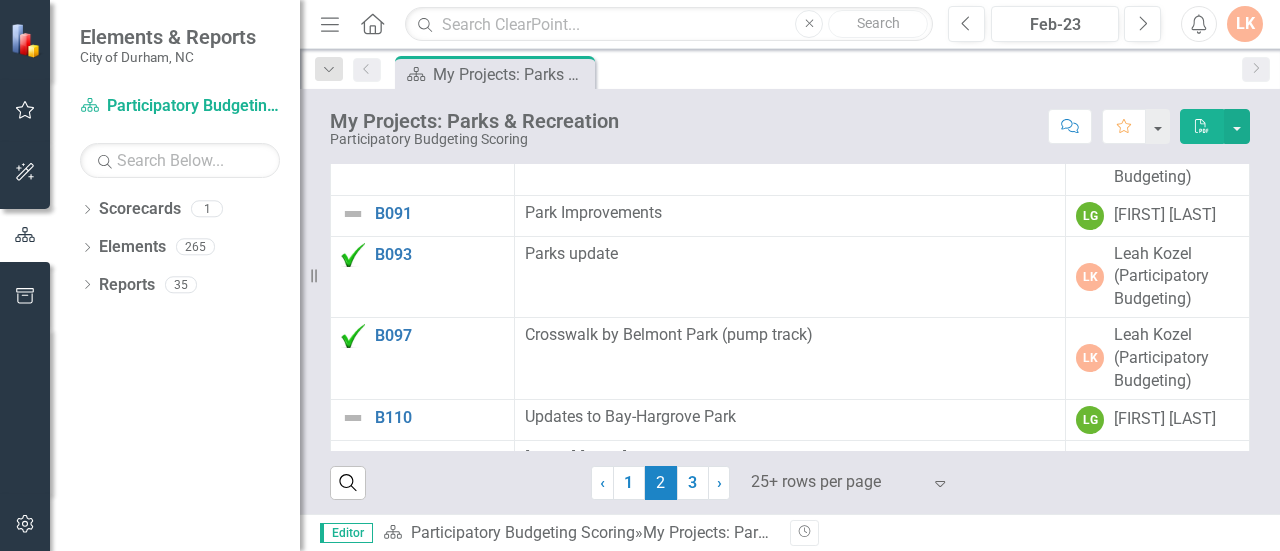 scroll, scrollTop: 1068, scrollLeft: 0, axis: vertical 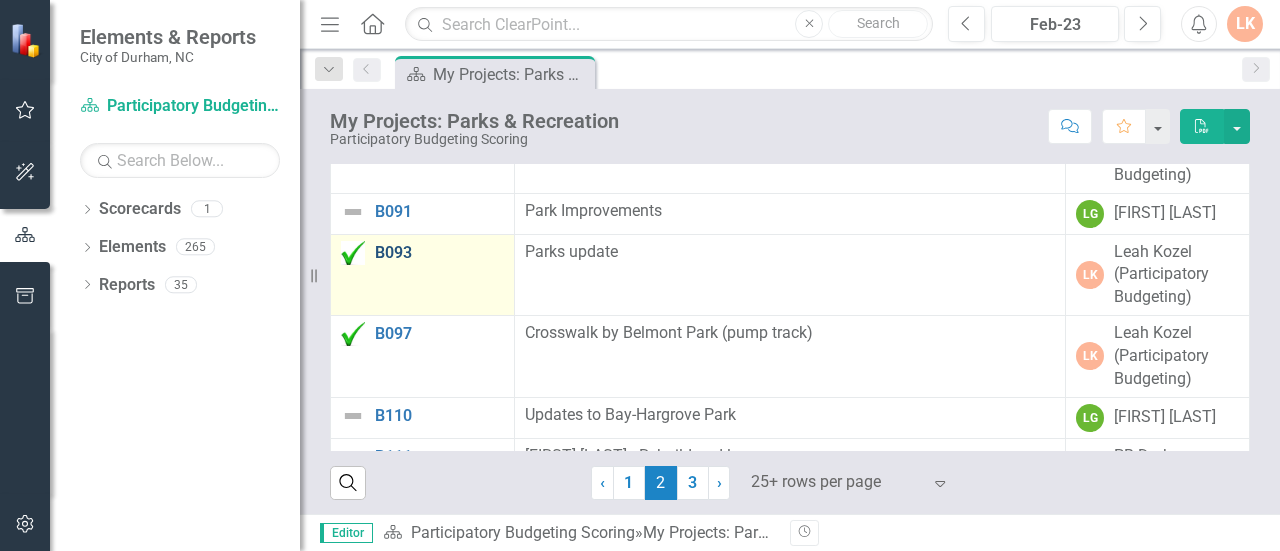 click on "B093" at bounding box center [439, 253] 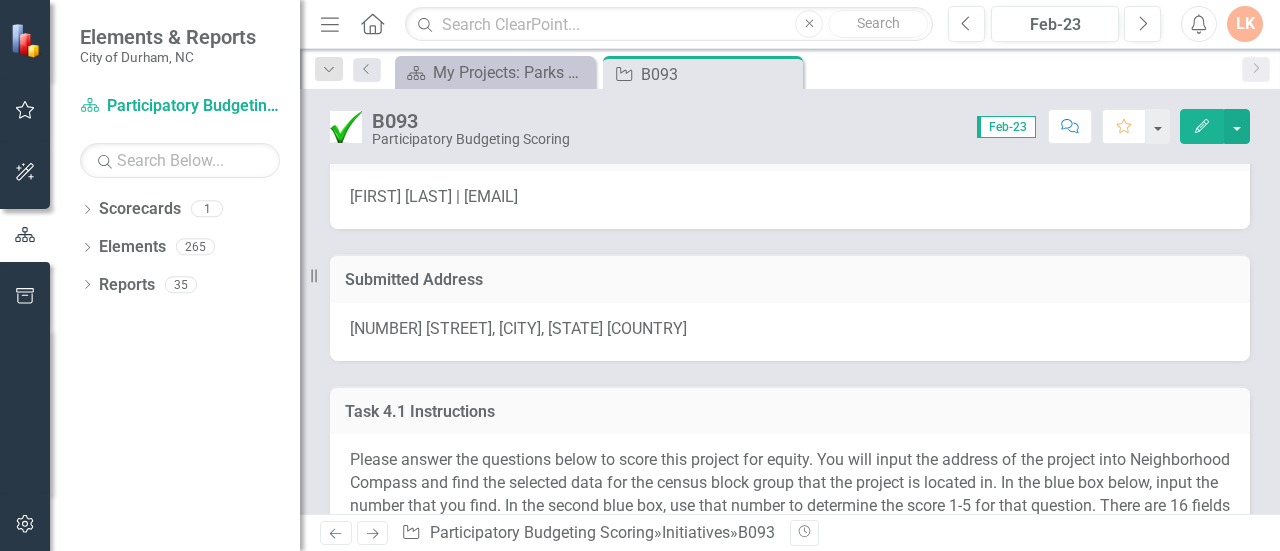 scroll, scrollTop: 174, scrollLeft: 0, axis: vertical 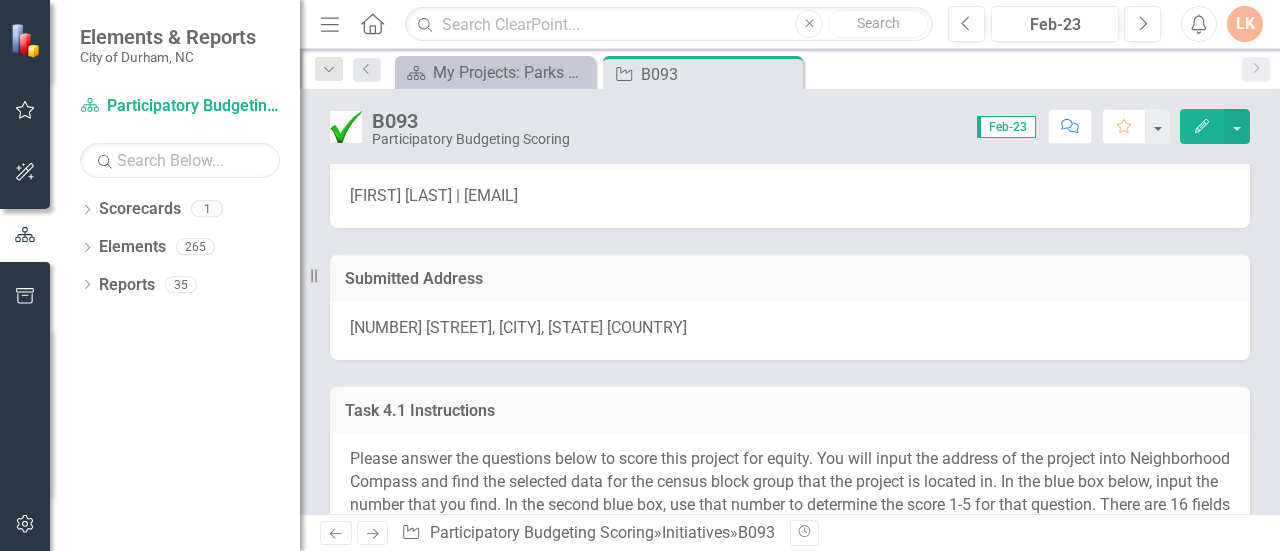 click on "[NUMBER] [STREET], [CITY], [STATE] [COUNTRY]" at bounding box center [518, 327] 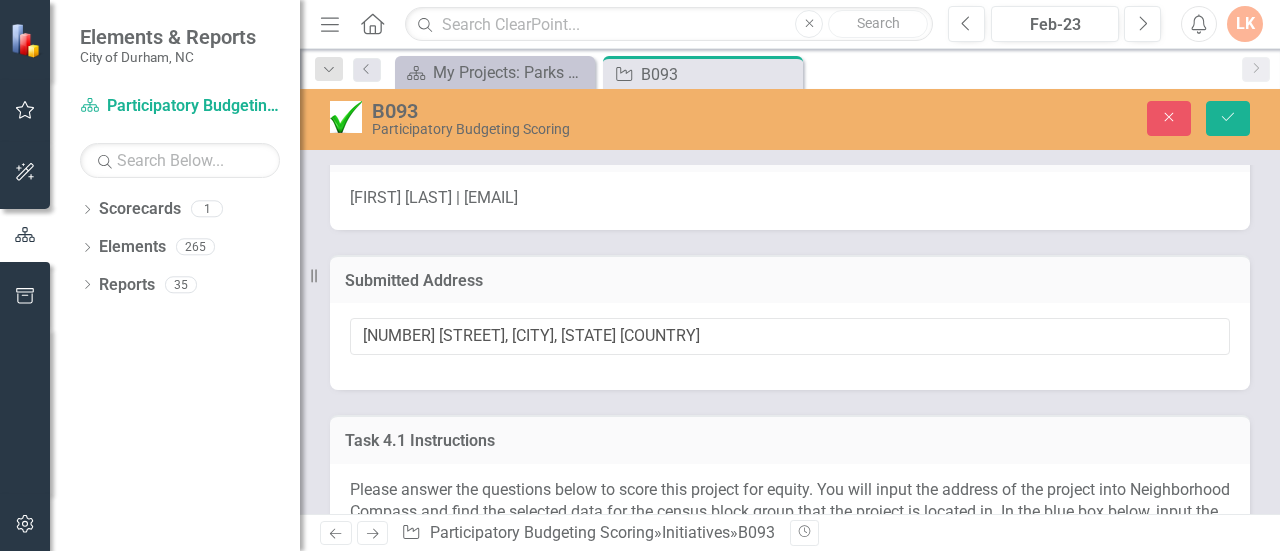 click on "[NUMBER] [STREET], [CITY], [STATE] [COUNTRY]" at bounding box center (790, 336) 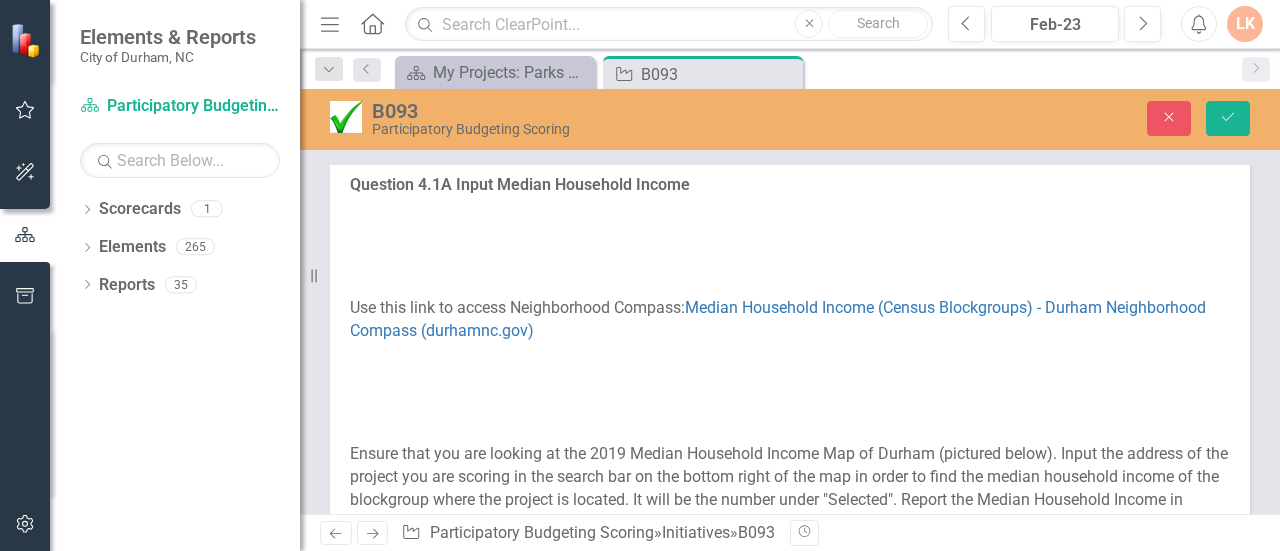scroll, scrollTop: 680, scrollLeft: 0, axis: vertical 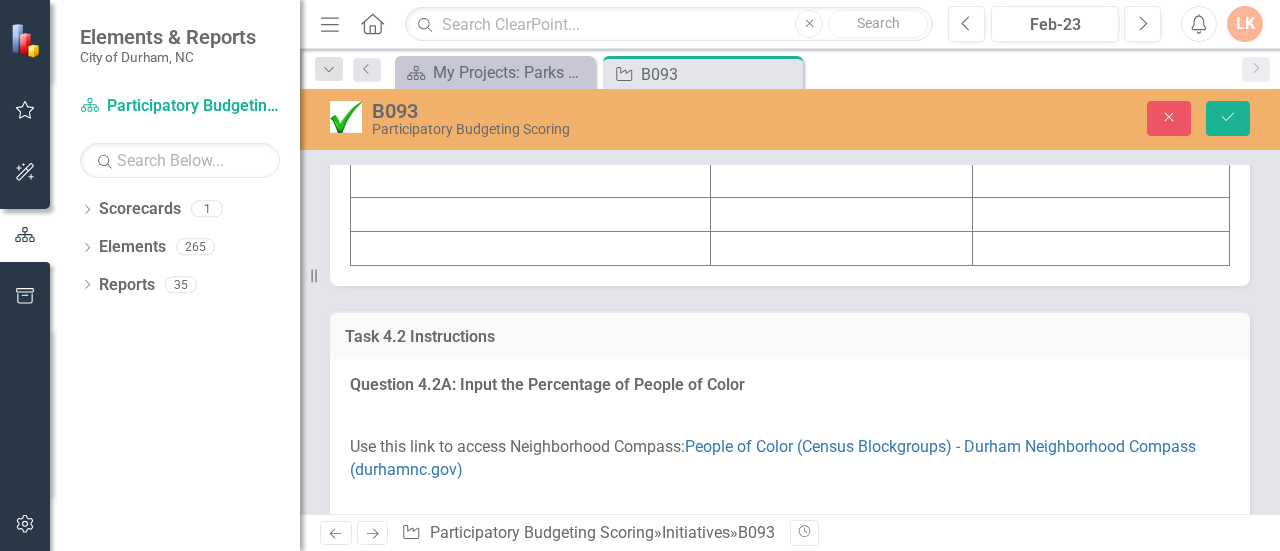 click at bounding box center (531, -22) 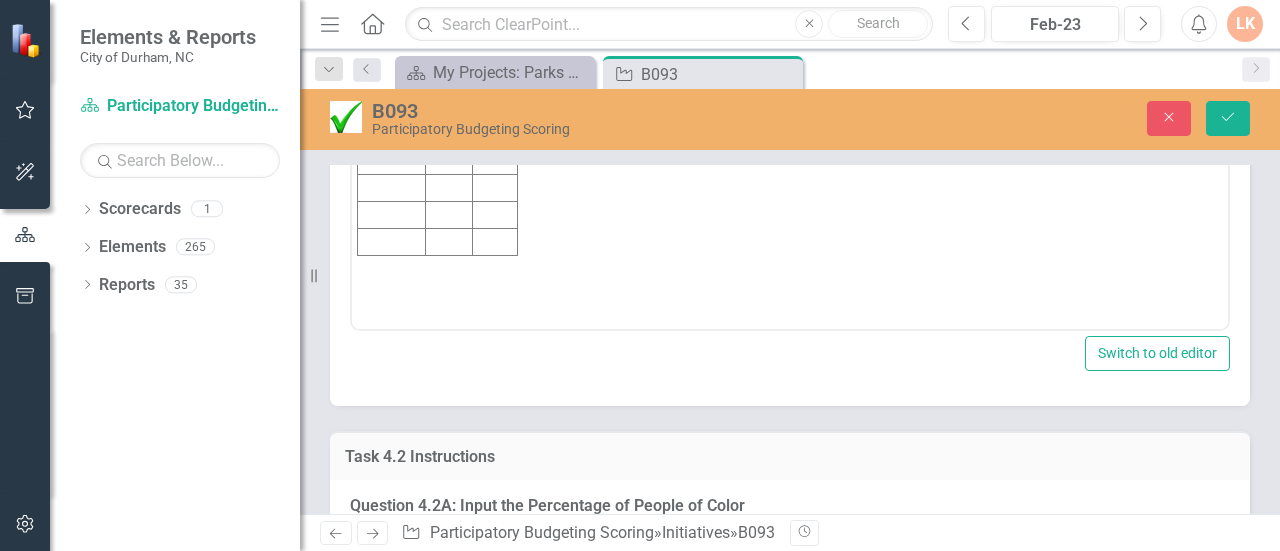 scroll, scrollTop: 0, scrollLeft: 0, axis: both 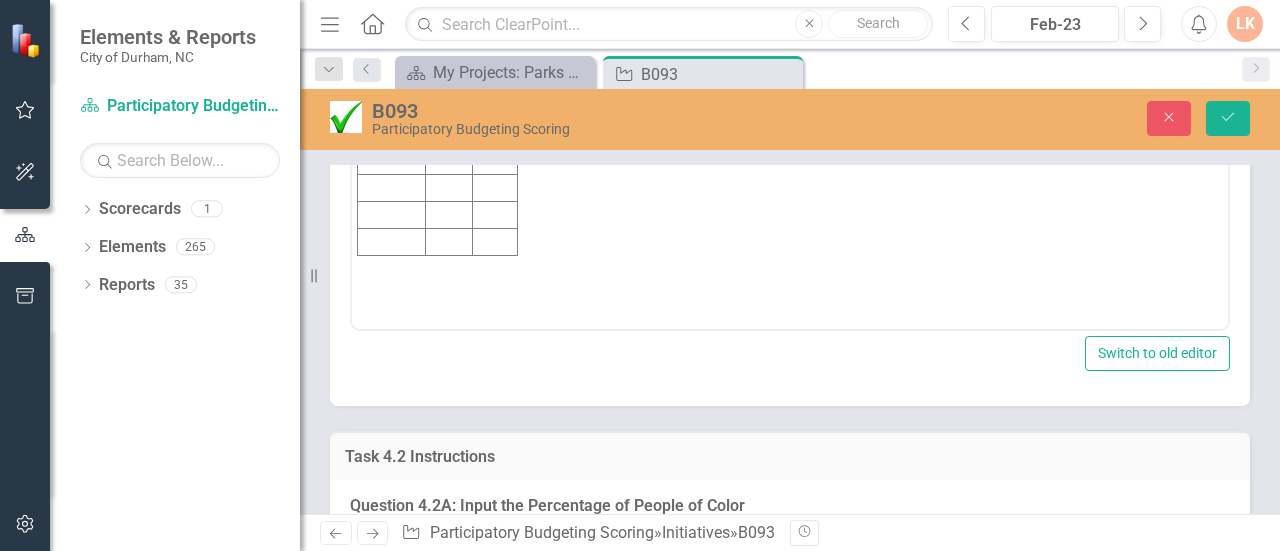 click at bounding box center (392, 27) 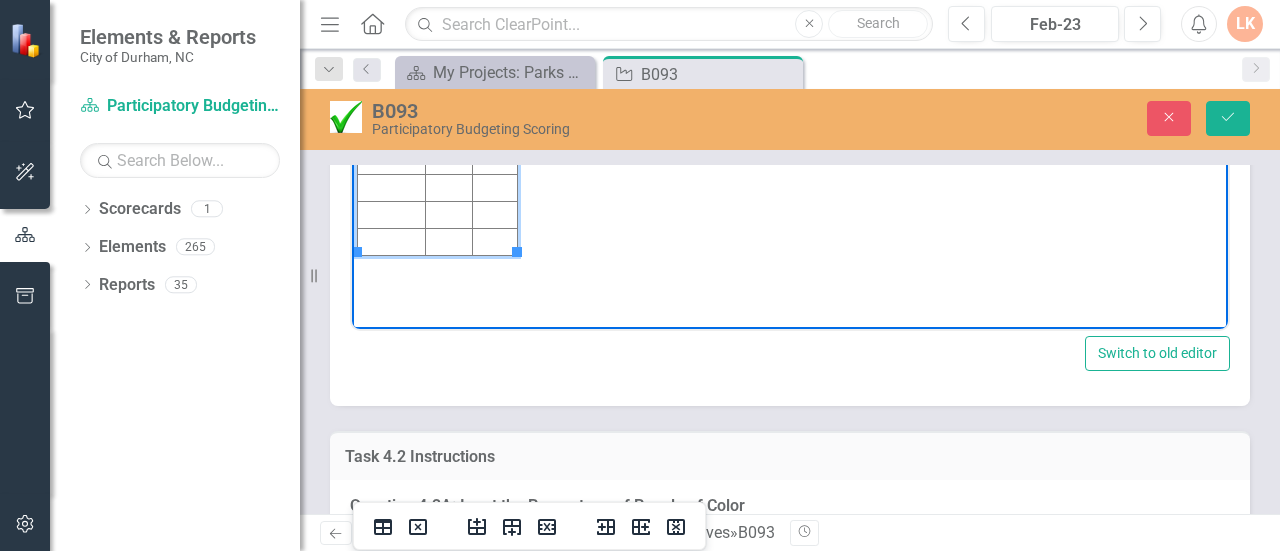 type 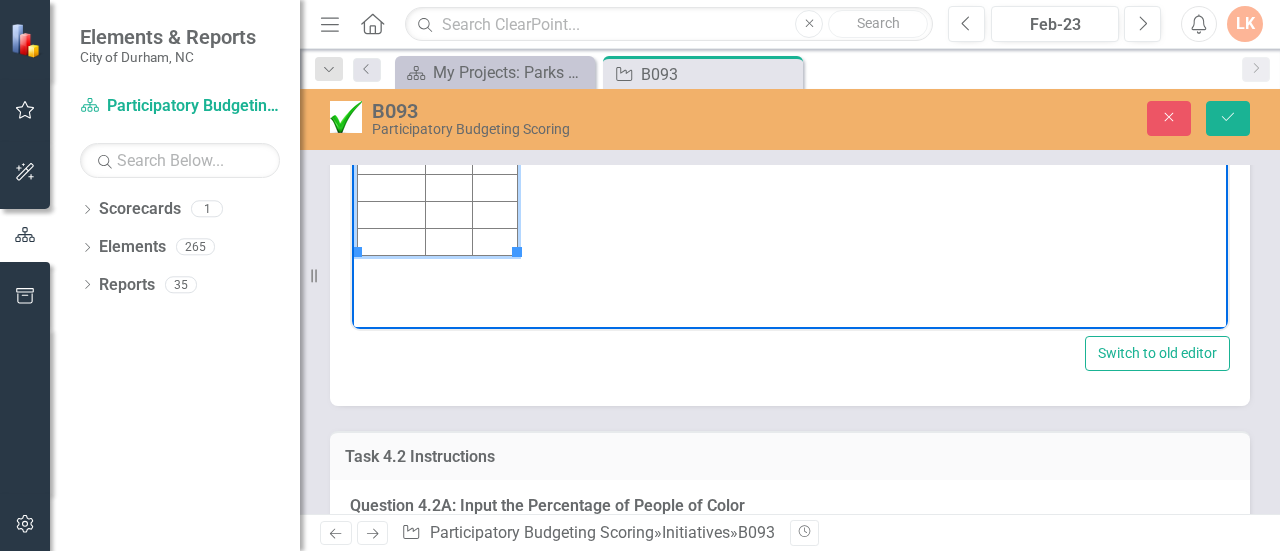 click at bounding box center [495, 27] 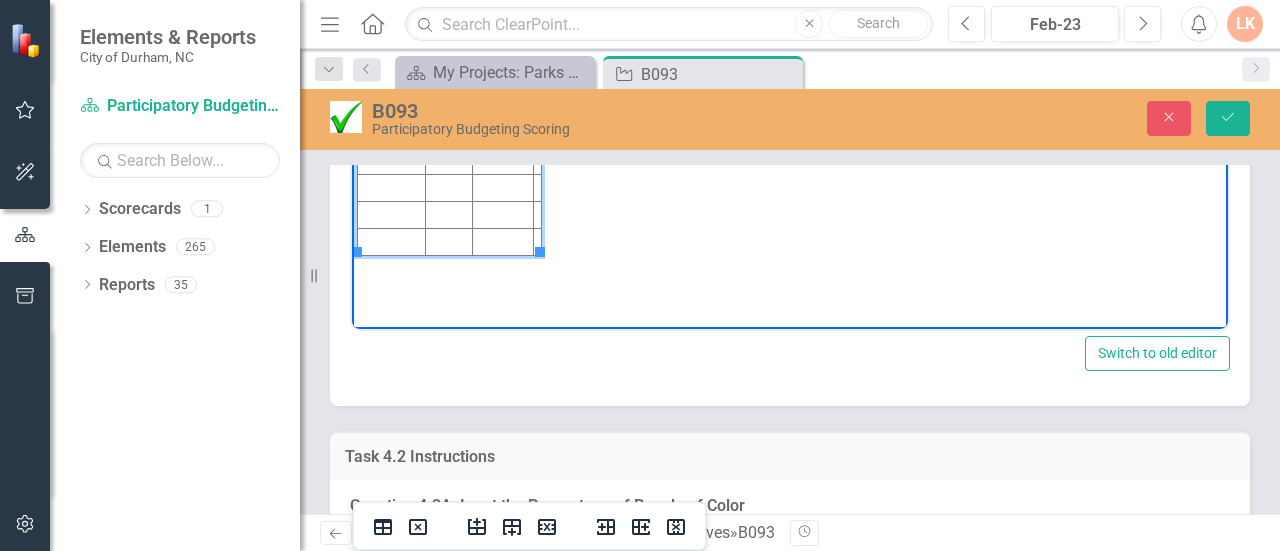 click at bounding box center [448, 27] 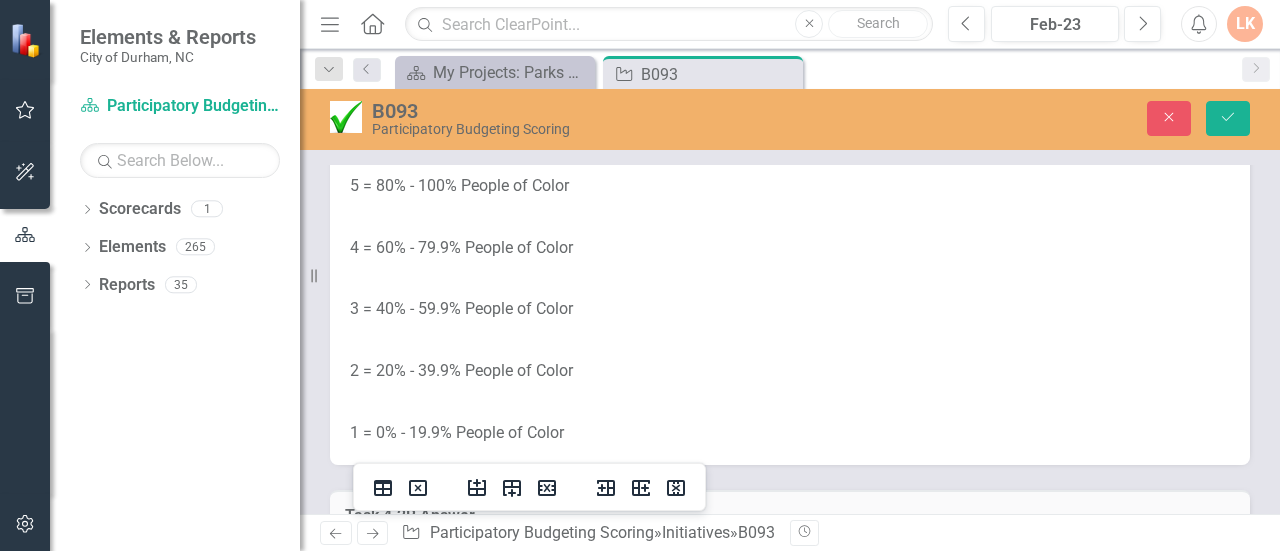 scroll, scrollTop: 3762, scrollLeft: 0, axis: vertical 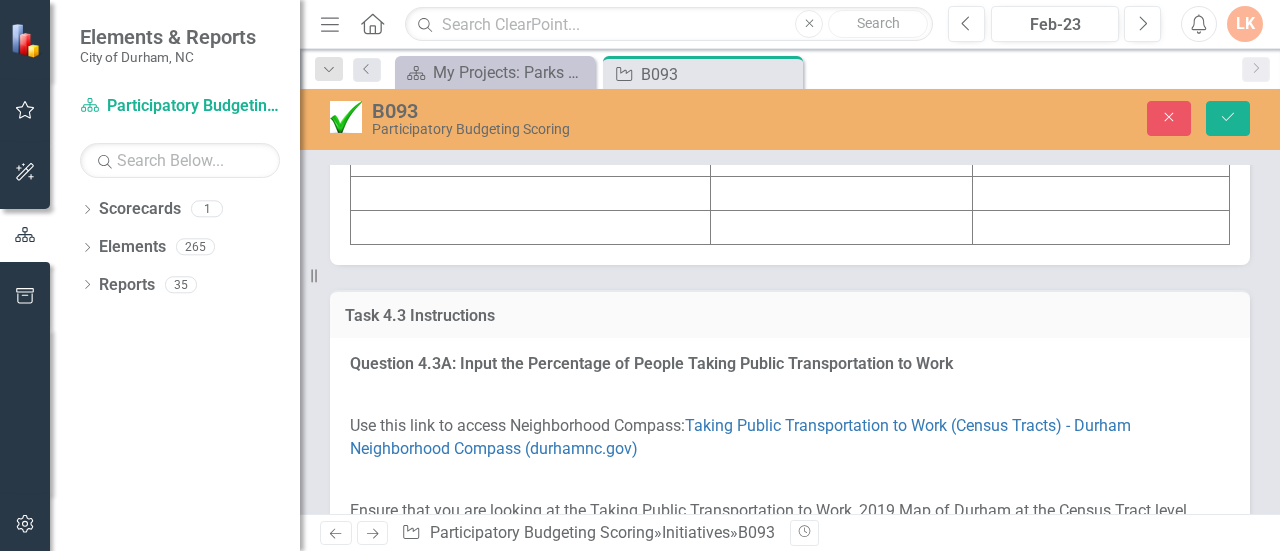 click at bounding box center (1101, -43) 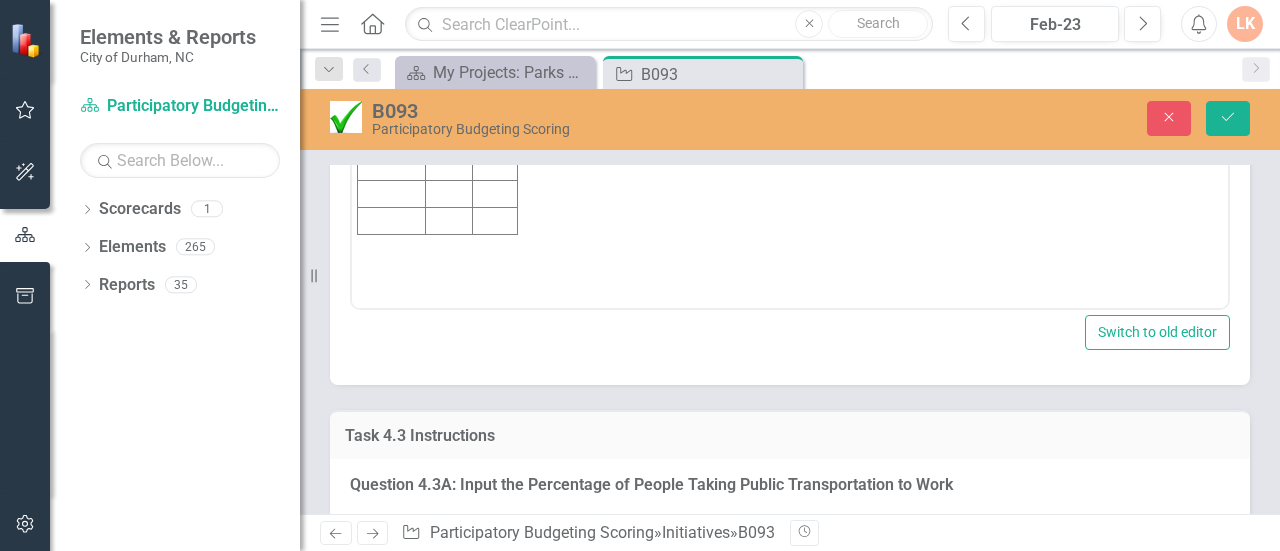 scroll, scrollTop: 0, scrollLeft: 0, axis: both 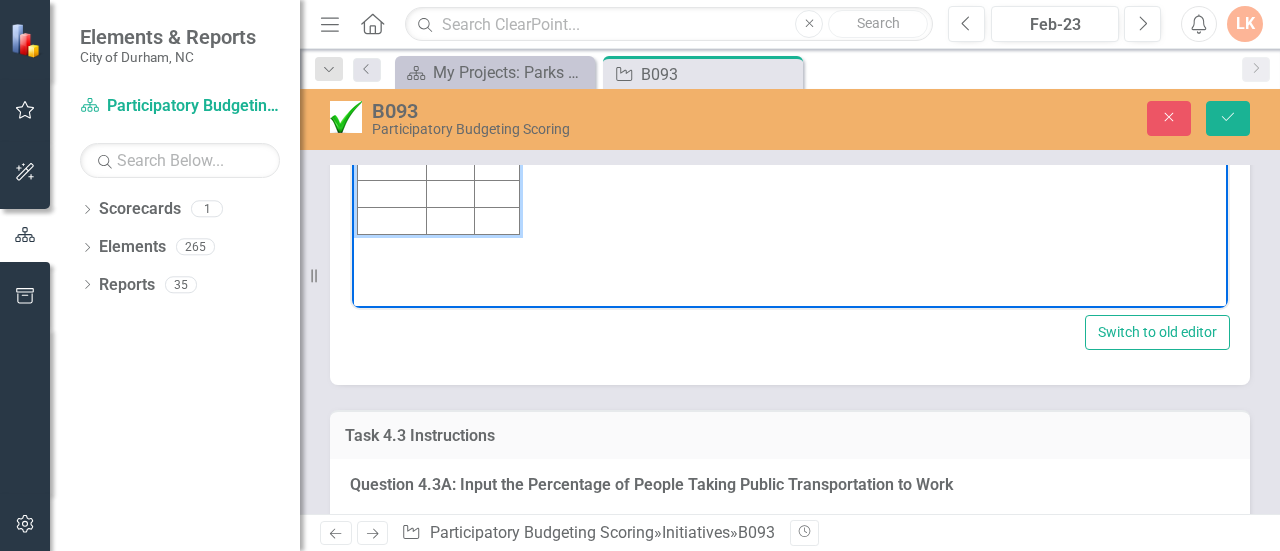 click at bounding box center (496, 6) 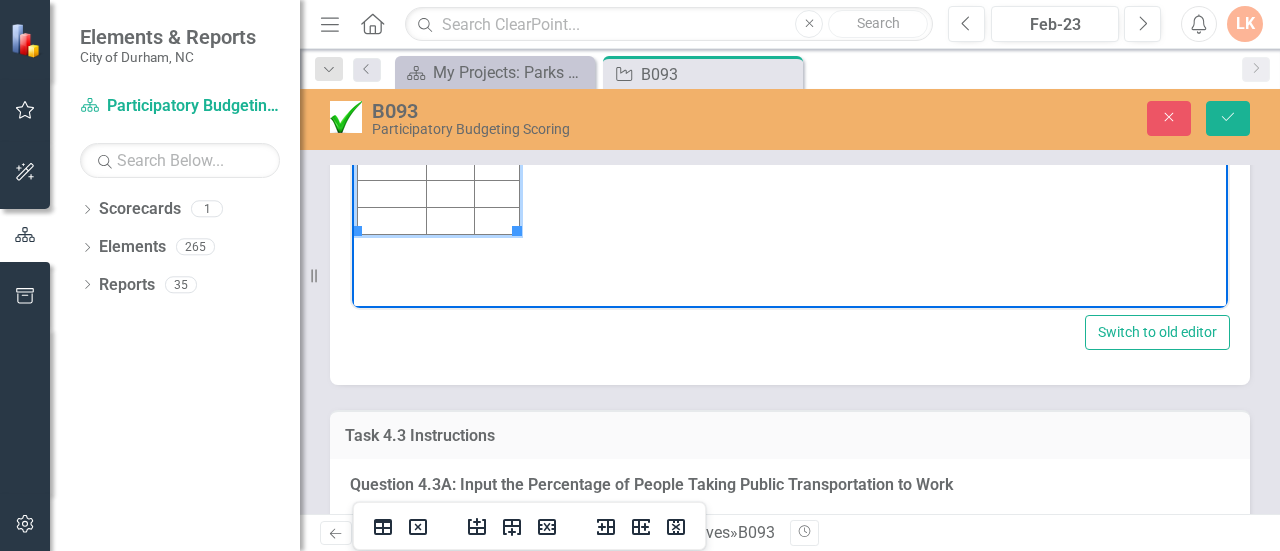type 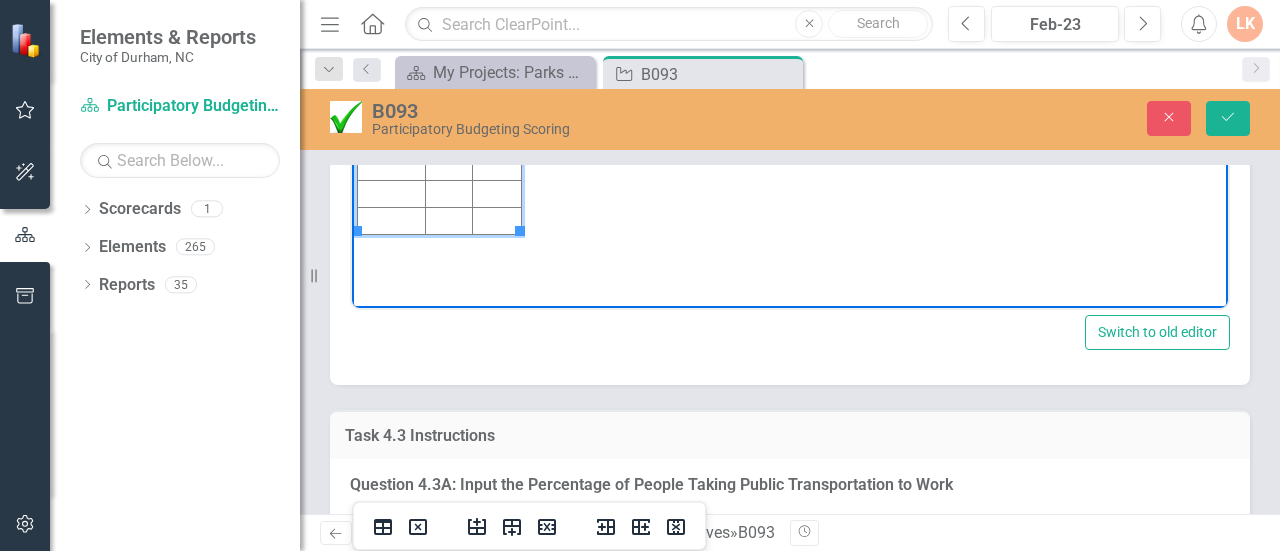 click at bounding box center [448, 6] 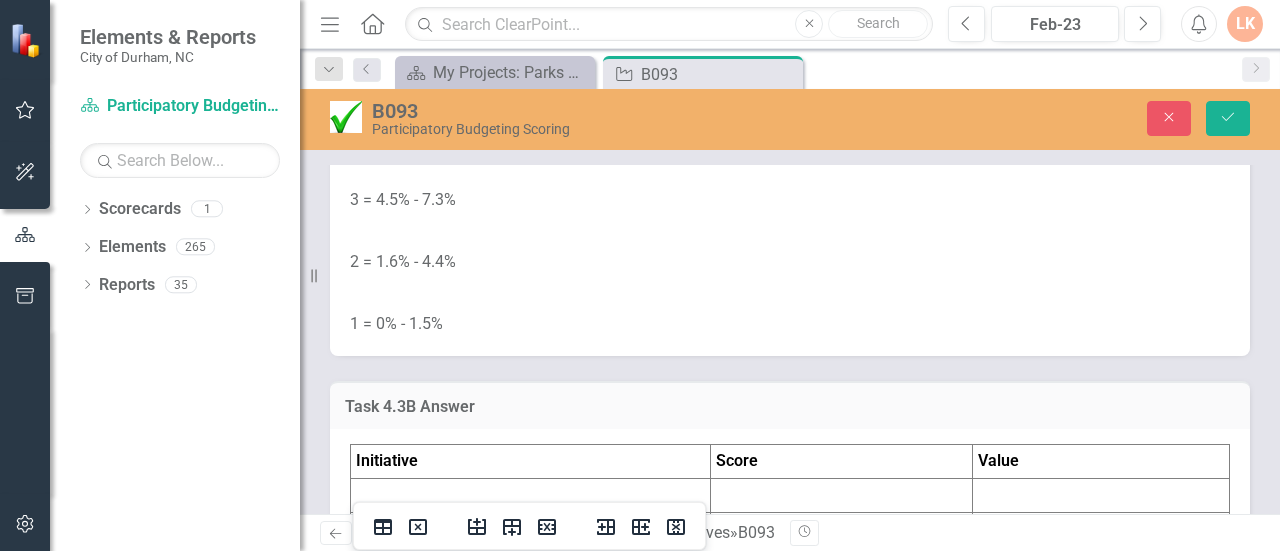 scroll, scrollTop: 5044, scrollLeft: 0, axis: vertical 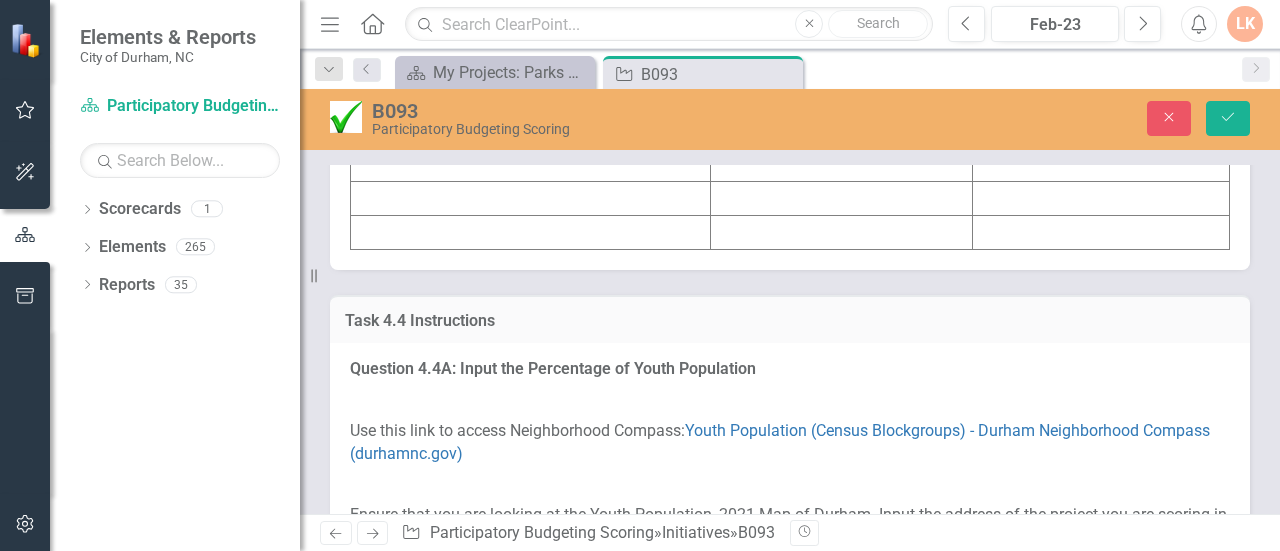 click at bounding box center [531, -38] 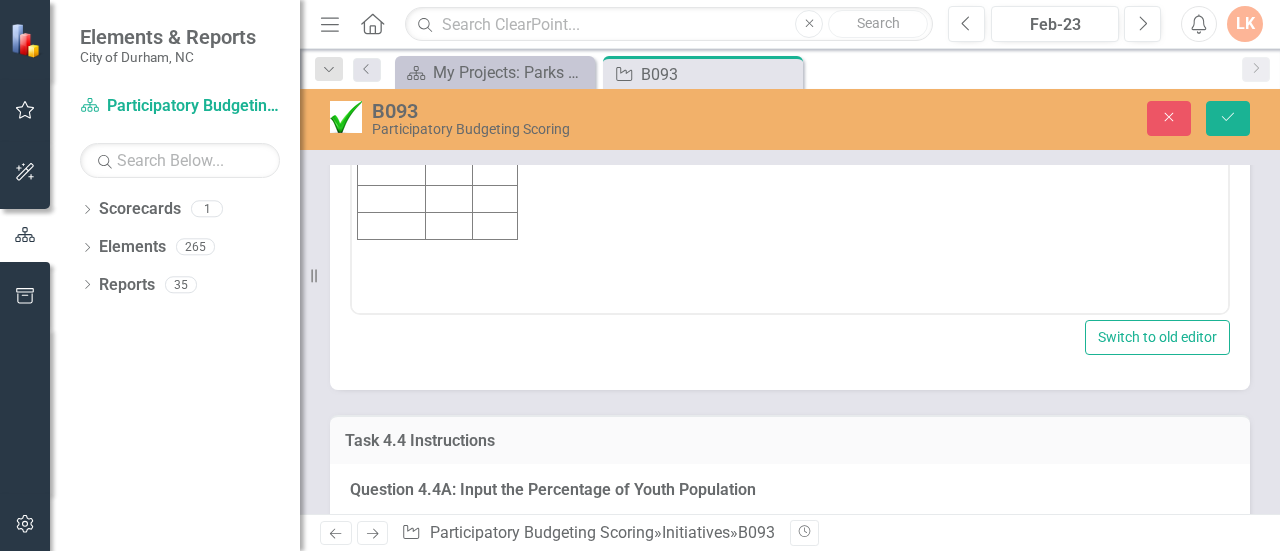 scroll, scrollTop: 0, scrollLeft: 0, axis: both 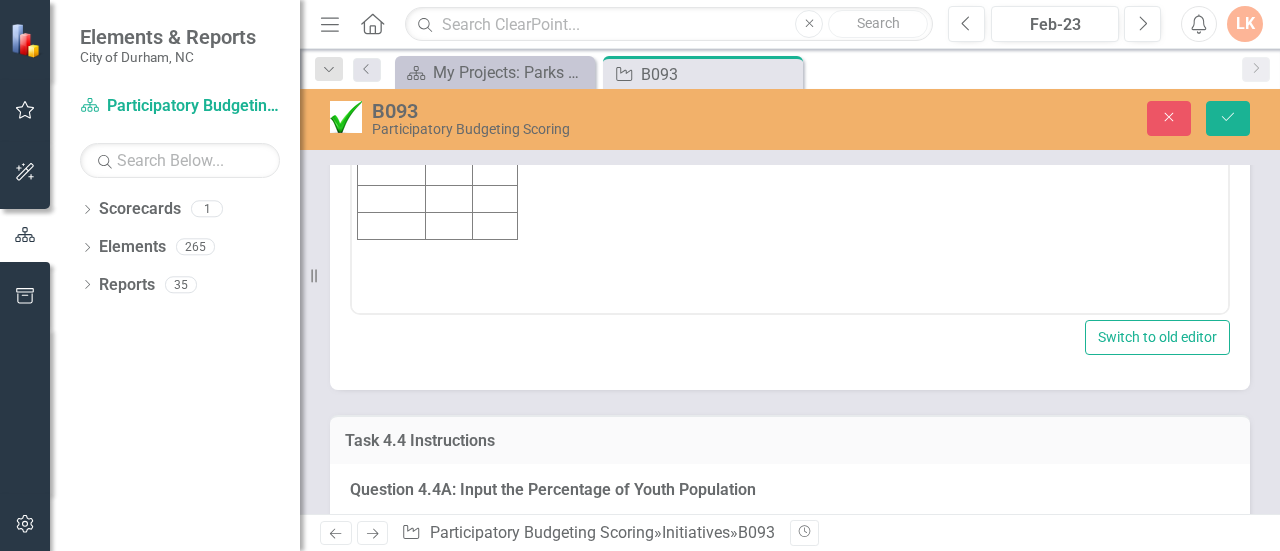 click at bounding box center [392, 11] 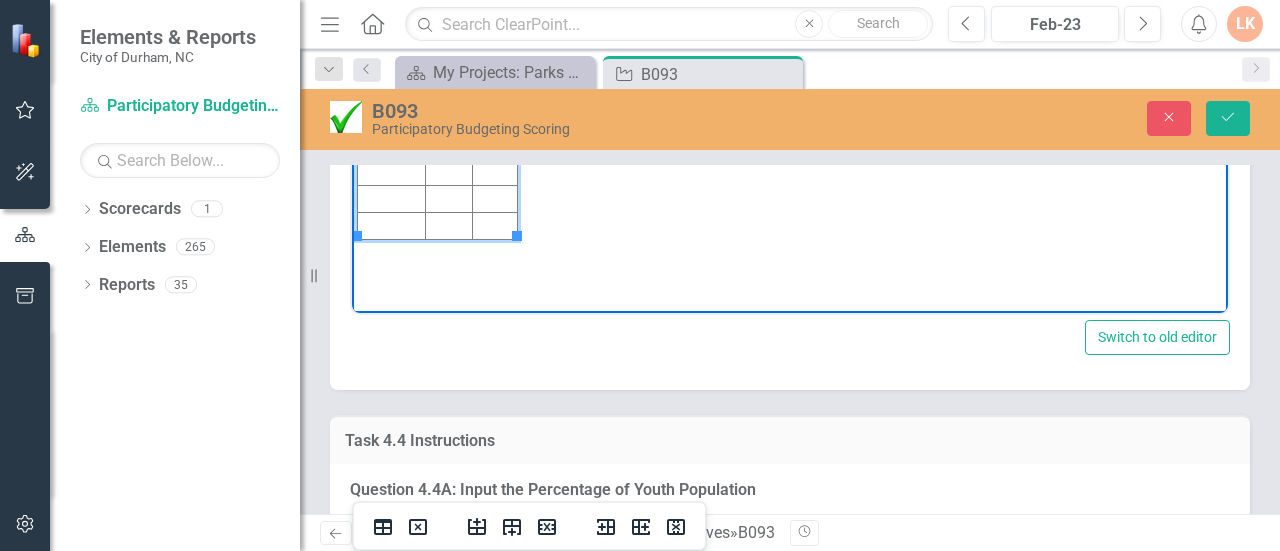 type 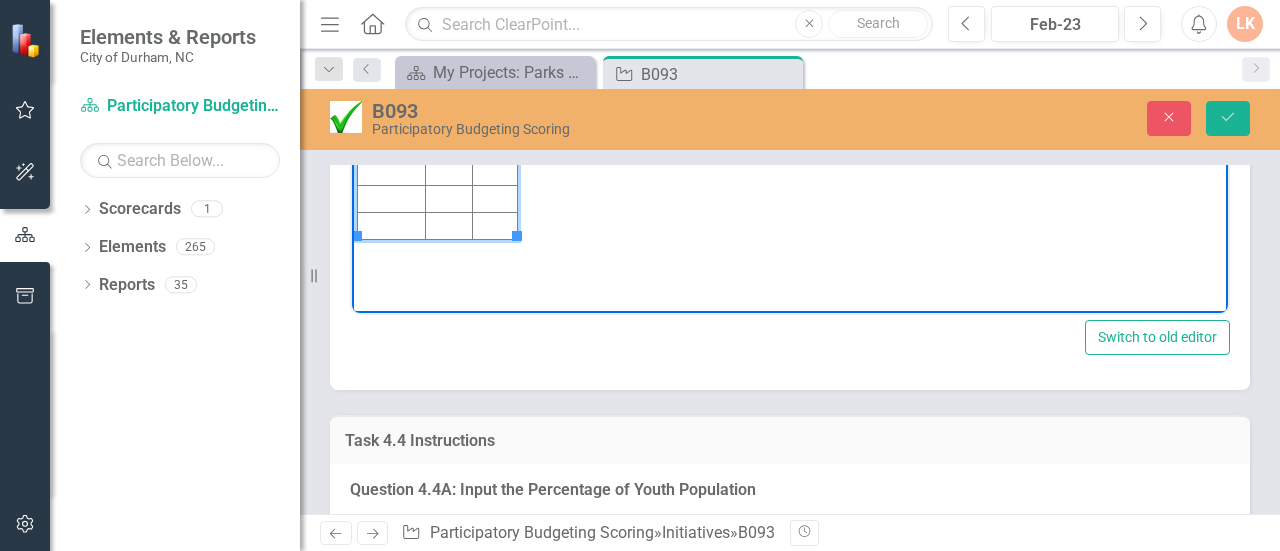 click at bounding box center [495, 11] 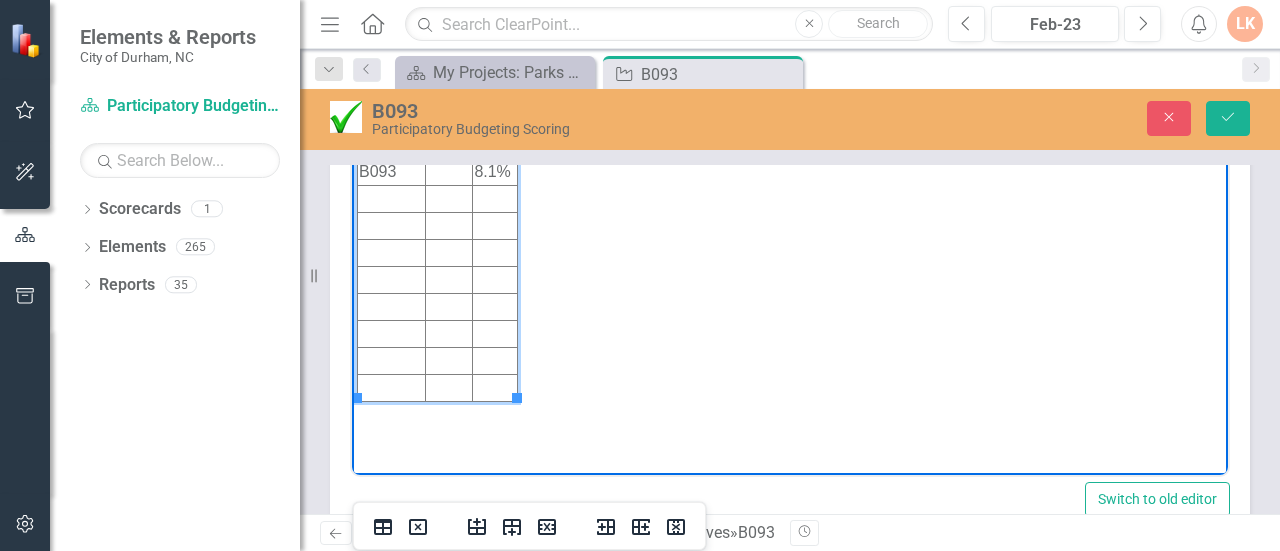 scroll, scrollTop: 5646, scrollLeft: 0, axis: vertical 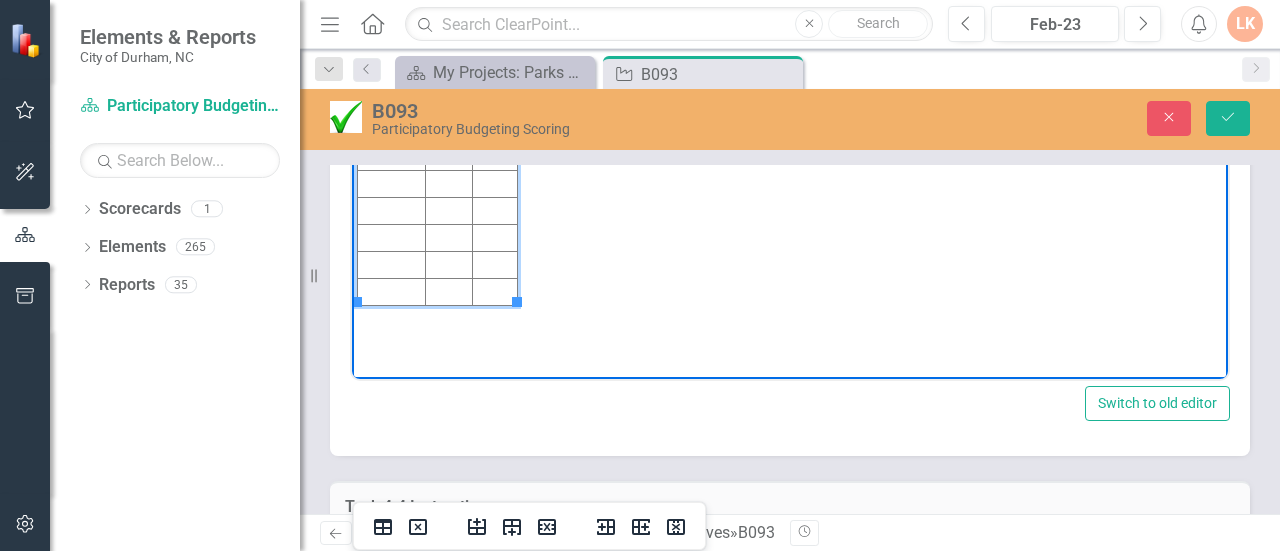 click at bounding box center [448, 76] 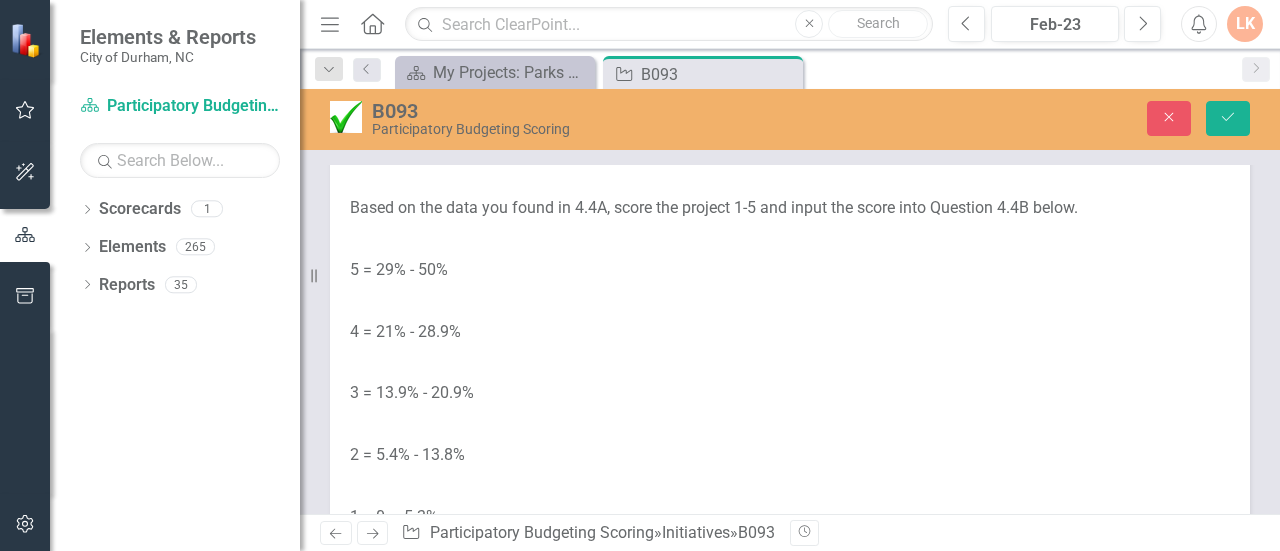 scroll, scrollTop: 6282, scrollLeft: 0, axis: vertical 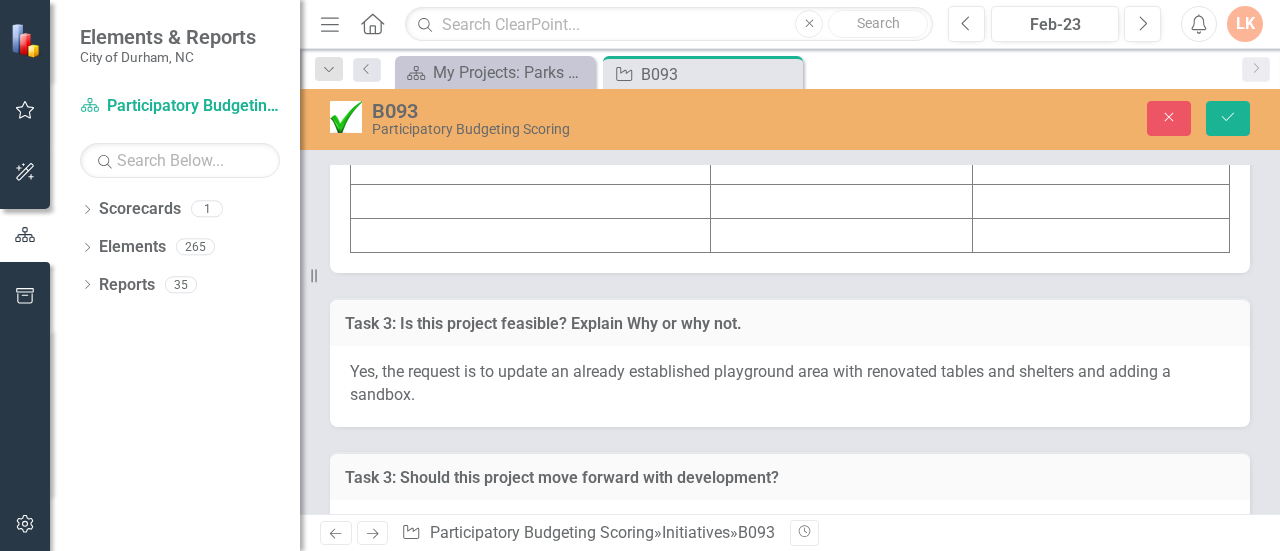 click at bounding box center (531, -36) 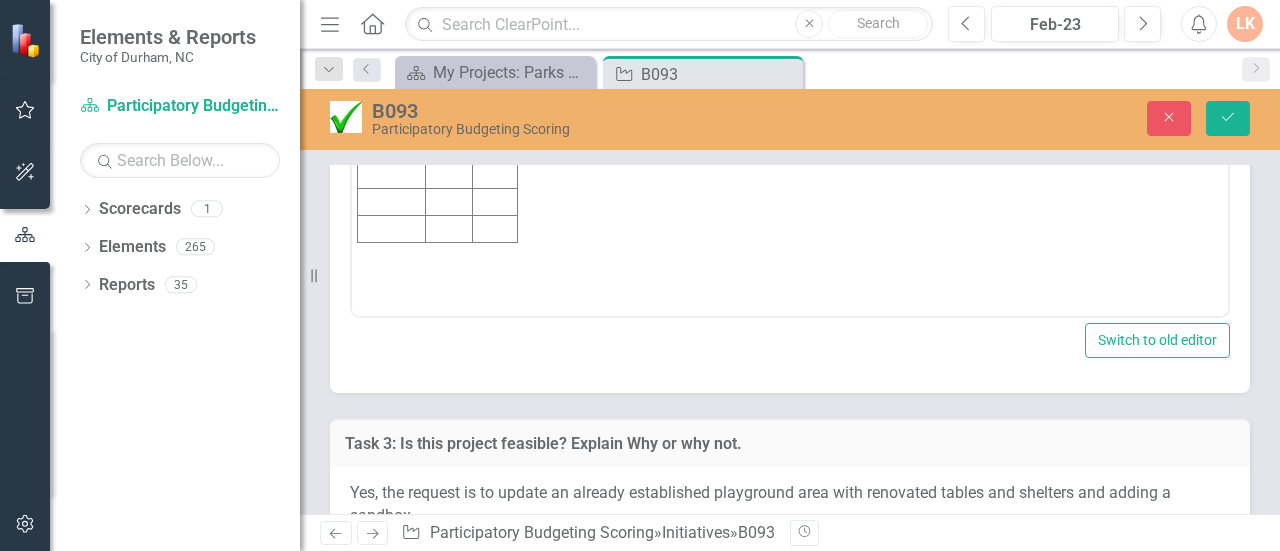 scroll, scrollTop: 0, scrollLeft: 0, axis: both 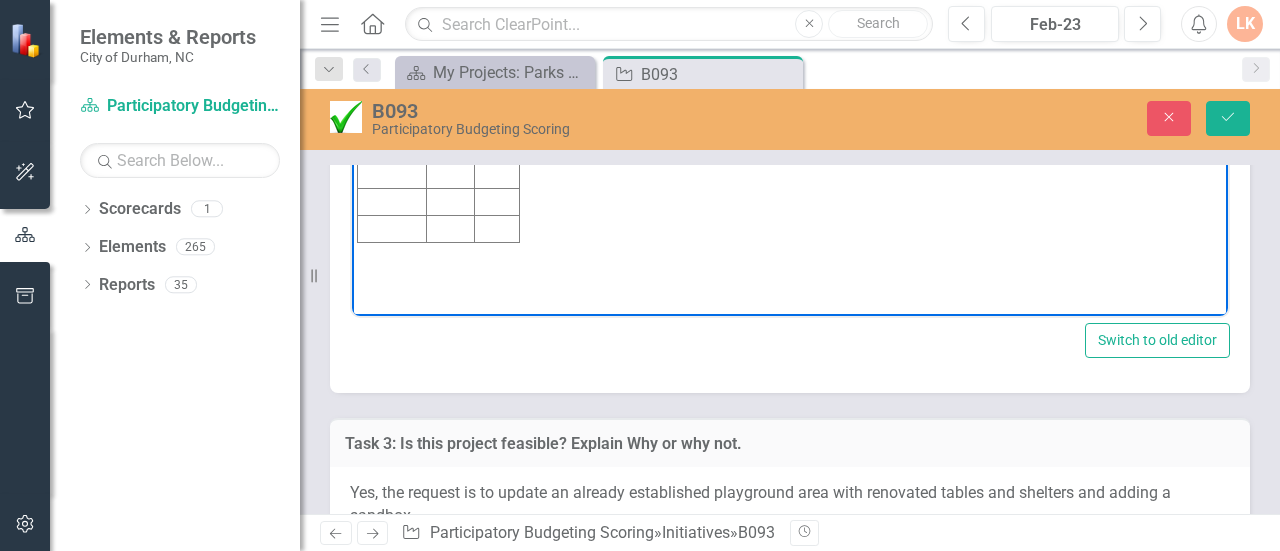 click at bounding box center [392, 14] 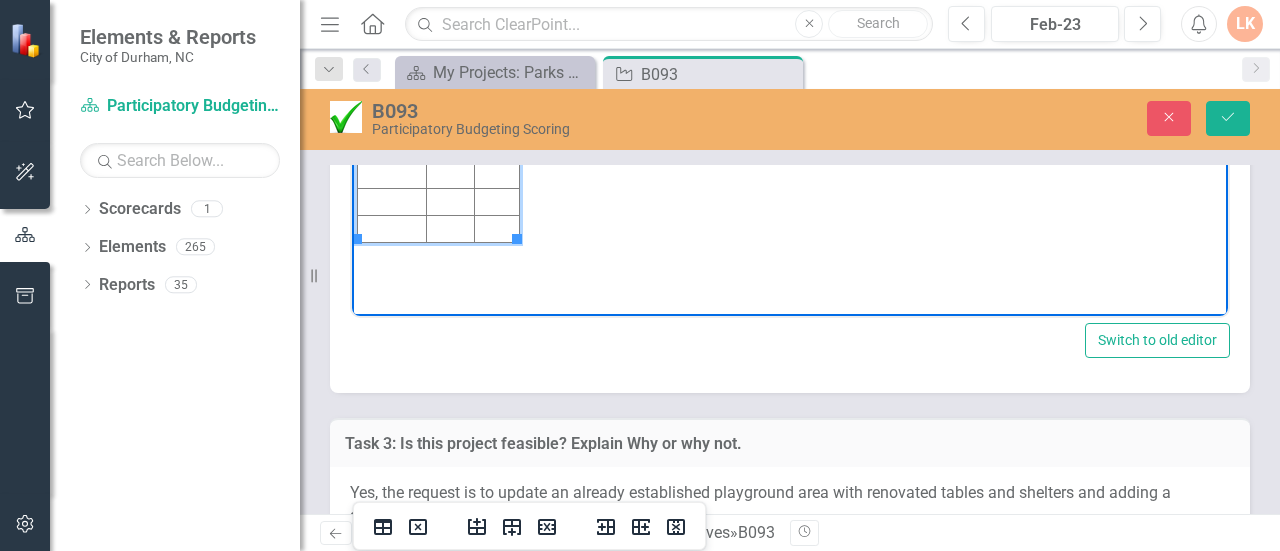 type 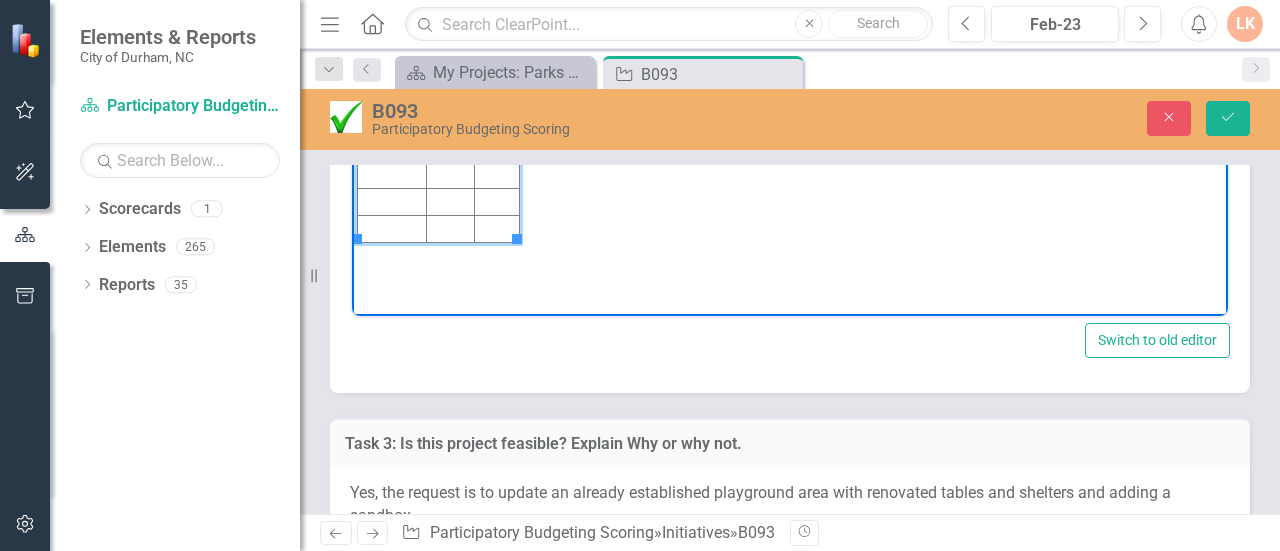 click at bounding box center (496, 14) 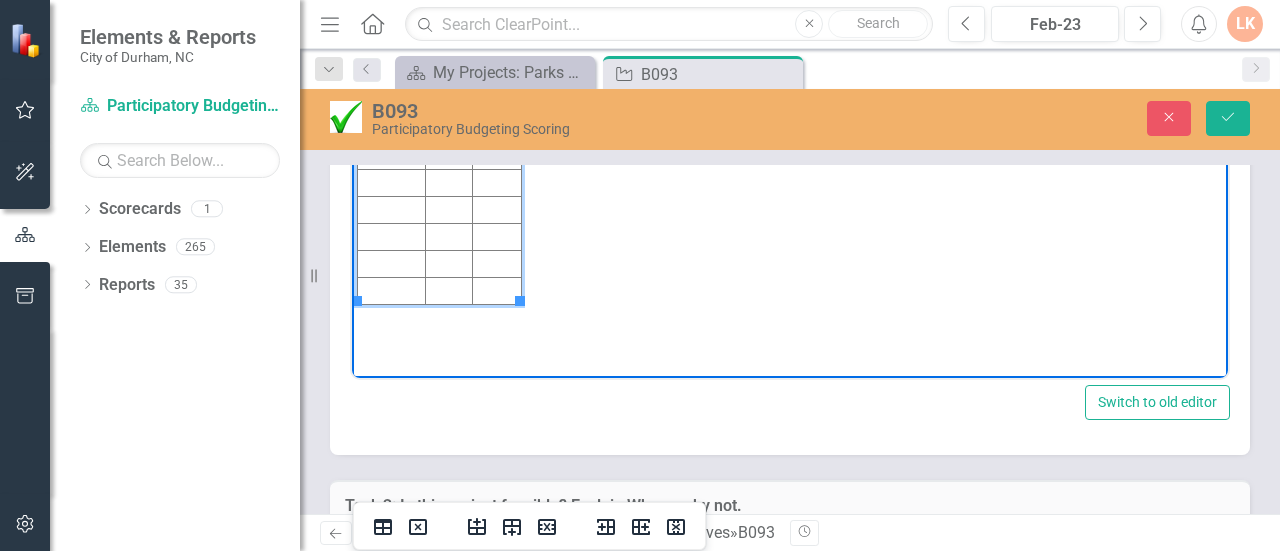 scroll, scrollTop: 6948, scrollLeft: 0, axis: vertical 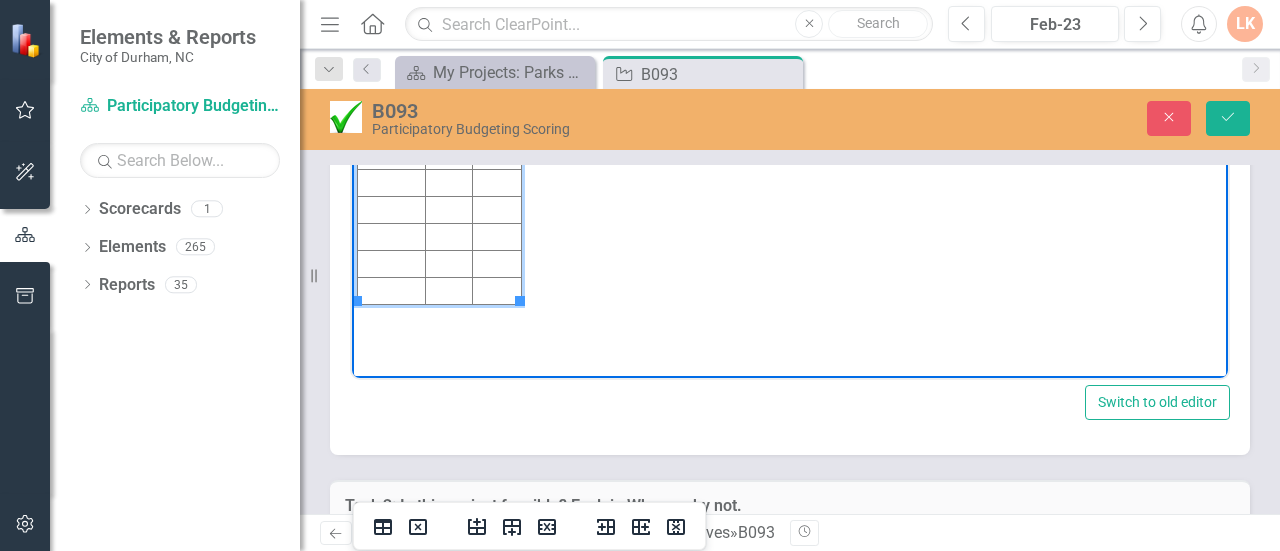 click at bounding box center [448, 75] 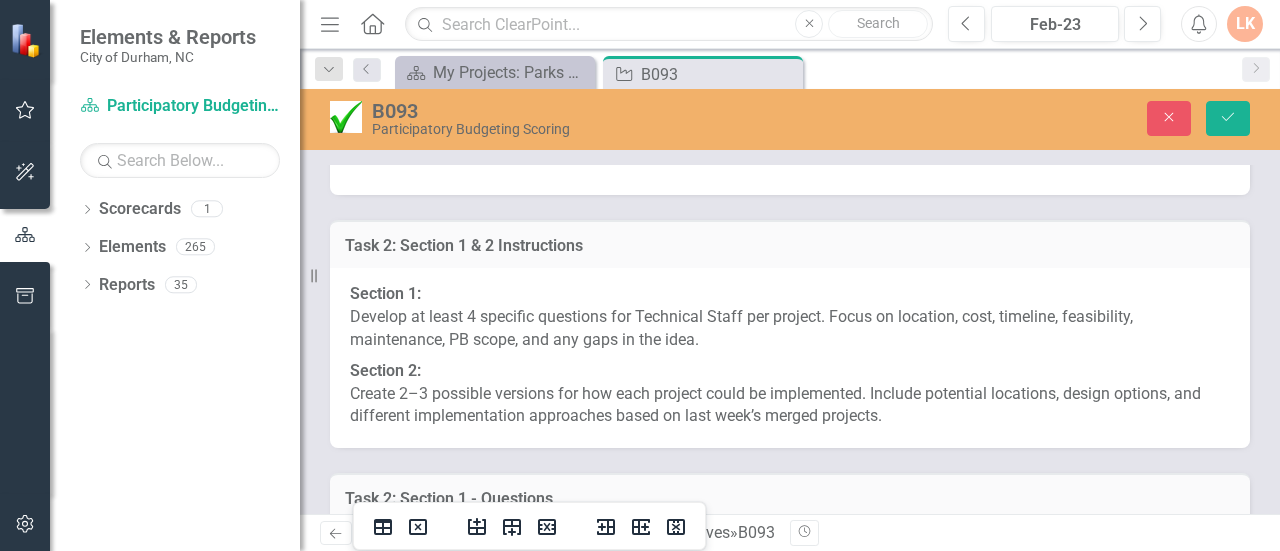 scroll, scrollTop: 7638, scrollLeft: 0, axis: vertical 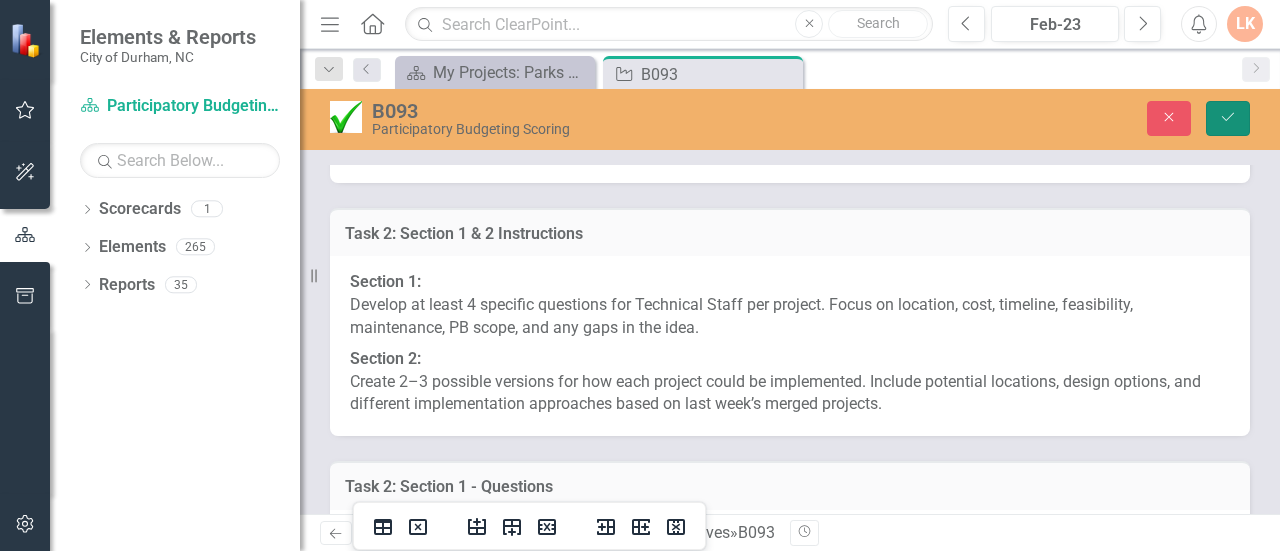 click on "Save" 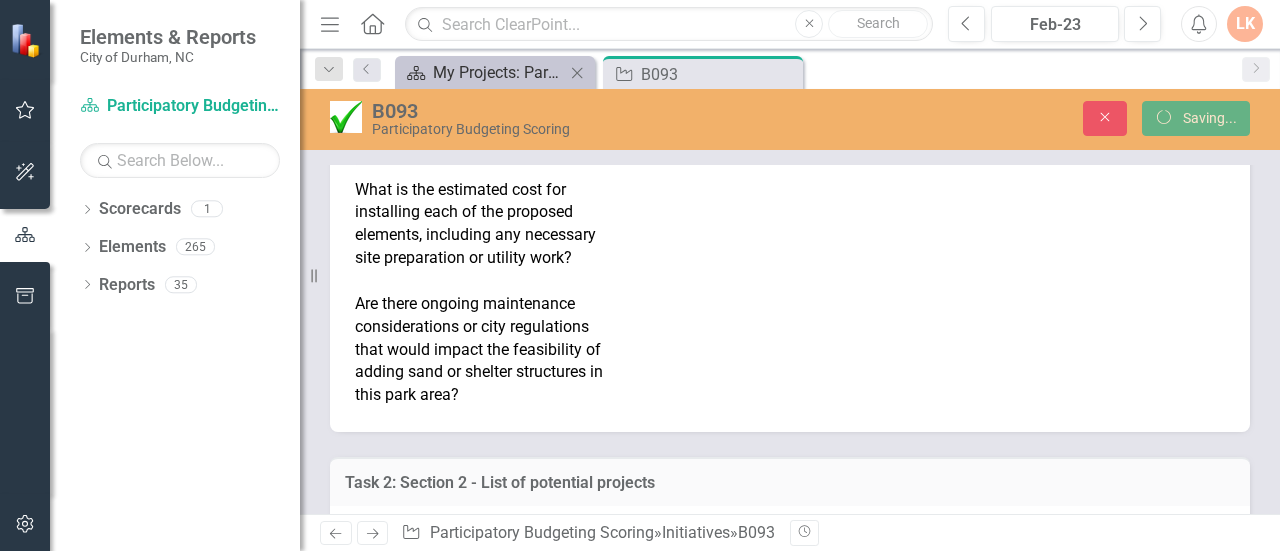scroll, scrollTop: 7116, scrollLeft: 0, axis: vertical 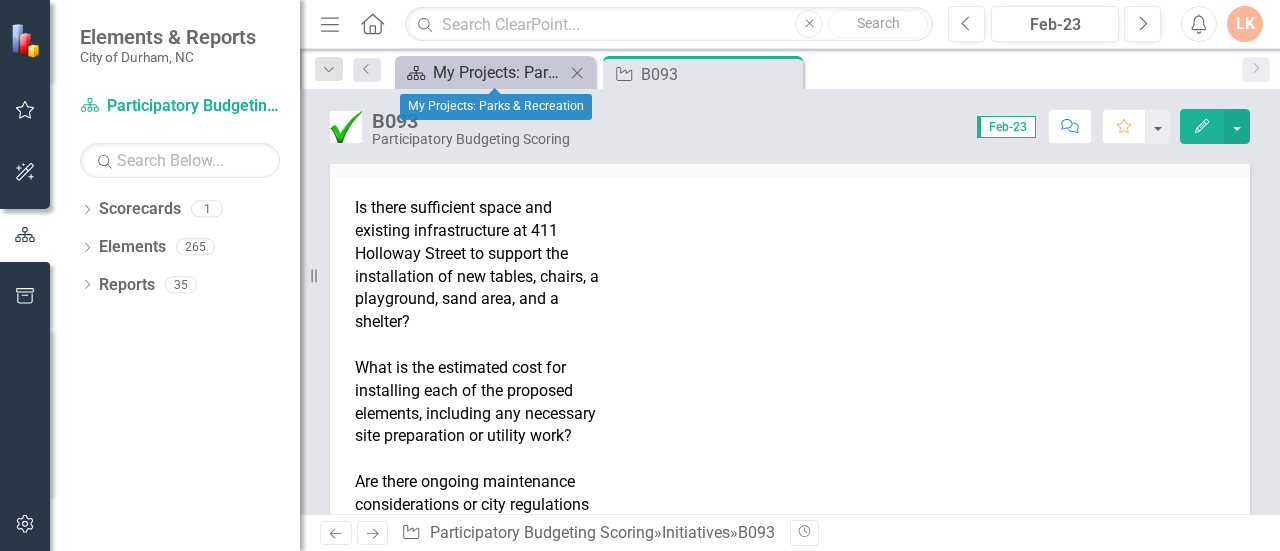 click on "My Projects: Parks & Recreation" at bounding box center [499, 72] 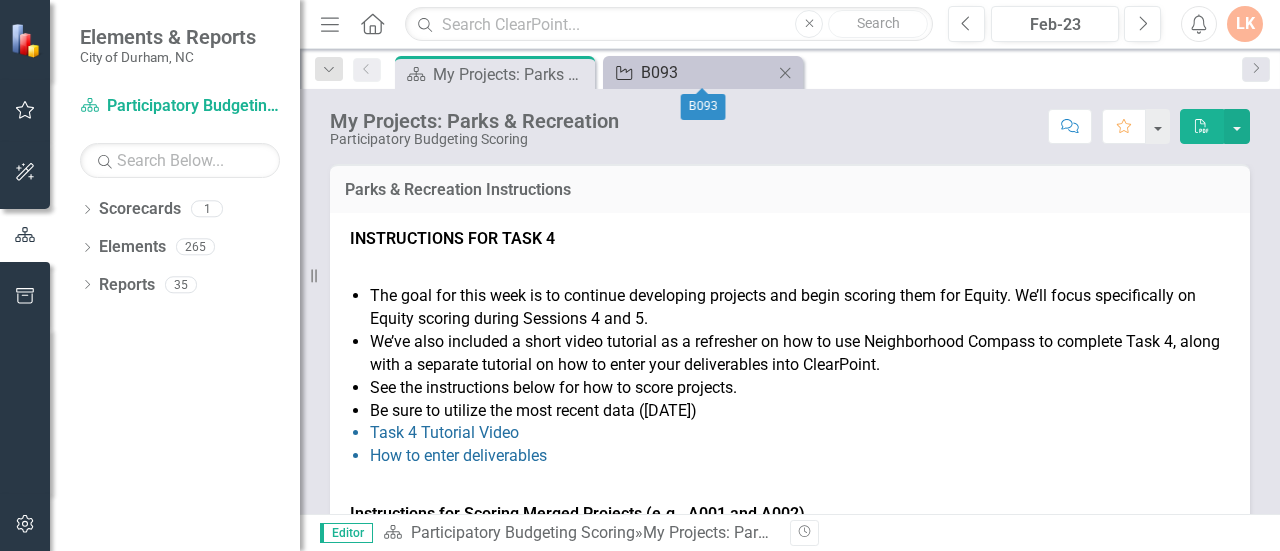 click on "Close" 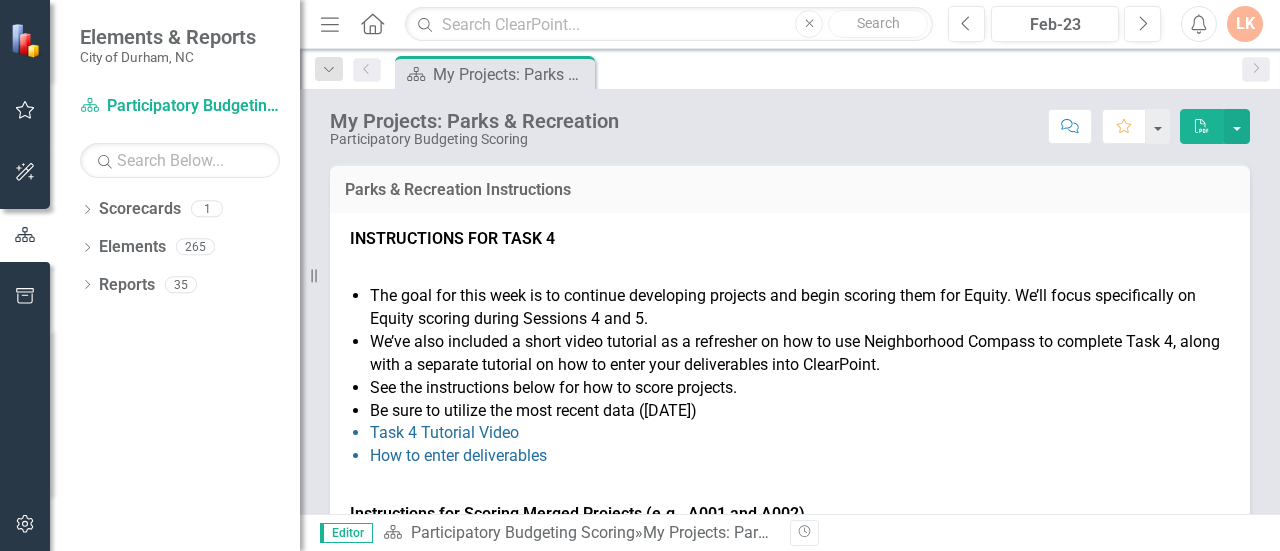 scroll, scrollTop: 1203, scrollLeft: 0, axis: vertical 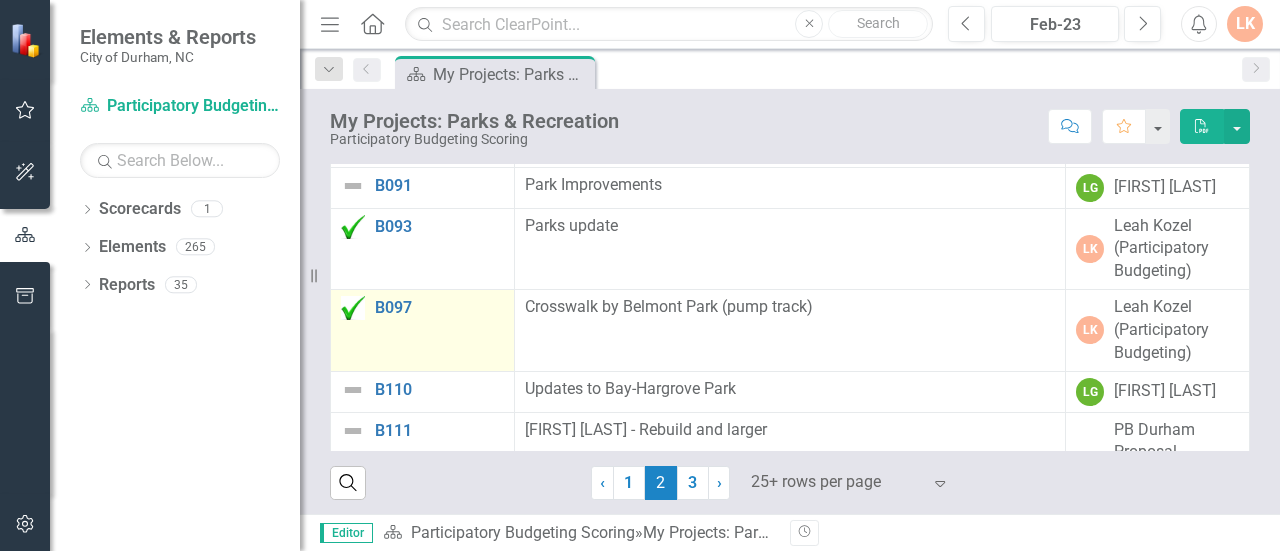 click on "B097" at bounding box center [422, 308] 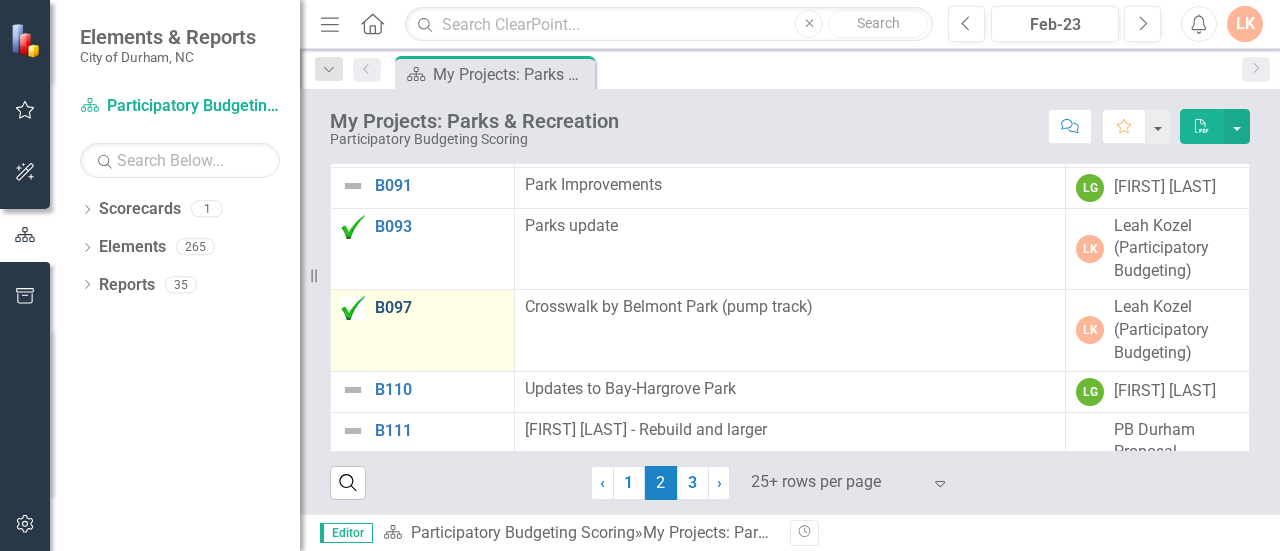 click on "B097" at bounding box center (439, 308) 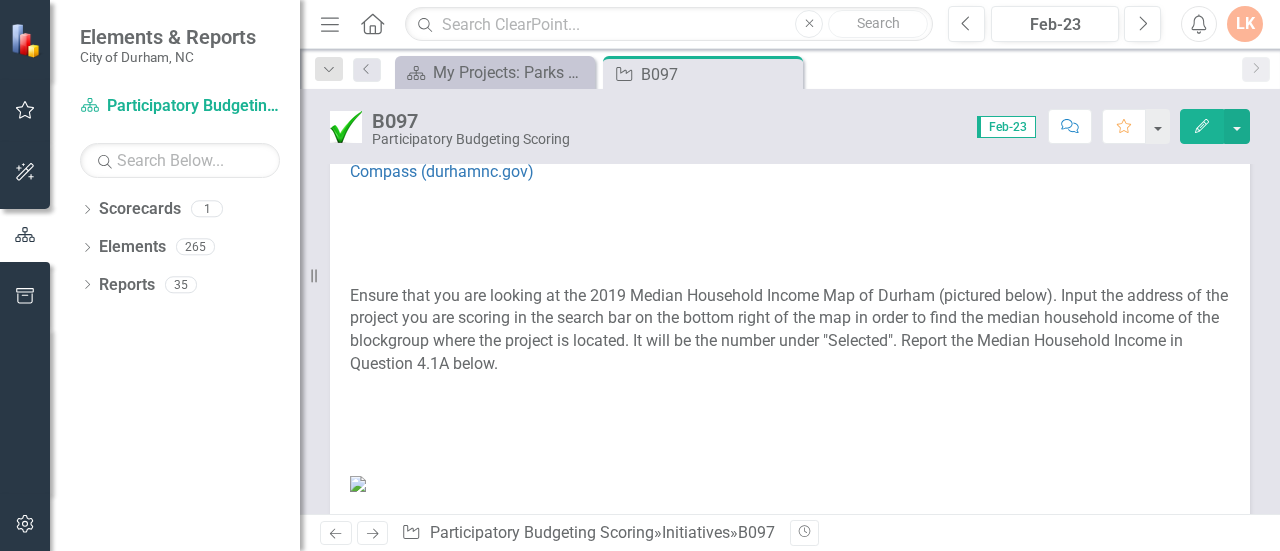 scroll, scrollTop: 577, scrollLeft: 0, axis: vertical 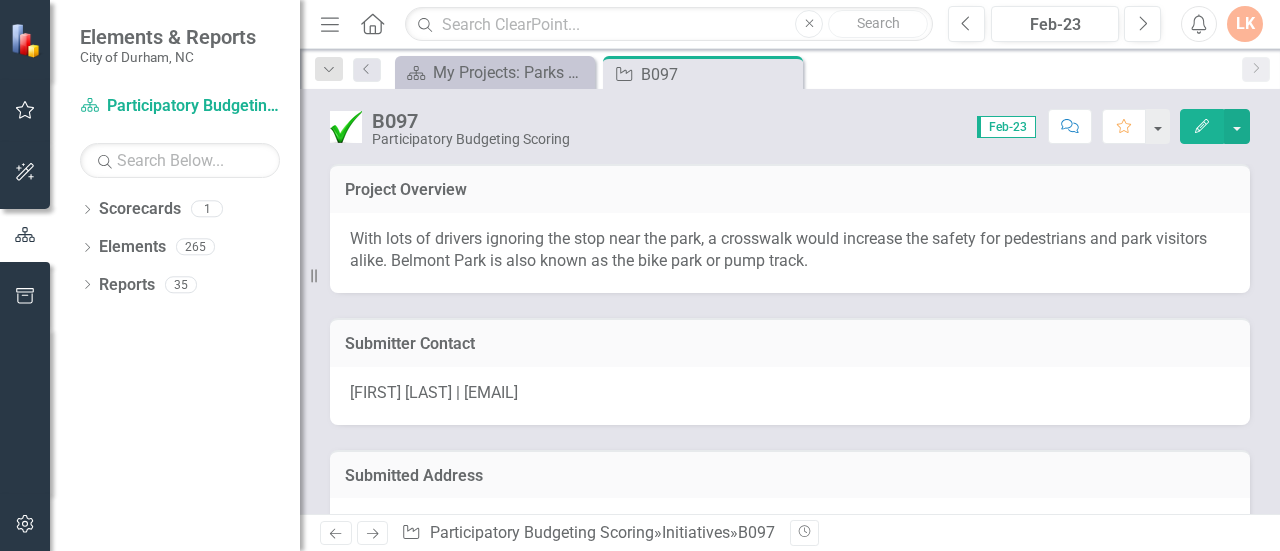 click on "[FIRST] [LAST] | [EMAIL]" at bounding box center [434, 392] 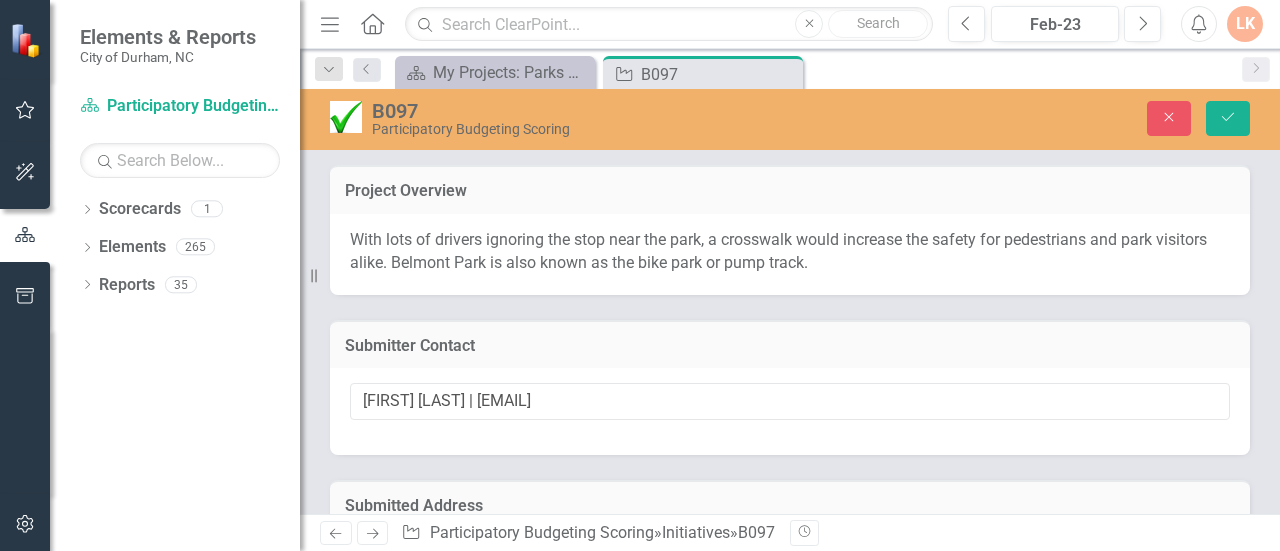 click on "Submitter Contact" at bounding box center (790, 344) 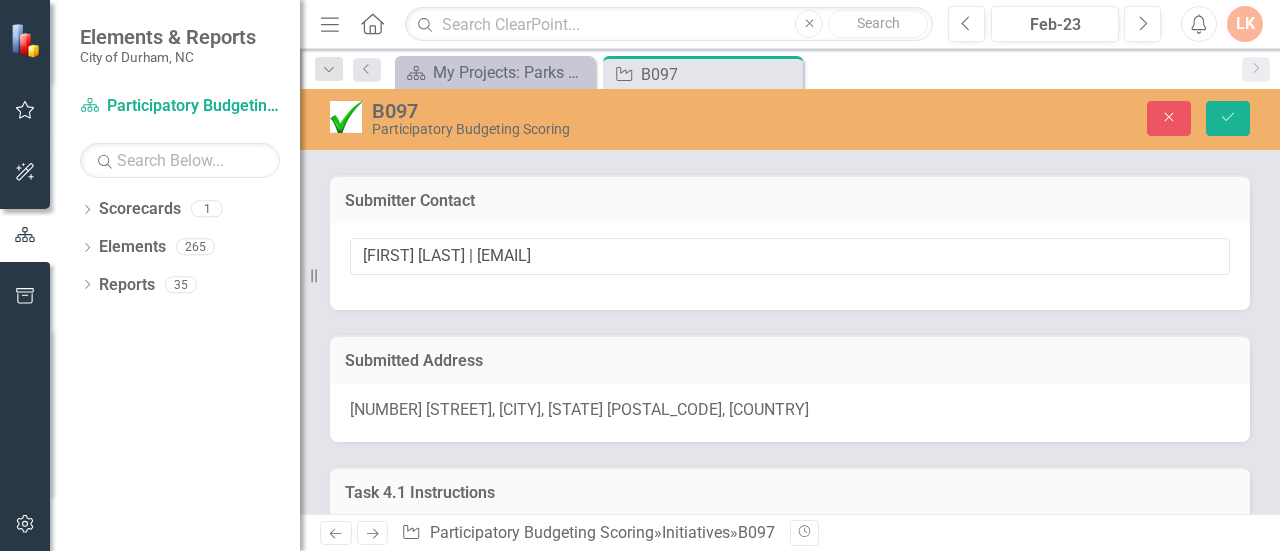 scroll, scrollTop: 184, scrollLeft: 0, axis: vertical 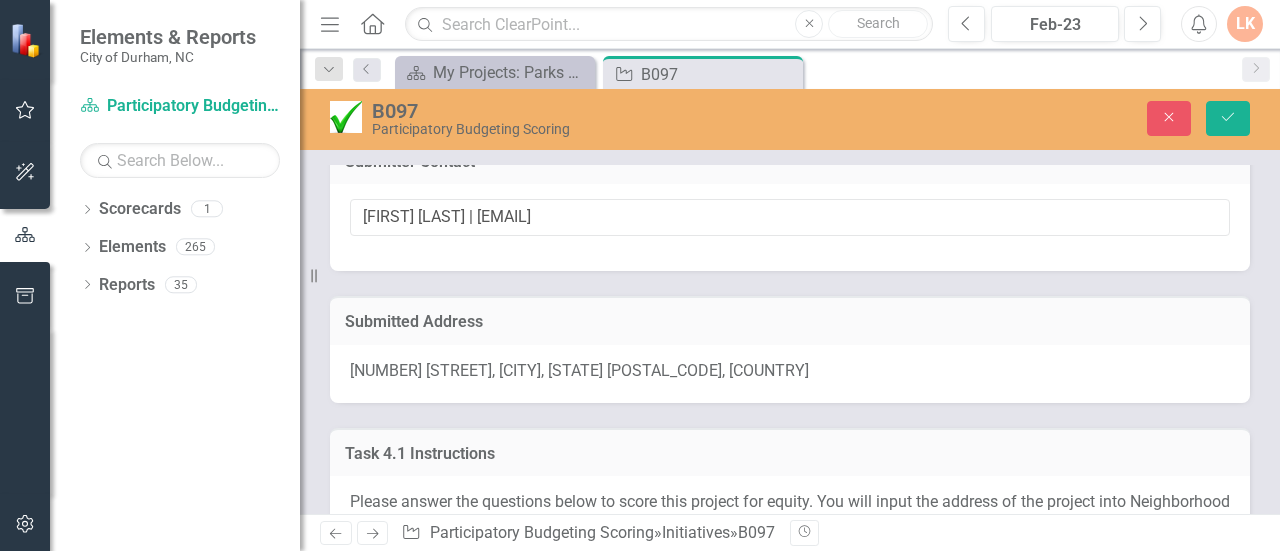 click on "Submitted Address" at bounding box center [790, 324] 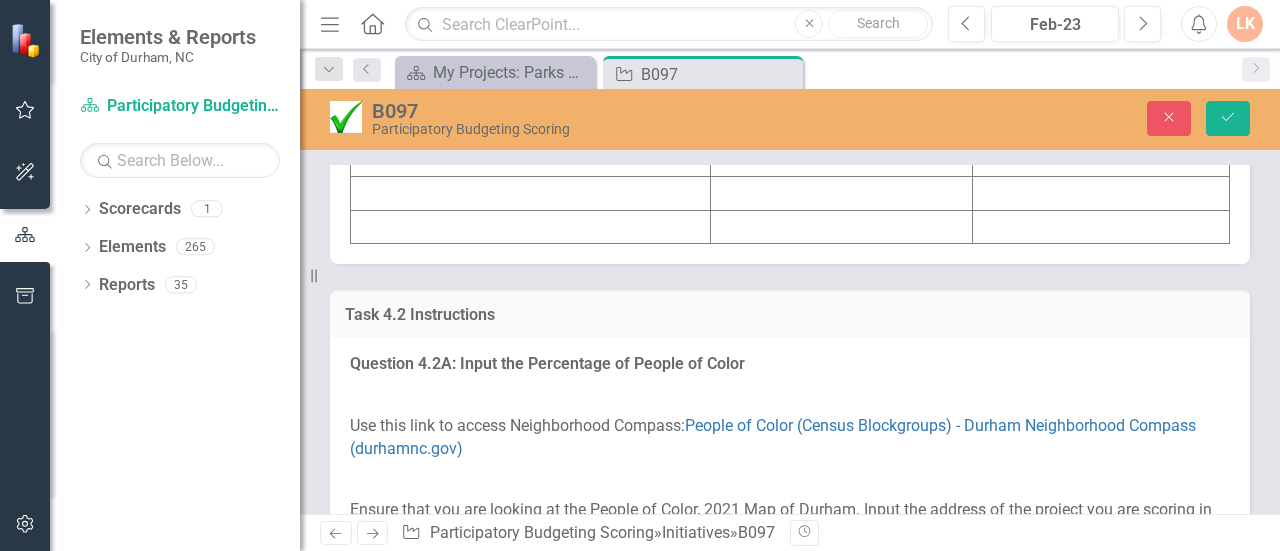 scroll, scrollTop: 3176, scrollLeft: 0, axis: vertical 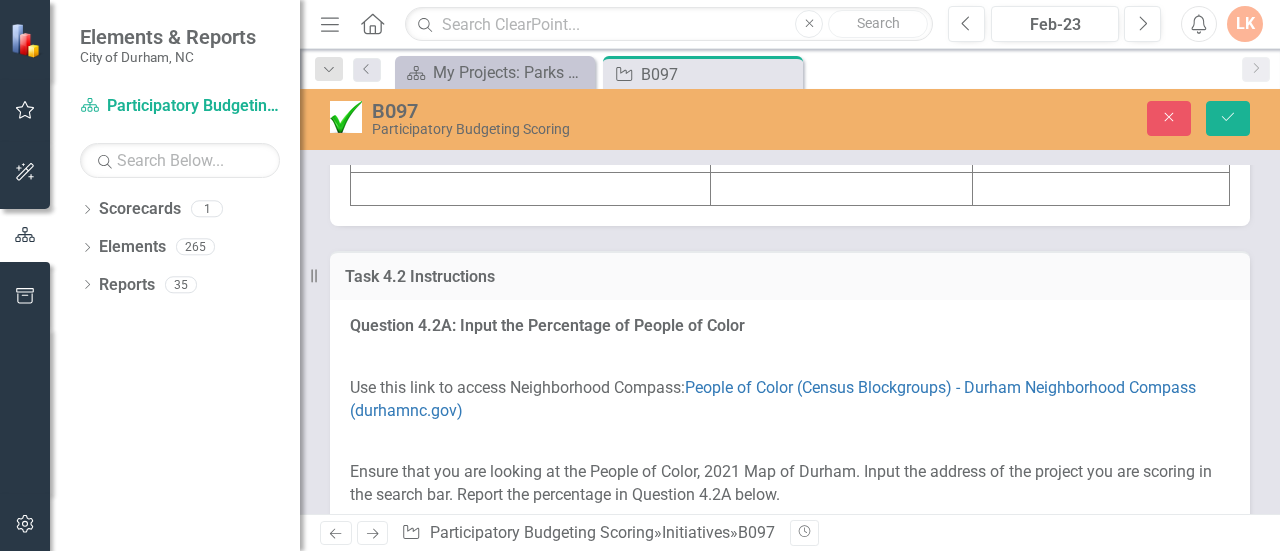 click at bounding box center [531, -82] 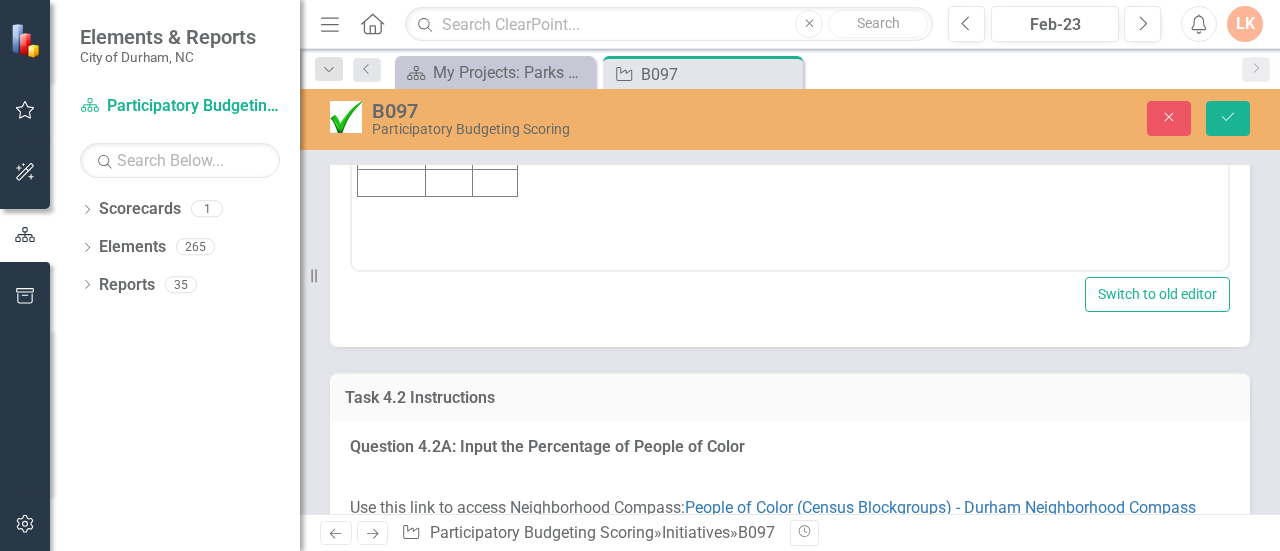 scroll, scrollTop: 0, scrollLeft: 0, axis: both 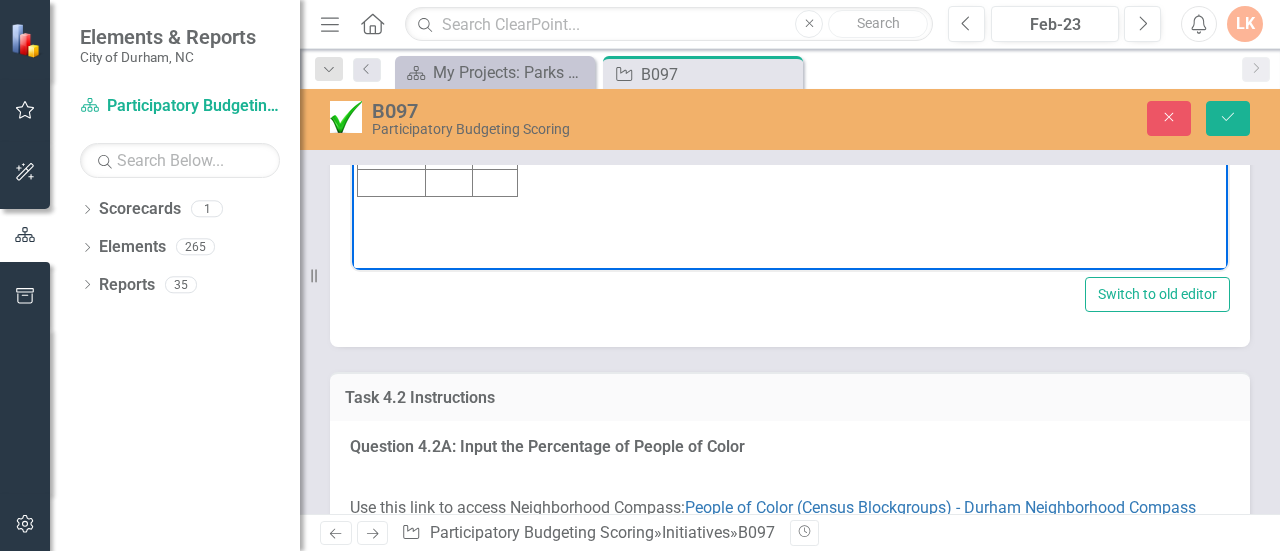 click at bounding box center (392, -32) 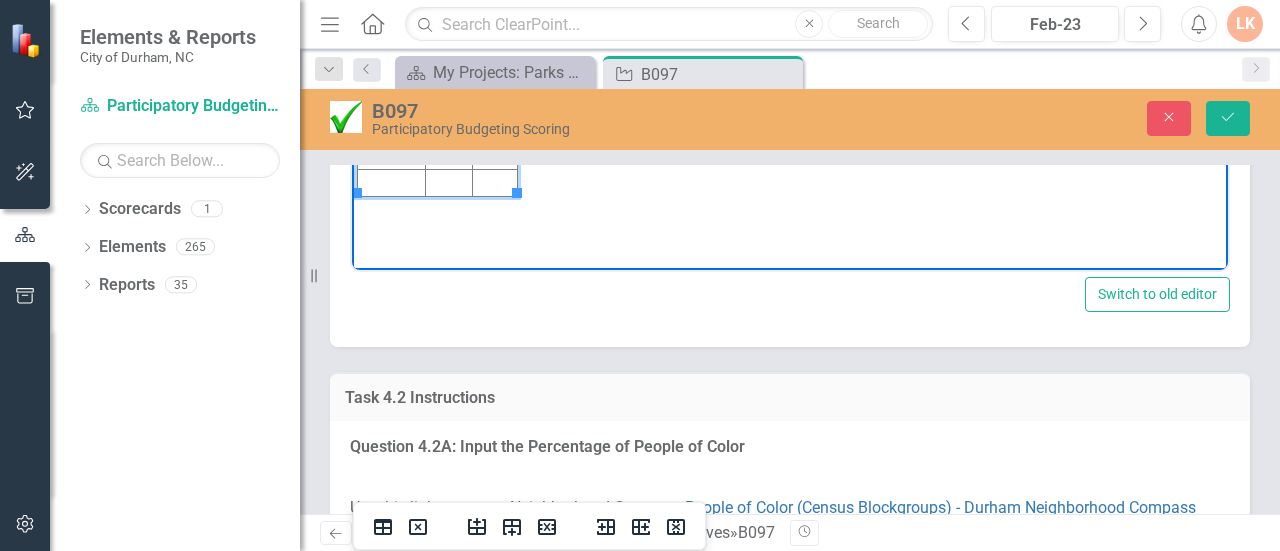 type 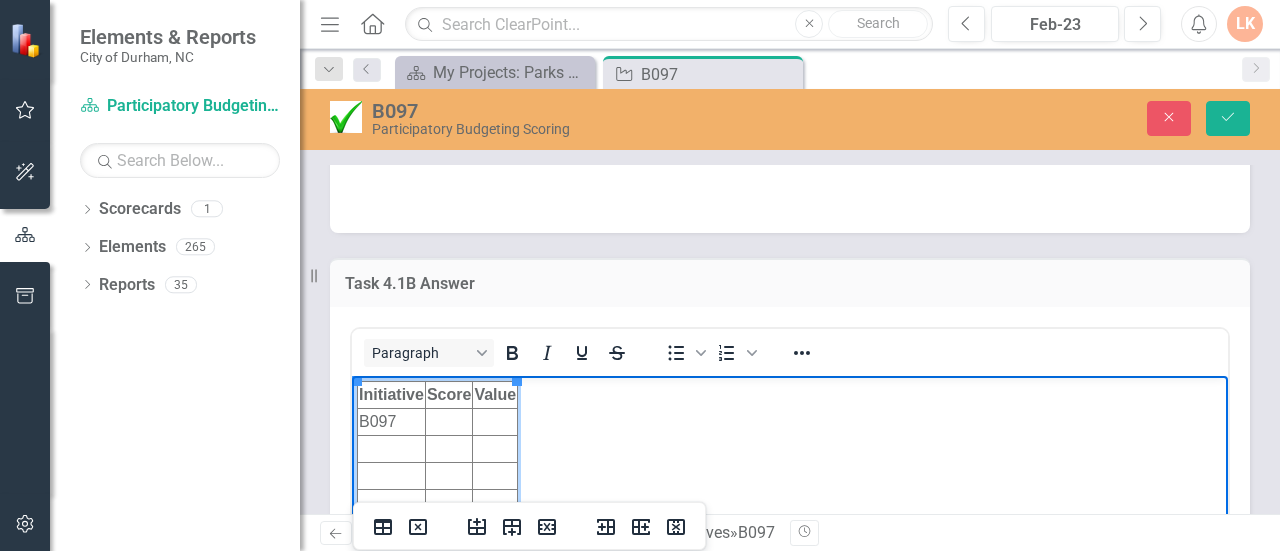 scroll, scrollTop: 2720, scrollLeft: 0, axis: vertical 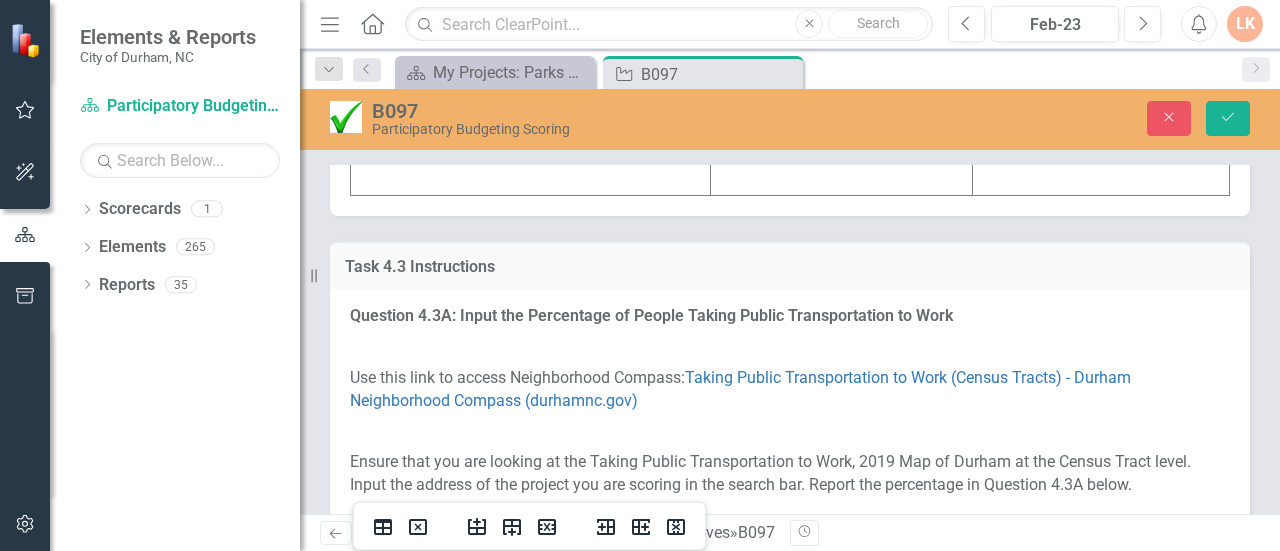 click at bounding box center [531, -92] 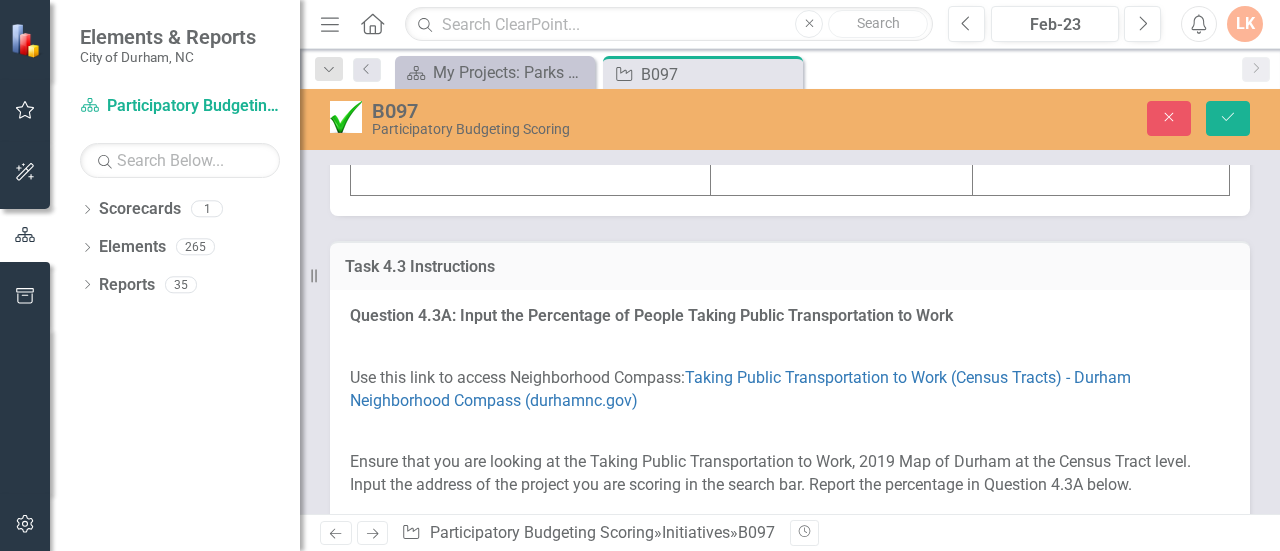 click at bounding box center (531, -92) 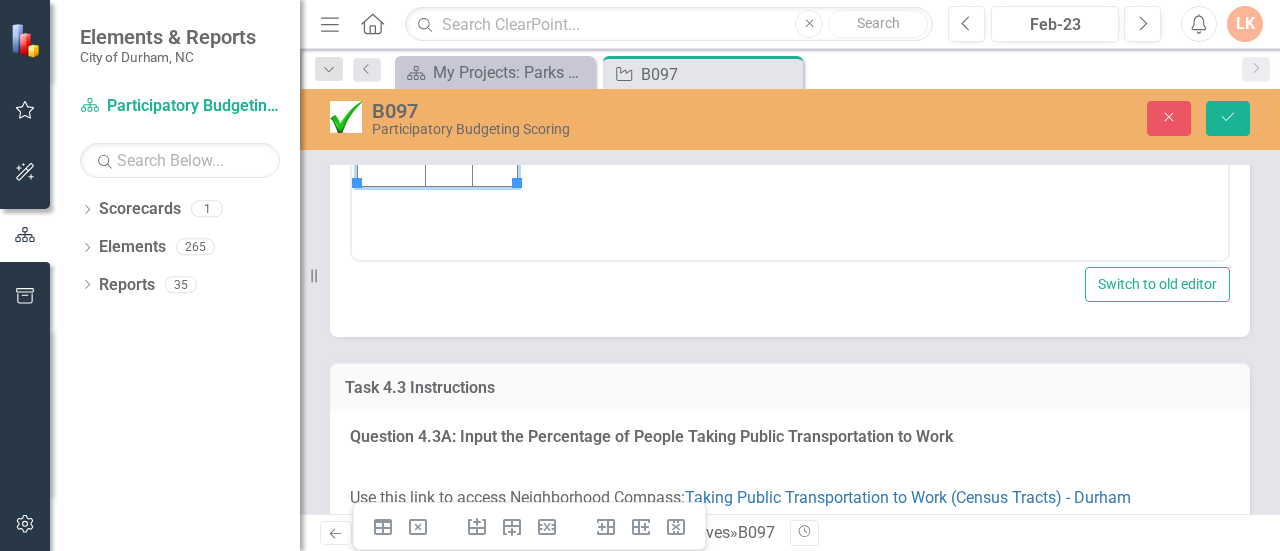 scroll, scrollTop: 0, scrollLeft: 0, axis: both 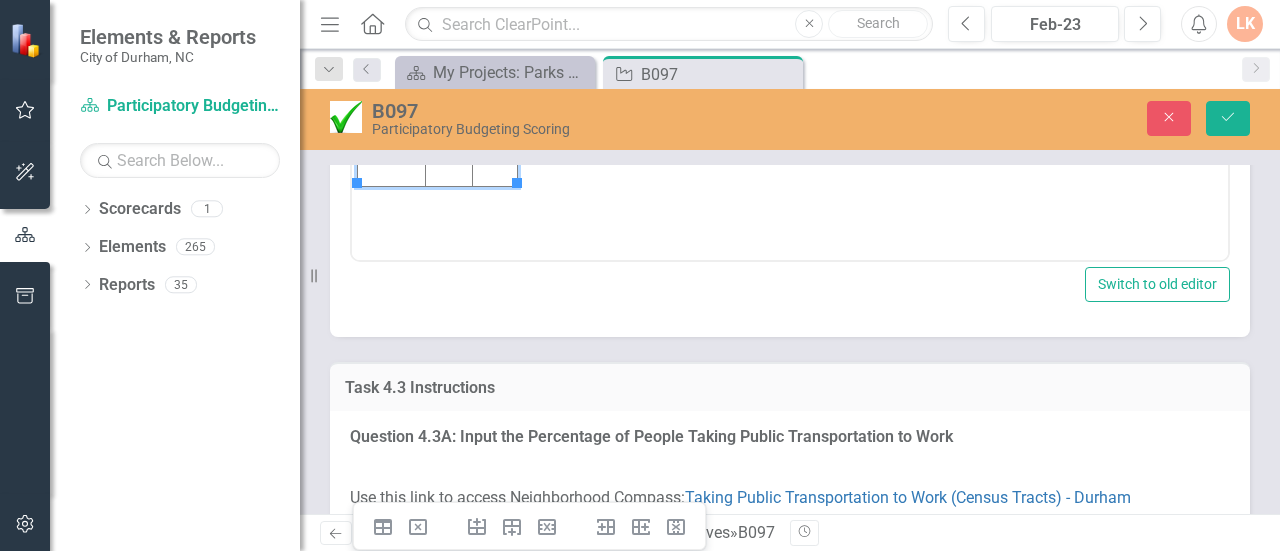 click at bounding box center (392, -43) 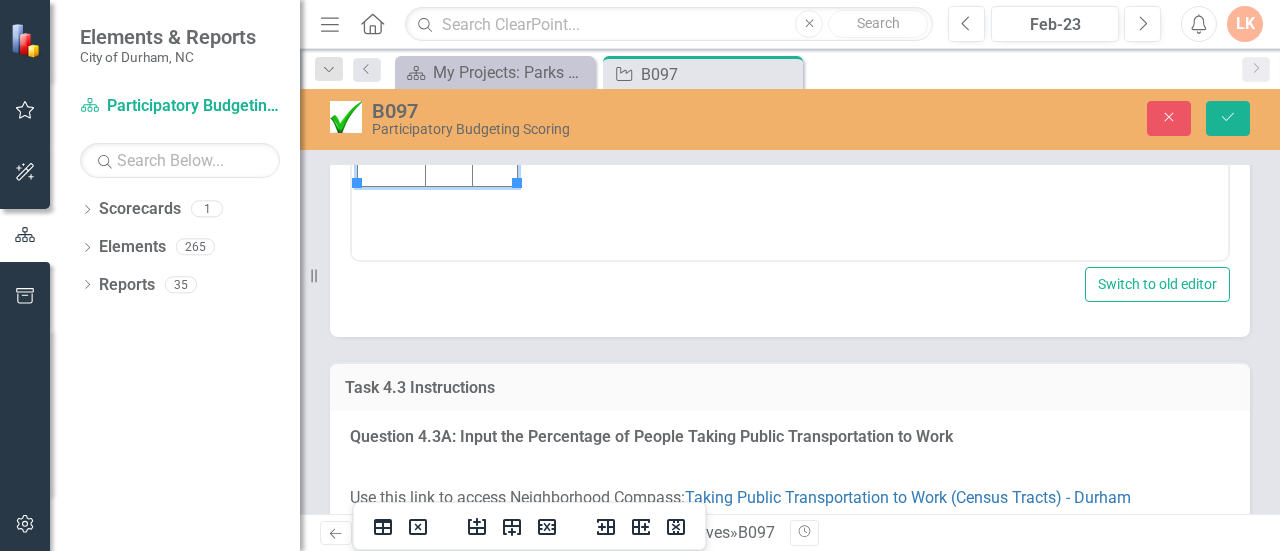 type 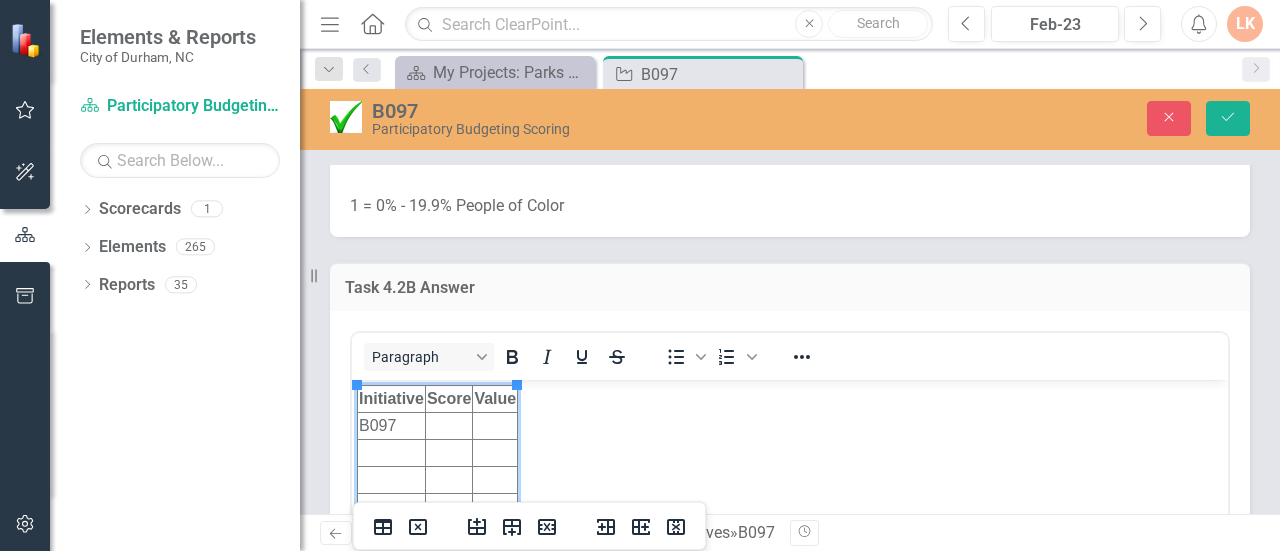 scroll, scrollTop: 4017, scrollLeft: 0, axis: vertical 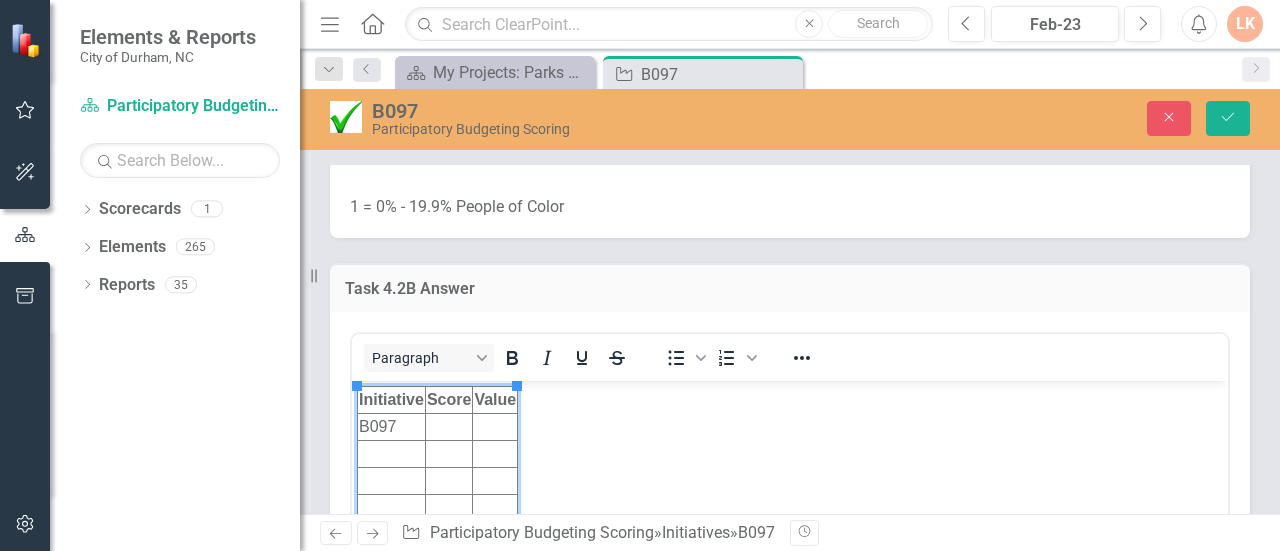 click on "Question 4.2B: Score for the Percentage of People of Color" at bounding box center [790, -164] 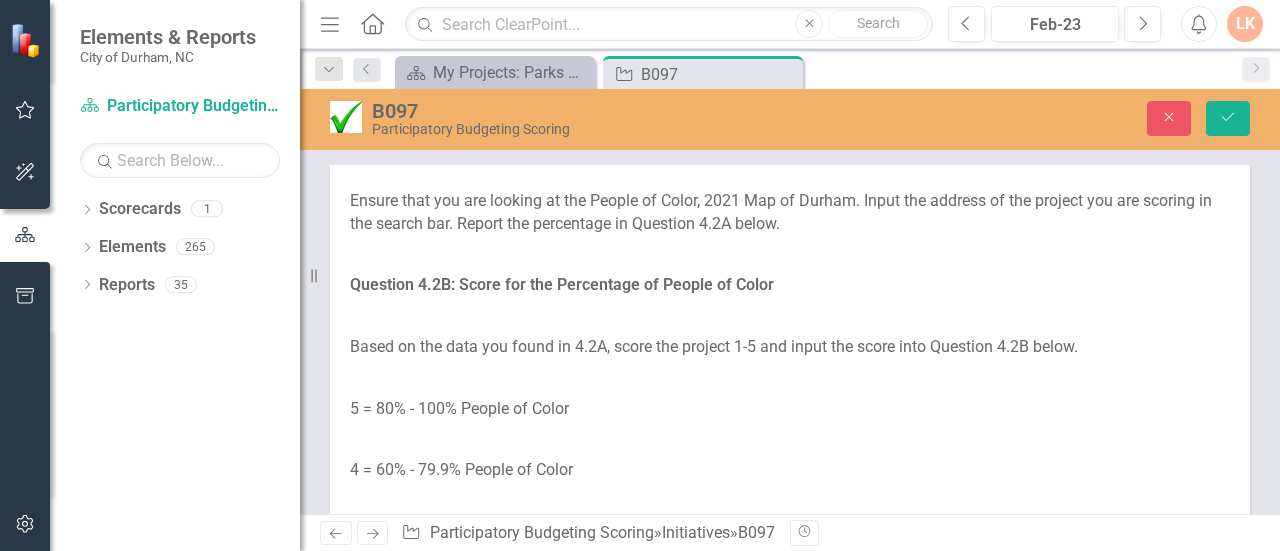 scroll, scrollTop: 3567, scrollLeft: 0, axis: vertical 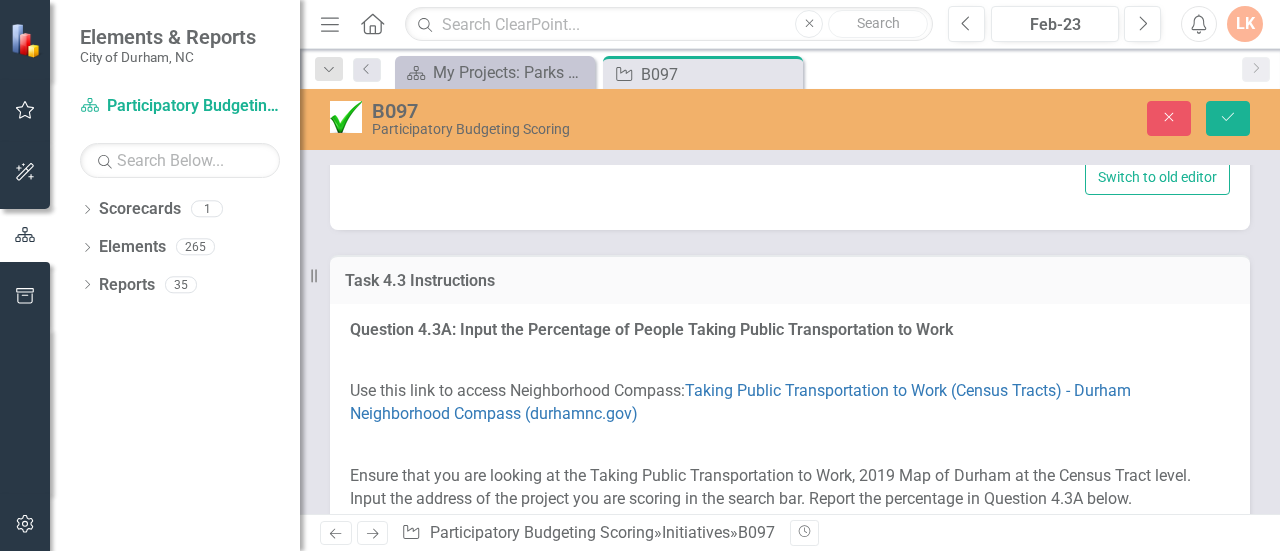 click at bounding box center (495, -150) 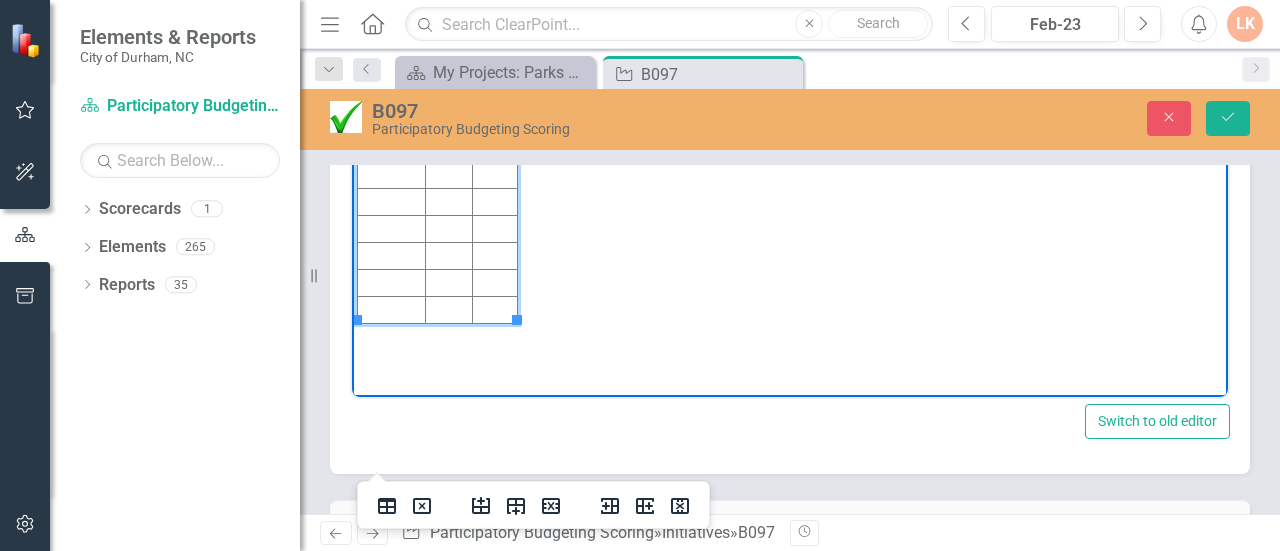 scroll, scrollTop: 4530, scrollLeft: 0, axis: vertical 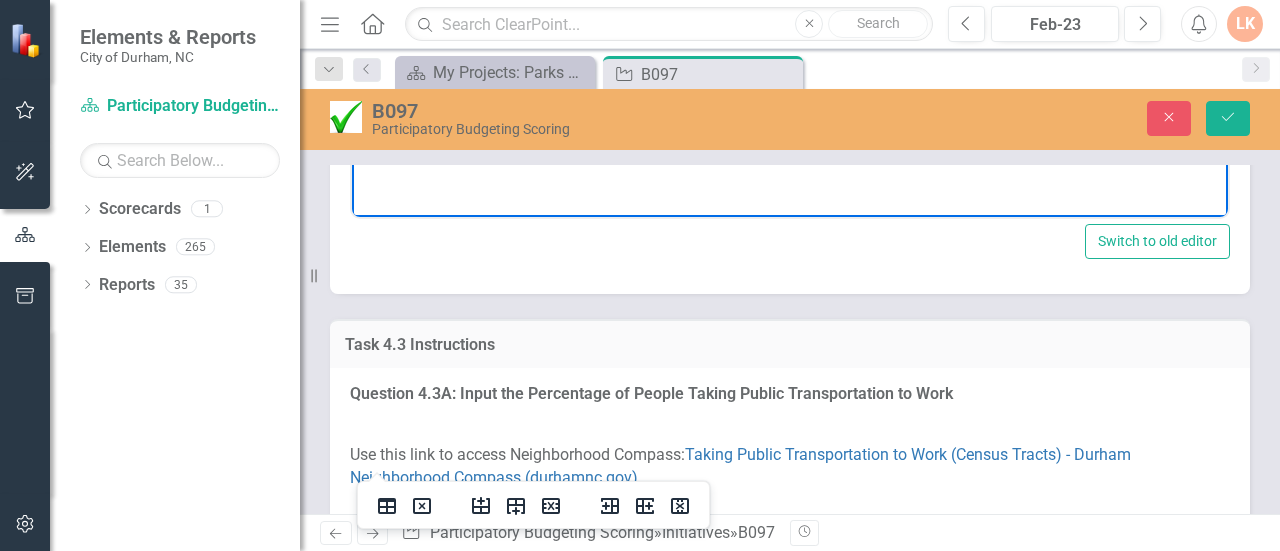 click at bounding box center [448, -86] 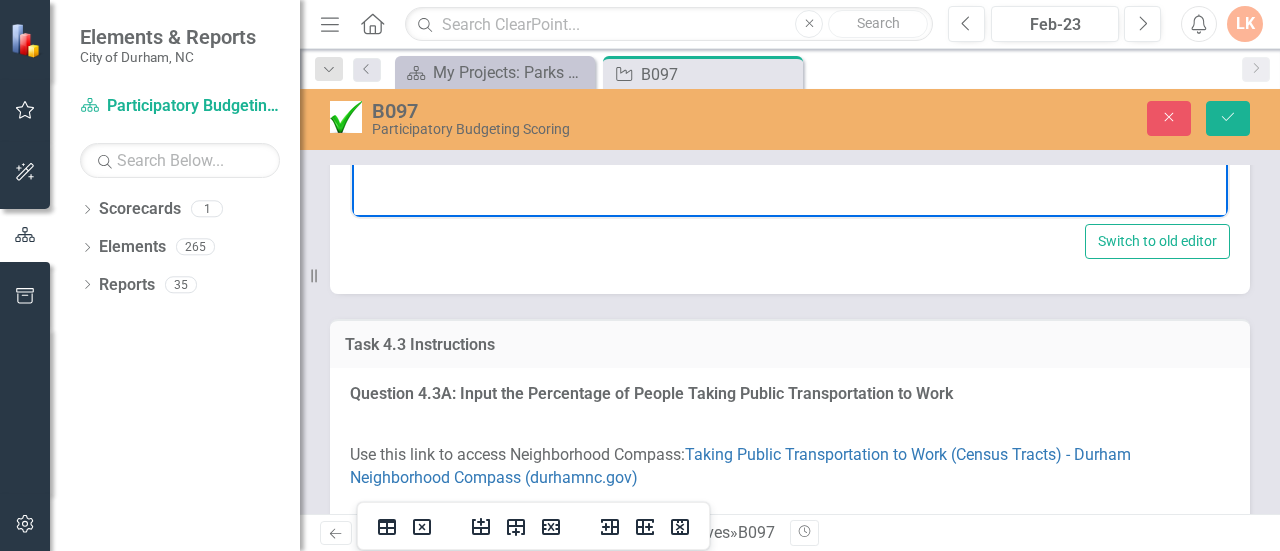 click on "Task 4.2B Answer" at bounding box center [790, -222] 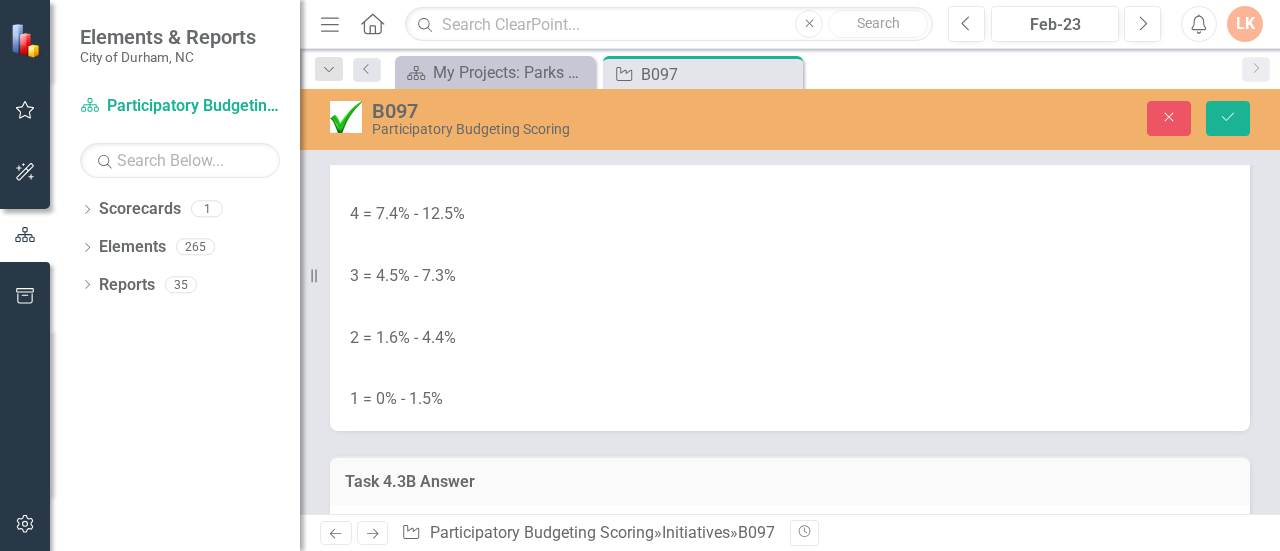 scroll, scrollTop: 5097, scrollLeft: 0, axis: vertical 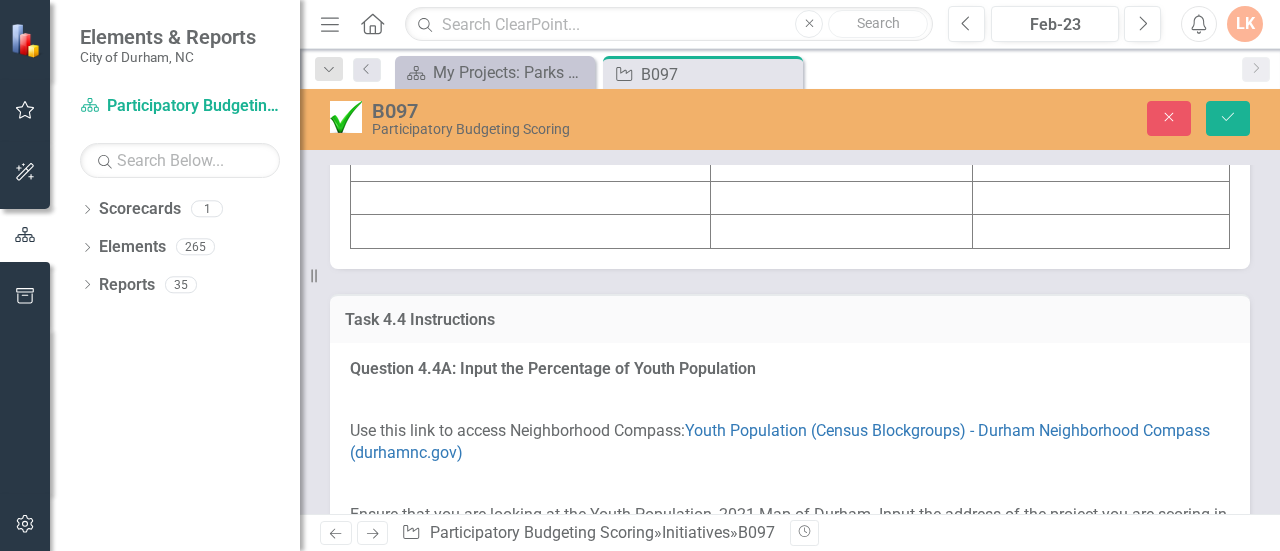 click at bounding box center (531, -39) 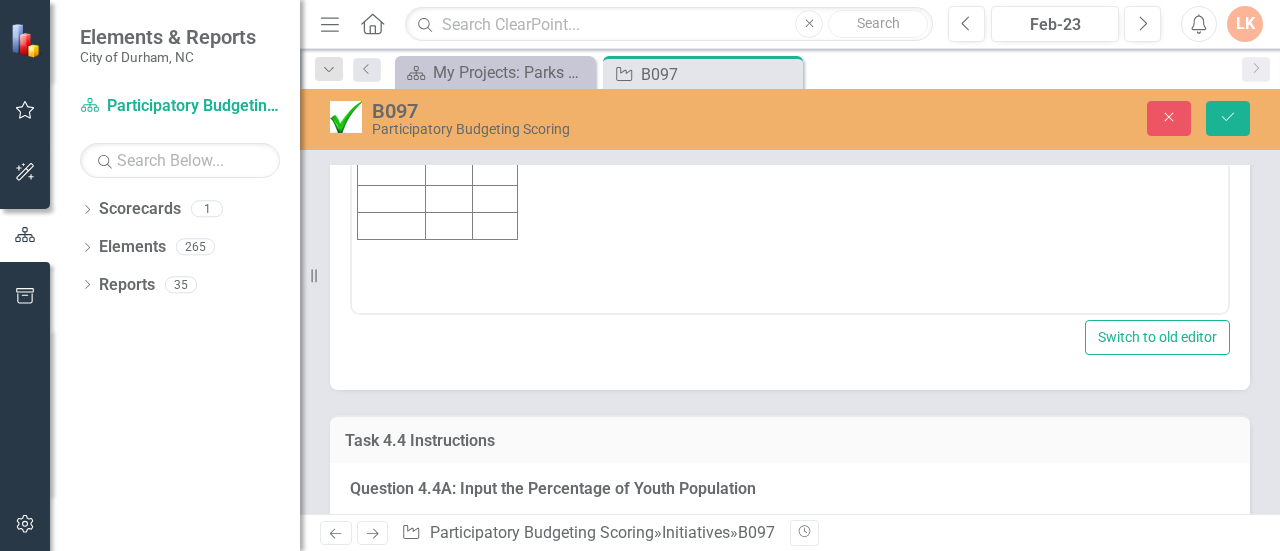 scroll, scrollTop: 0, scrollLeft: 0, axis: both 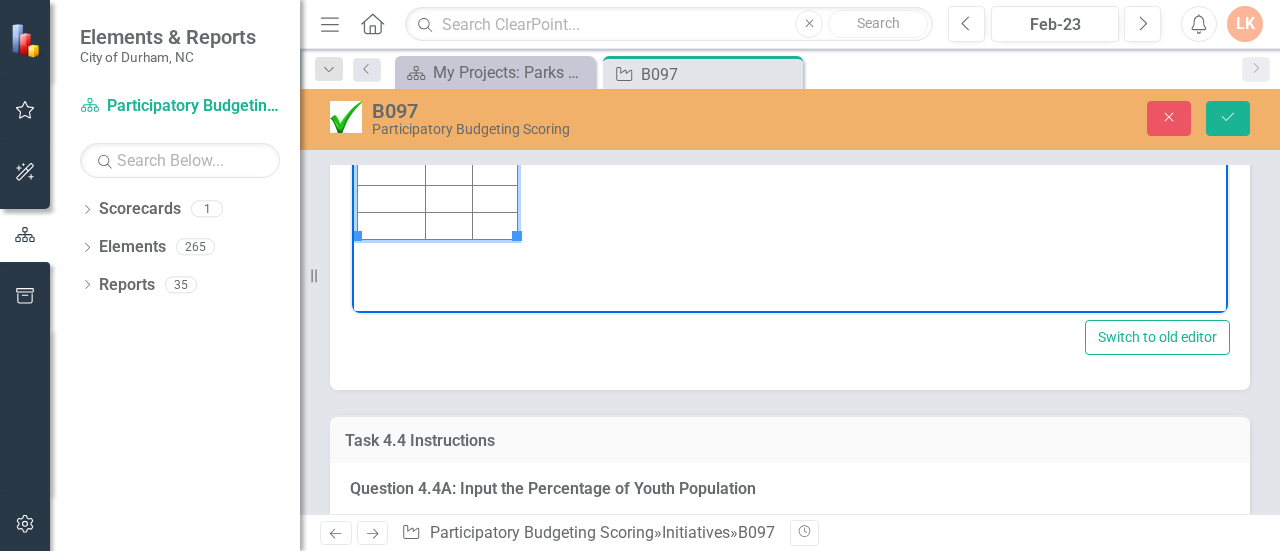 click at bounding box center [392, 10] 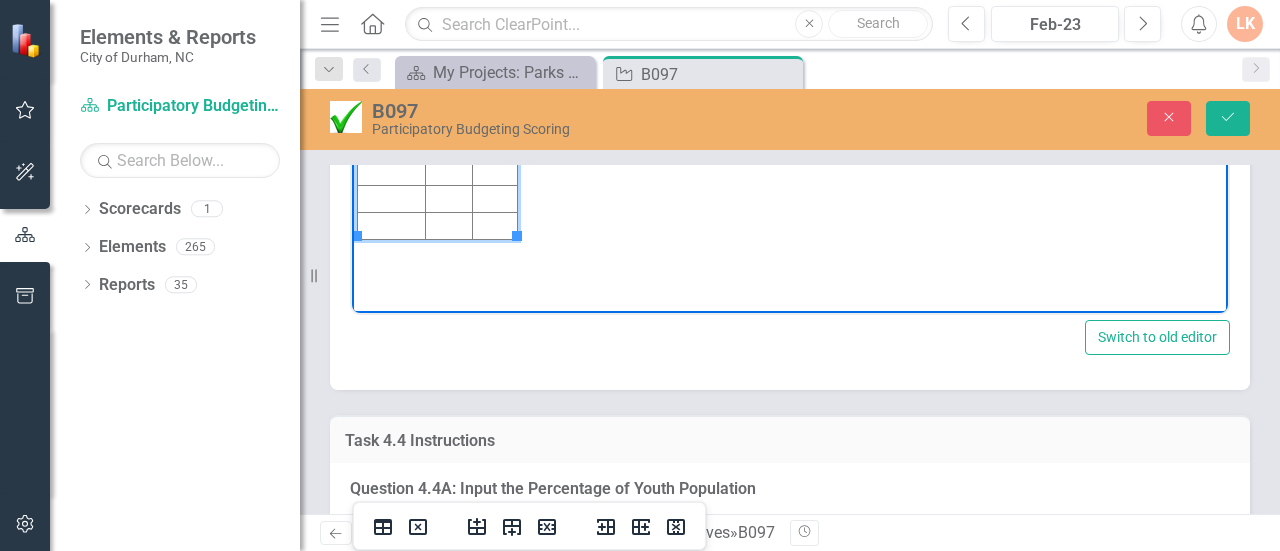 type 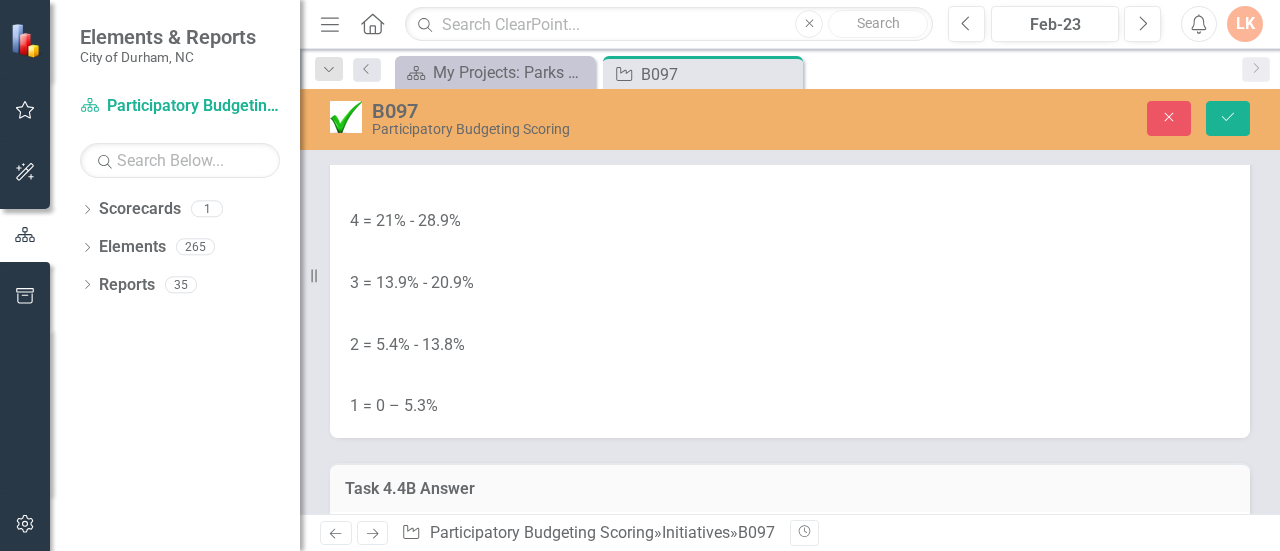 scroll, scrollTop: 6413, scrollLeft: 0, axis: vertical 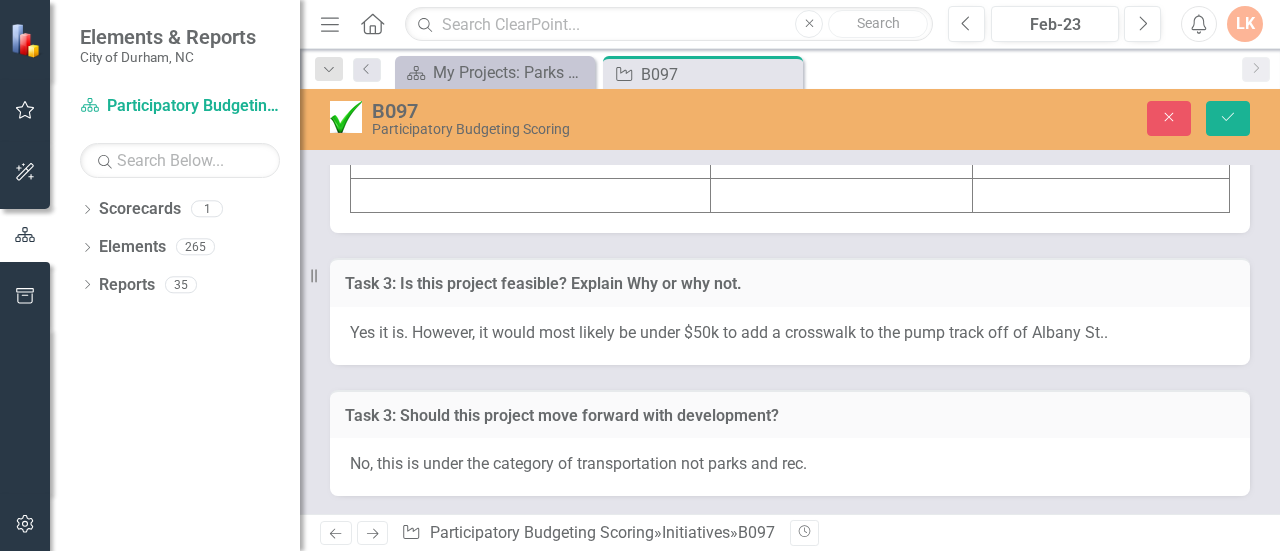 click at bounding box center (531, -75) 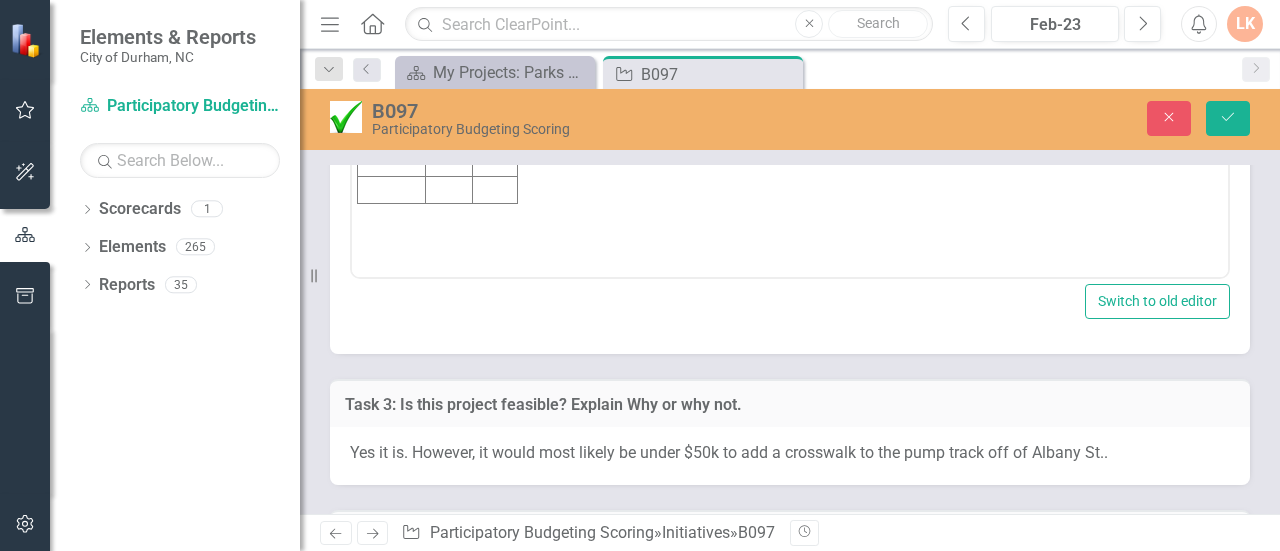 scroll, scrollTop: 0, scrollLeft: 0, axis: both 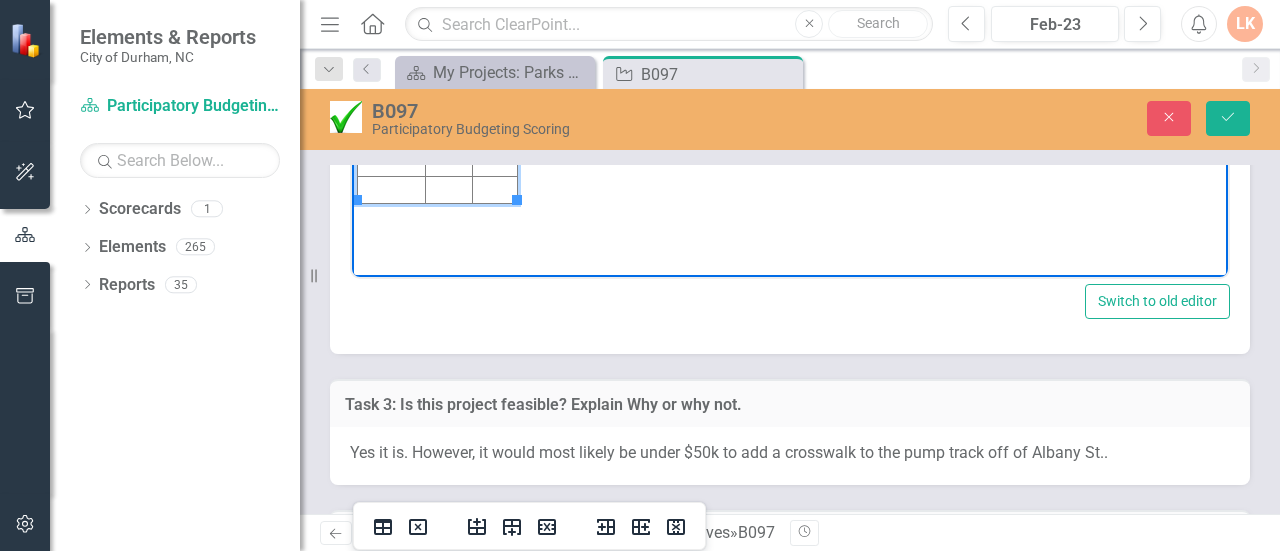 click at bounding box center (392, -26) 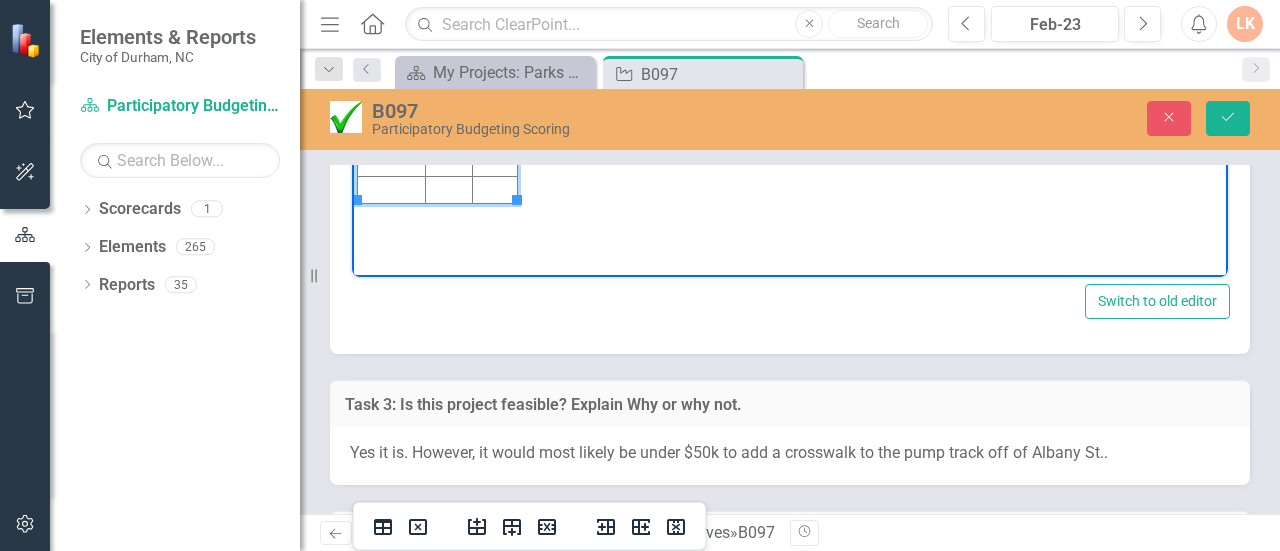 type 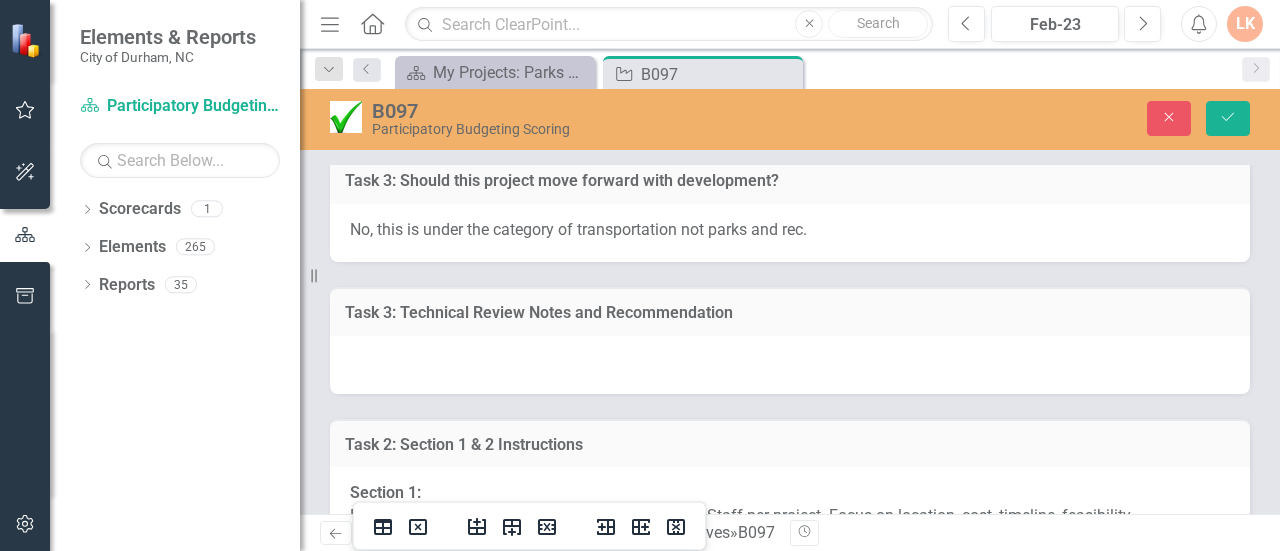 scroll, scrollTop: 7423, scrollLeft: 0, axis: vertical 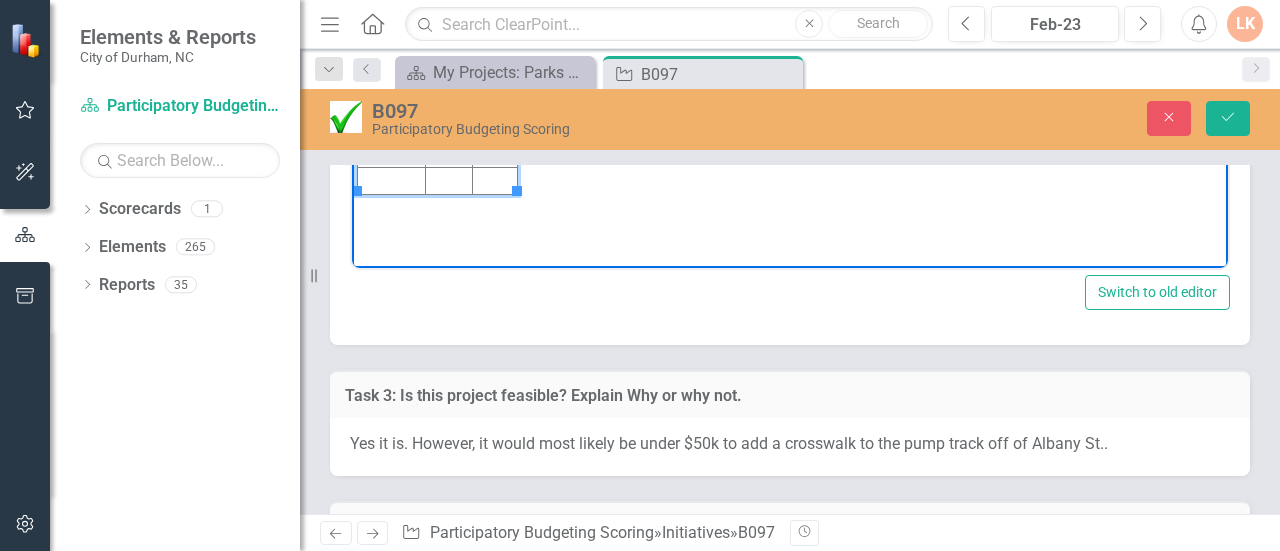click at bounding box center [495, -35] 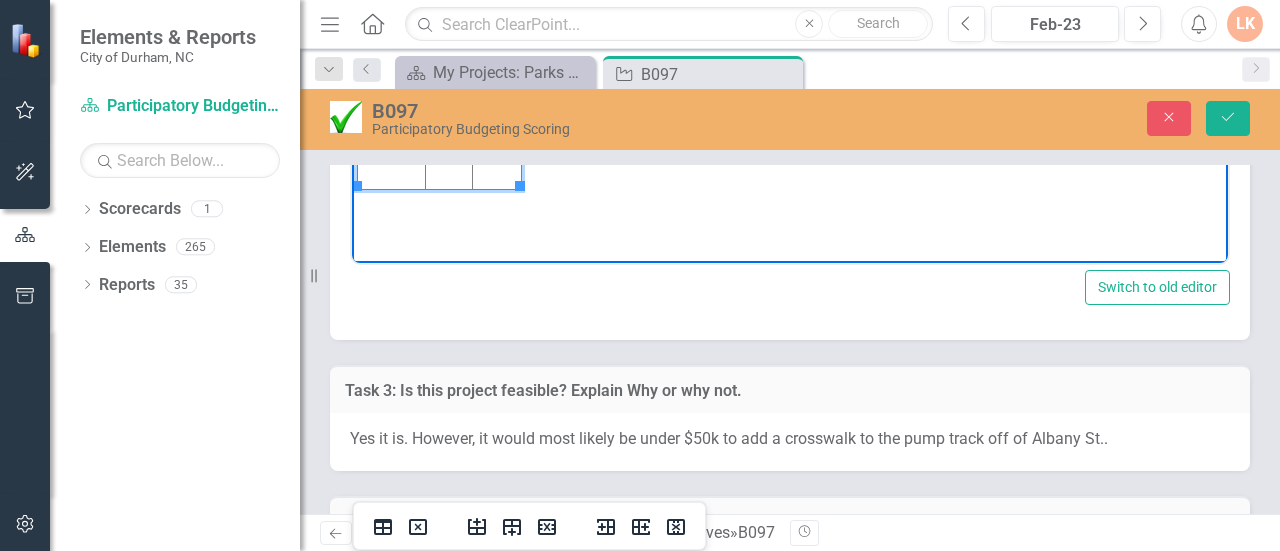 scroll, scrollTop: 7087, scrollLeft: 0, axis: vertical 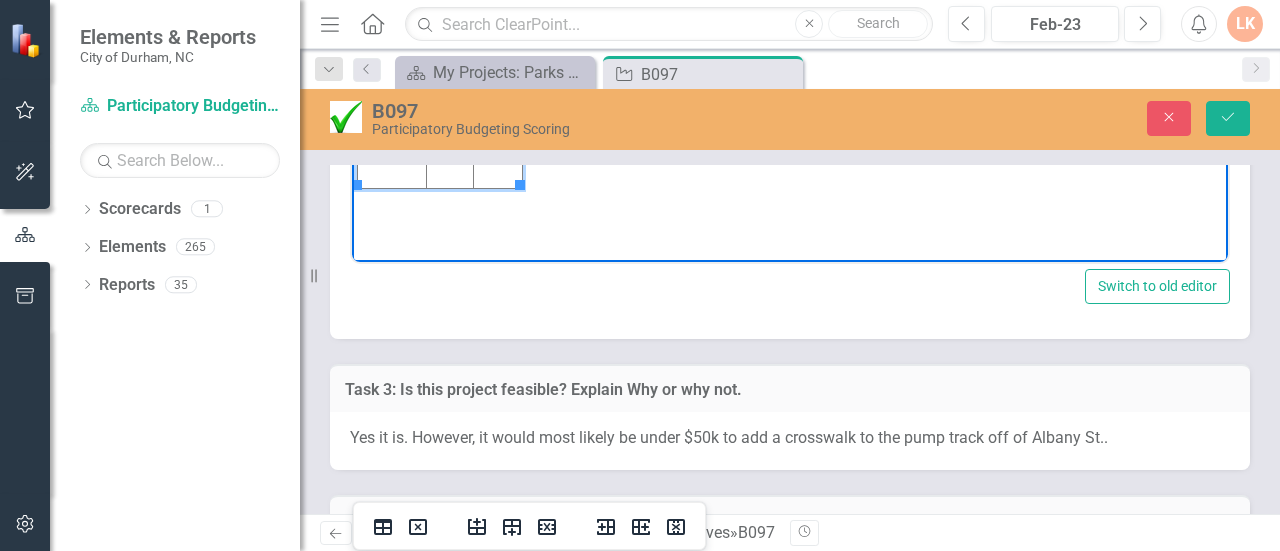 click at bounding box center [450, -41] 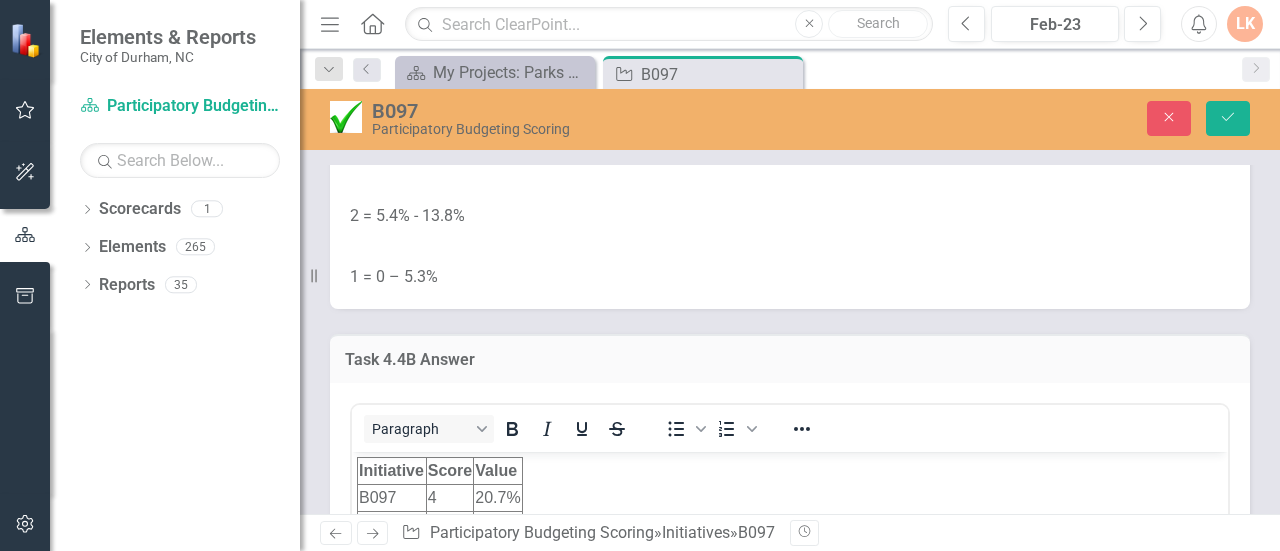 scroll, scrollTop: 6525, scrollLeft: 0, axis: vertical 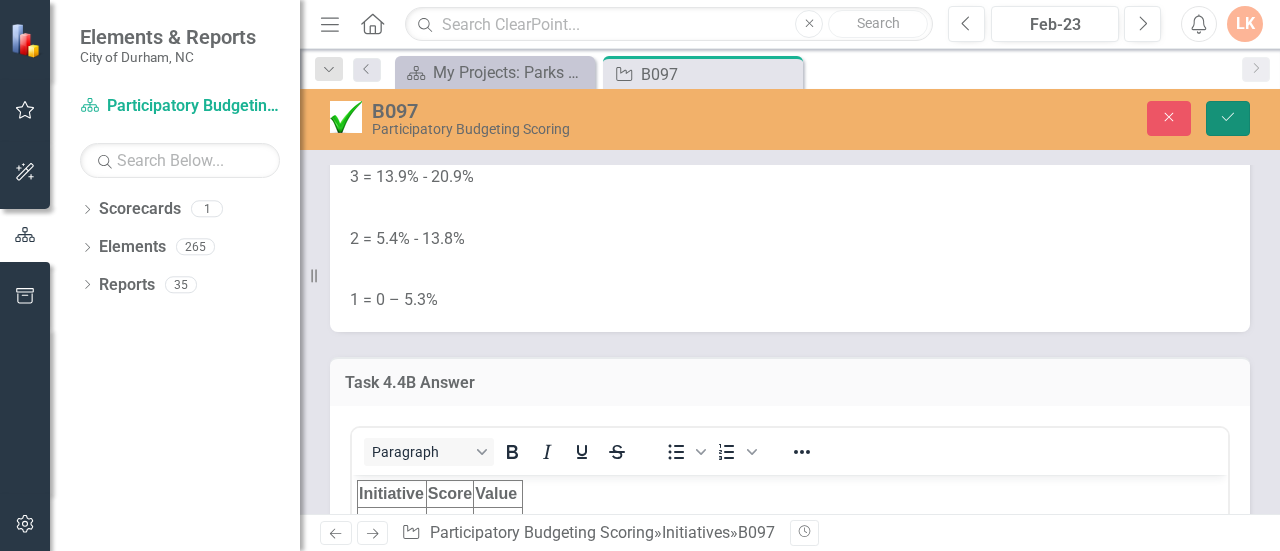 click on "Save" 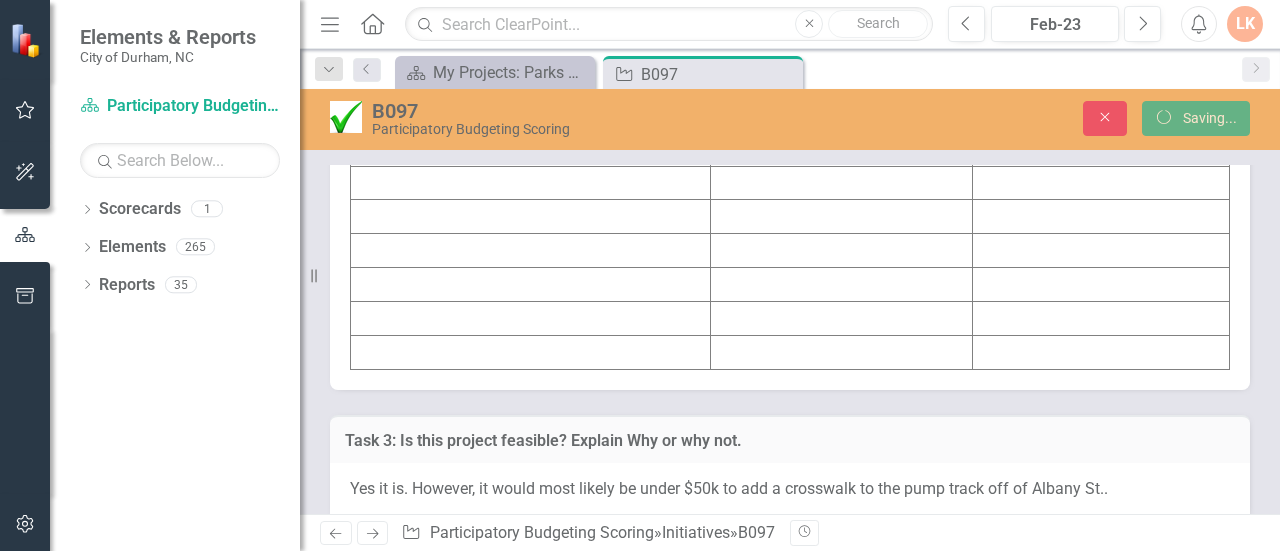 scroll, scrollTop: 6191, scrollLeft: 0, axis: vertical 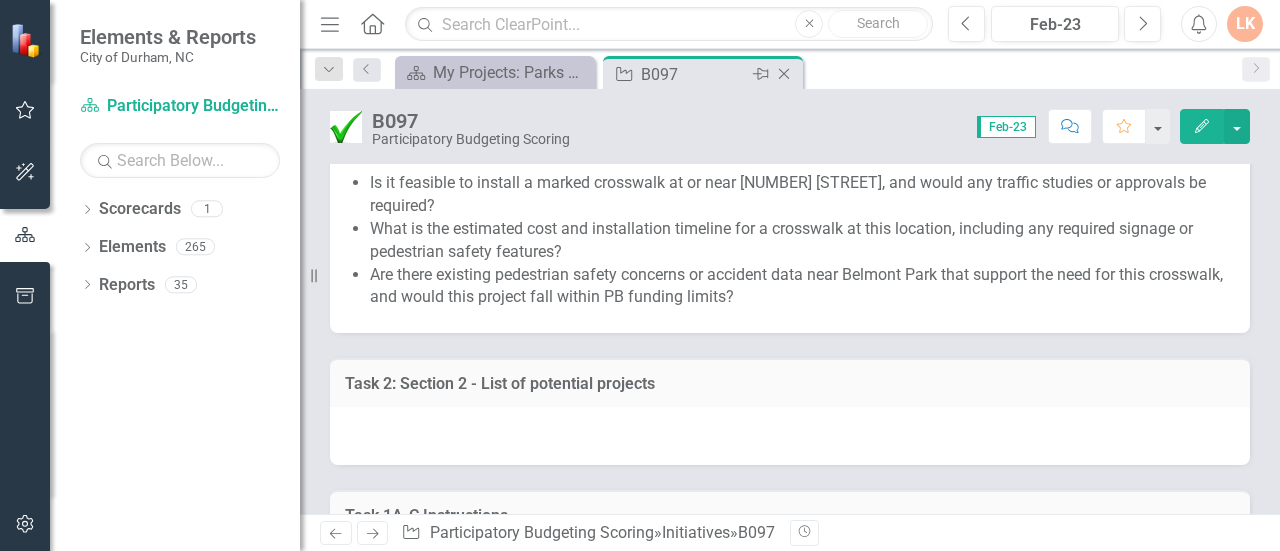 click on "Close" 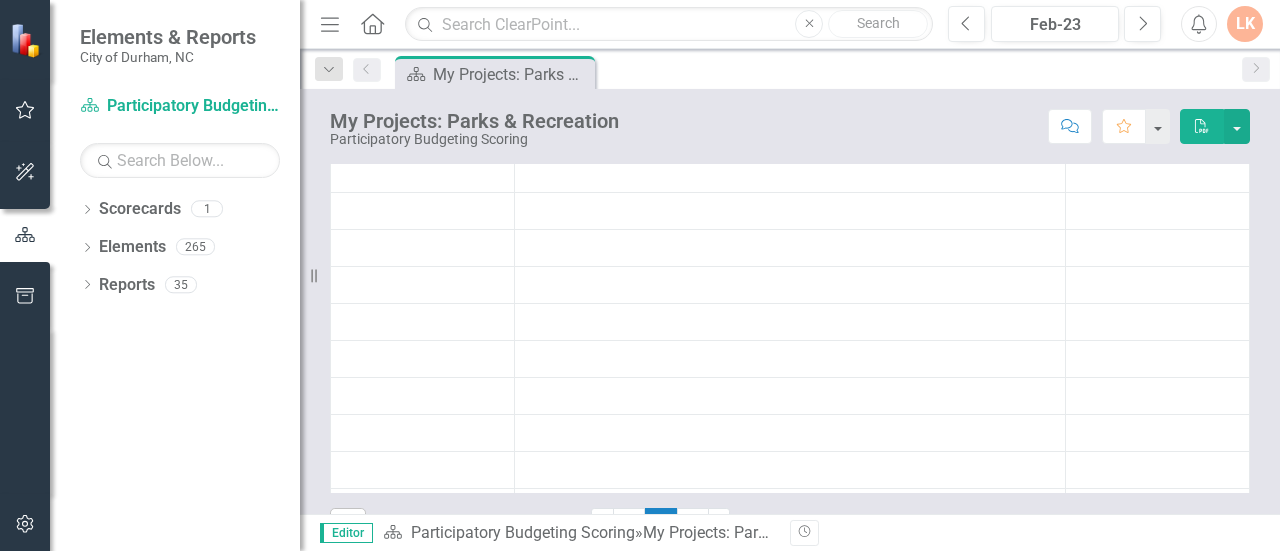 scroll, scrollTop: 1203, scrollLeft: 0, axis: vertical 